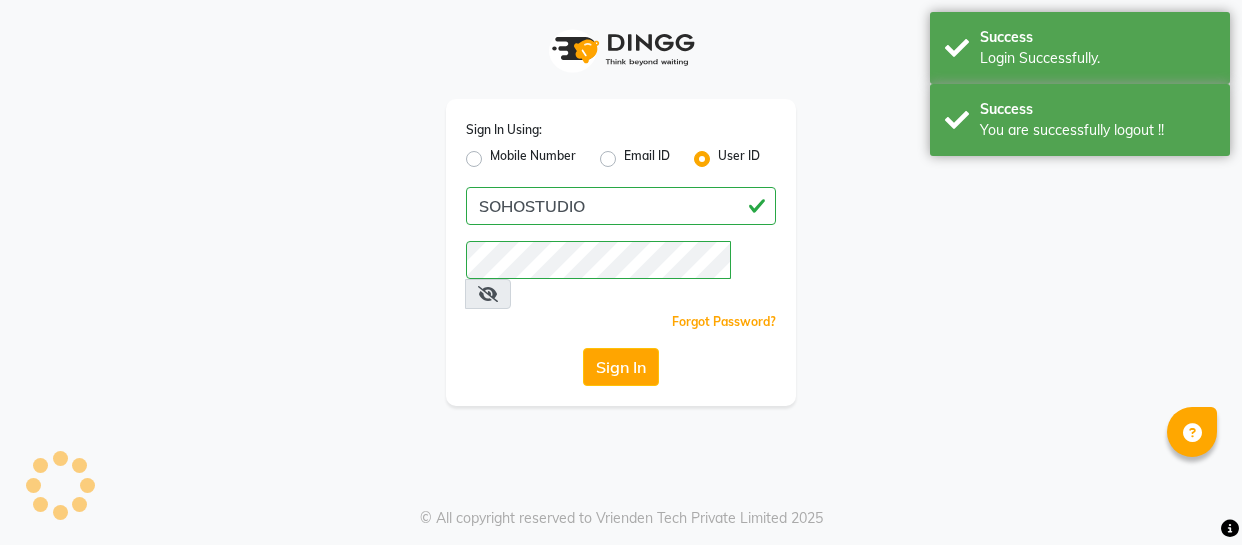 scroll, scrollTop: 0, scrollLeft: 0, axis: both 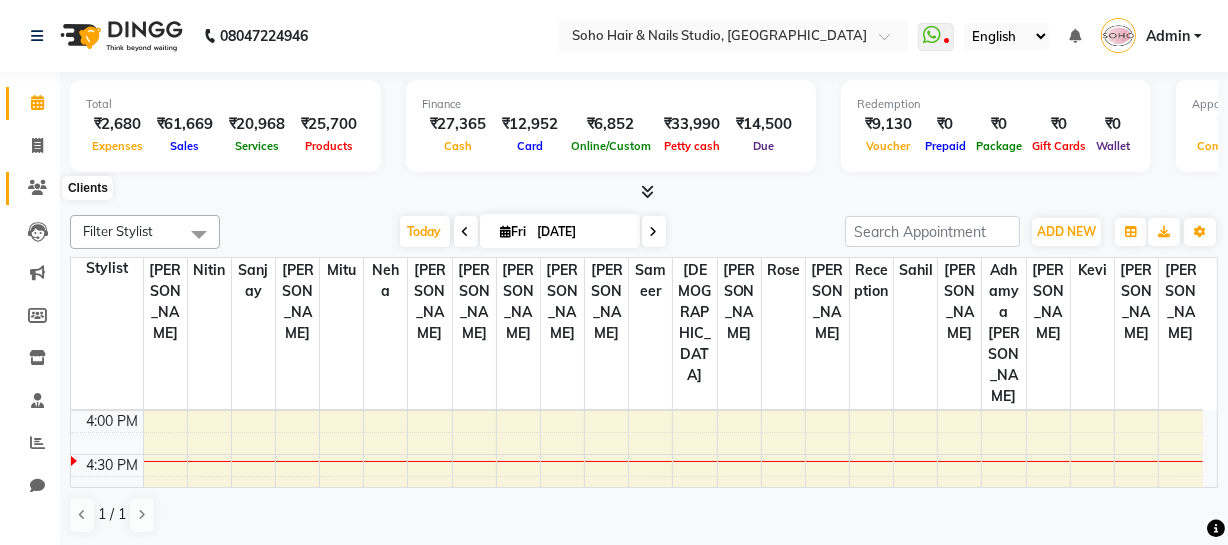 click 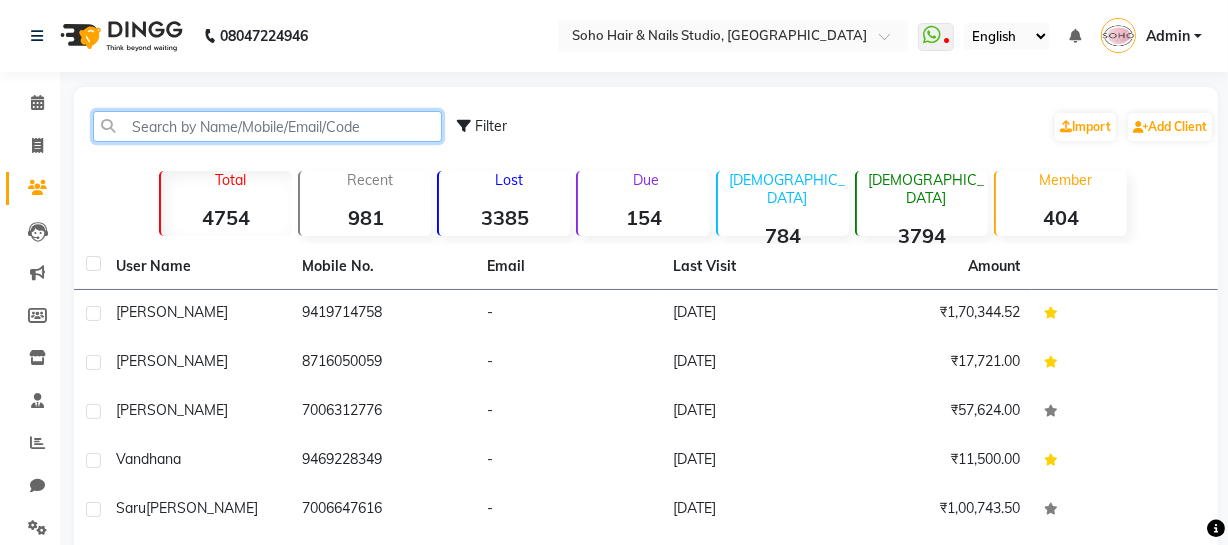 click 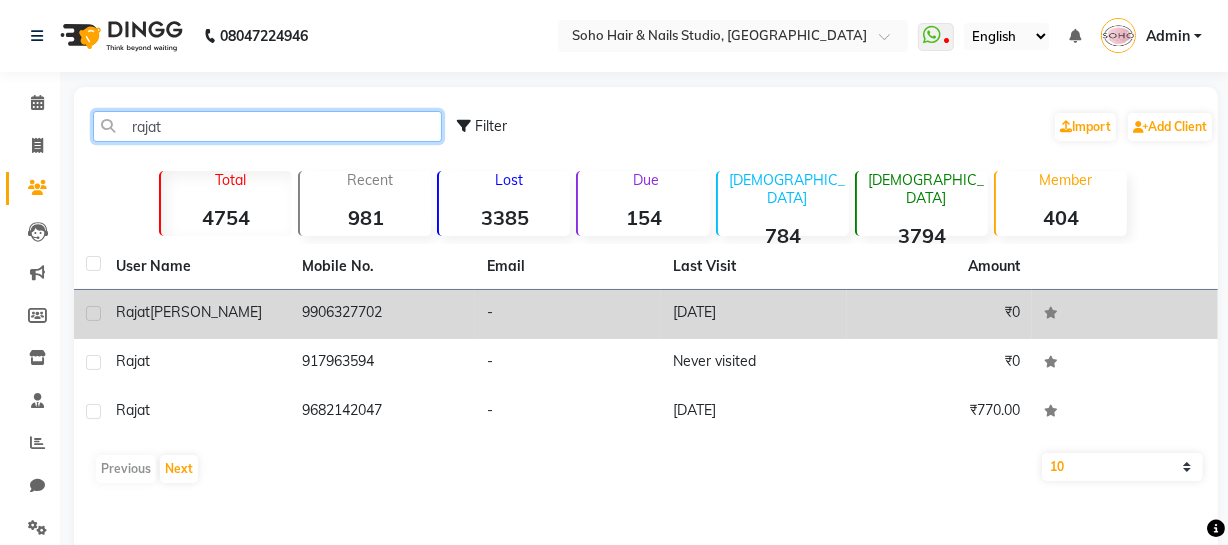 type on "rajat" 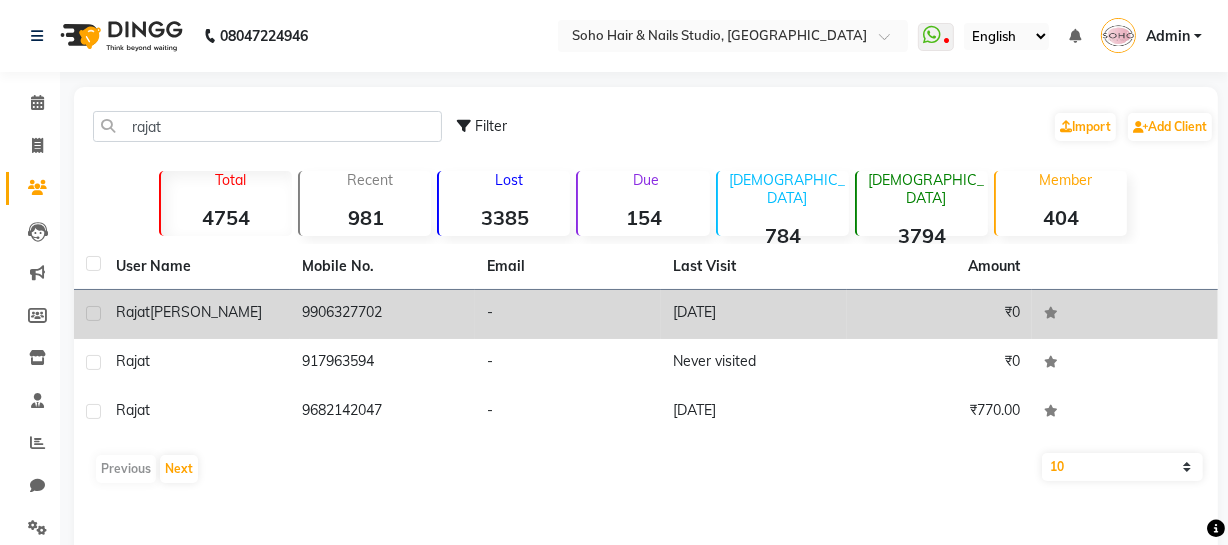 click on "9906327702" 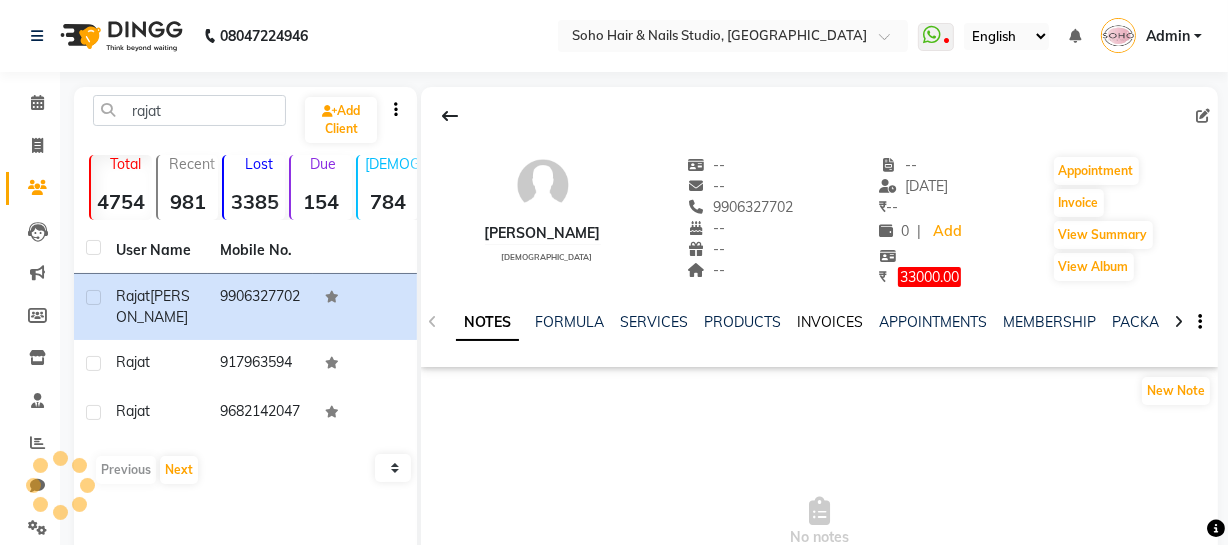 click on "INVOICES" 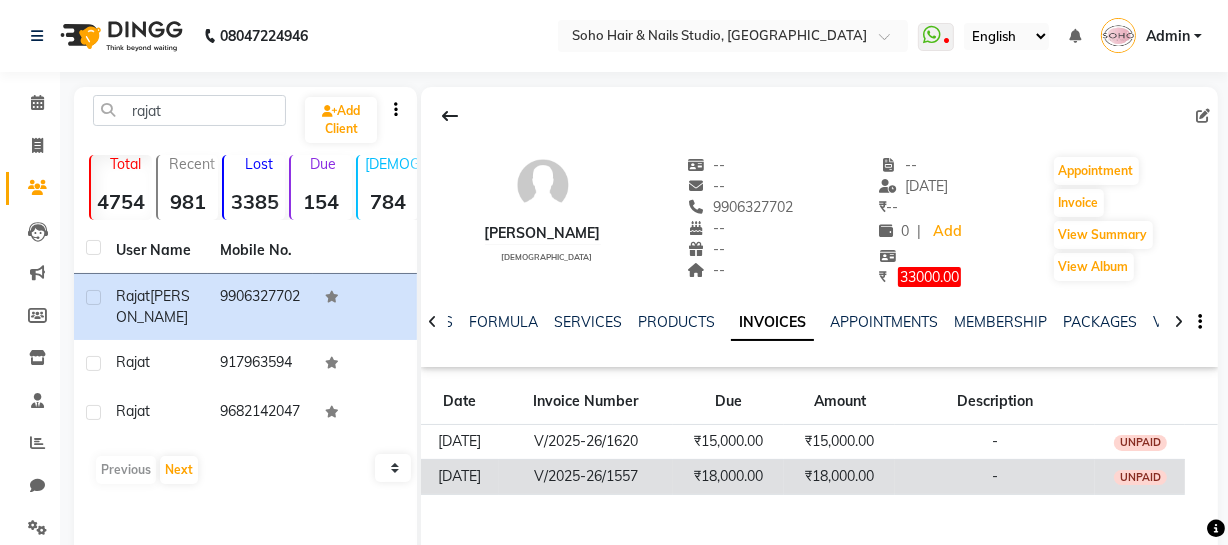 click on "V/2025-26/1557" 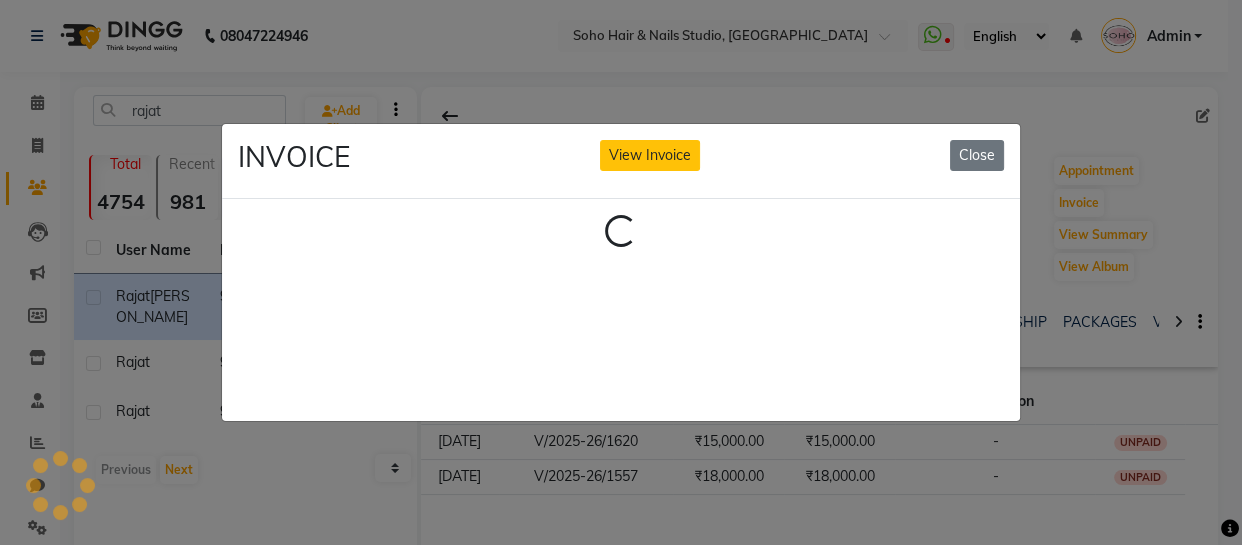 type 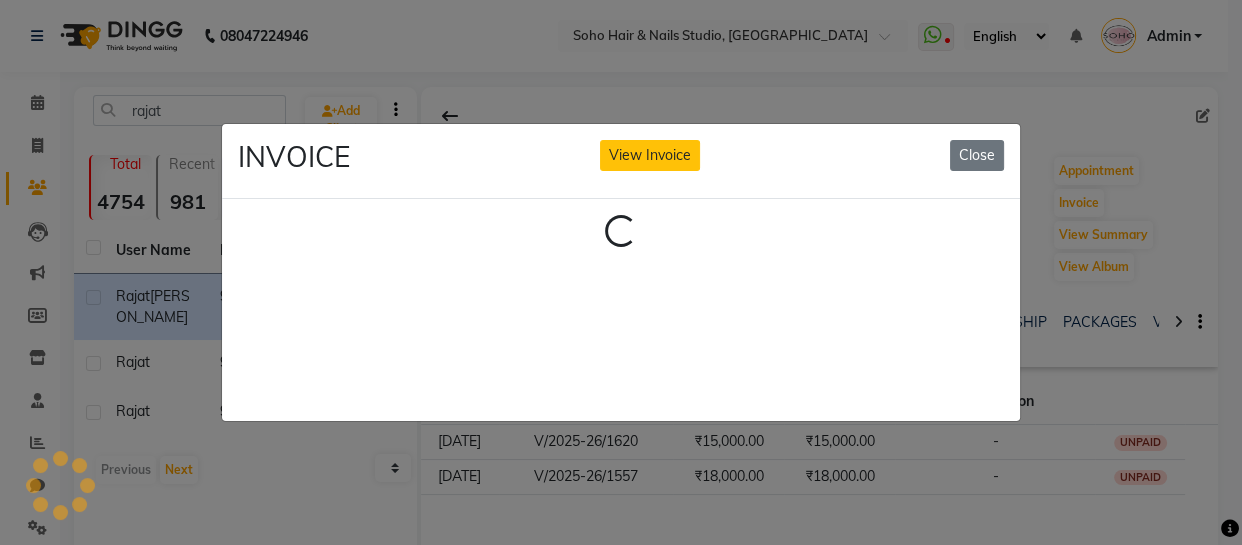 click on "View Invoice" 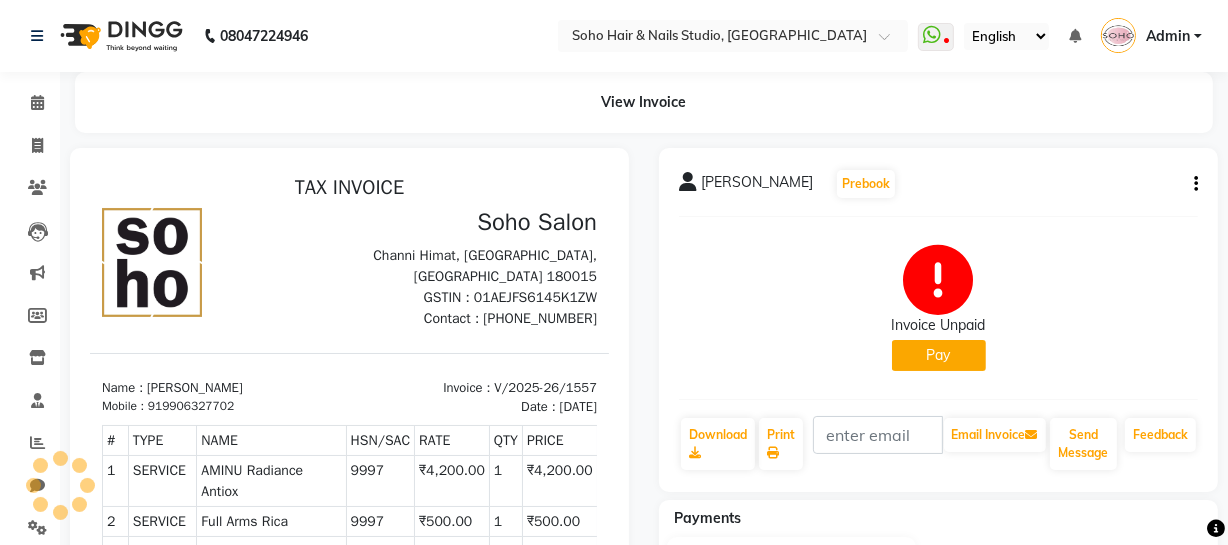 scroll, scrollTop: 0, scrollLeft: 0, axis: both 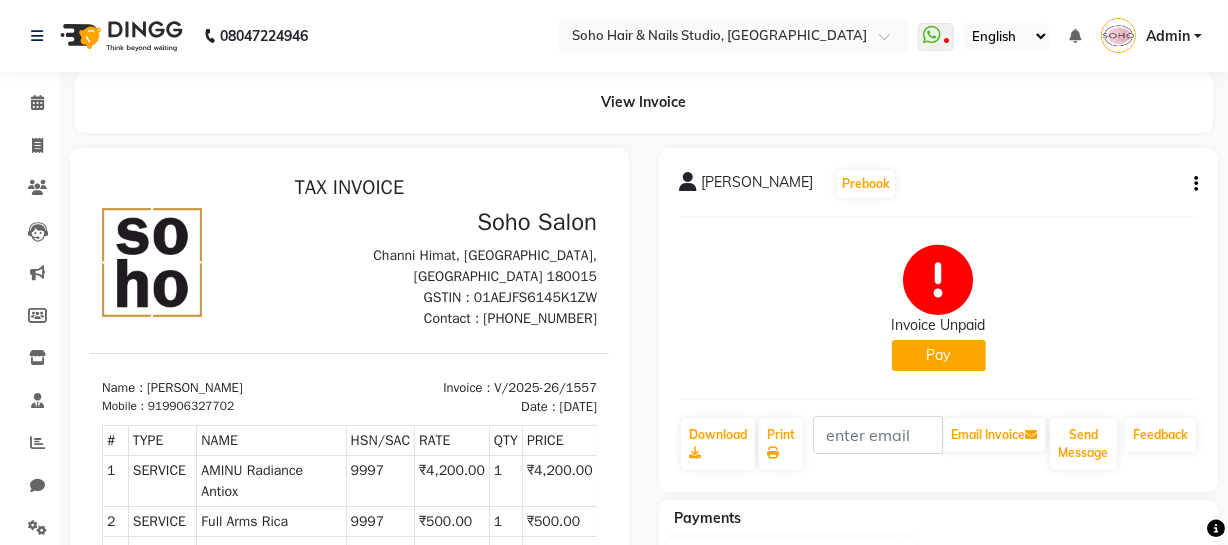 click 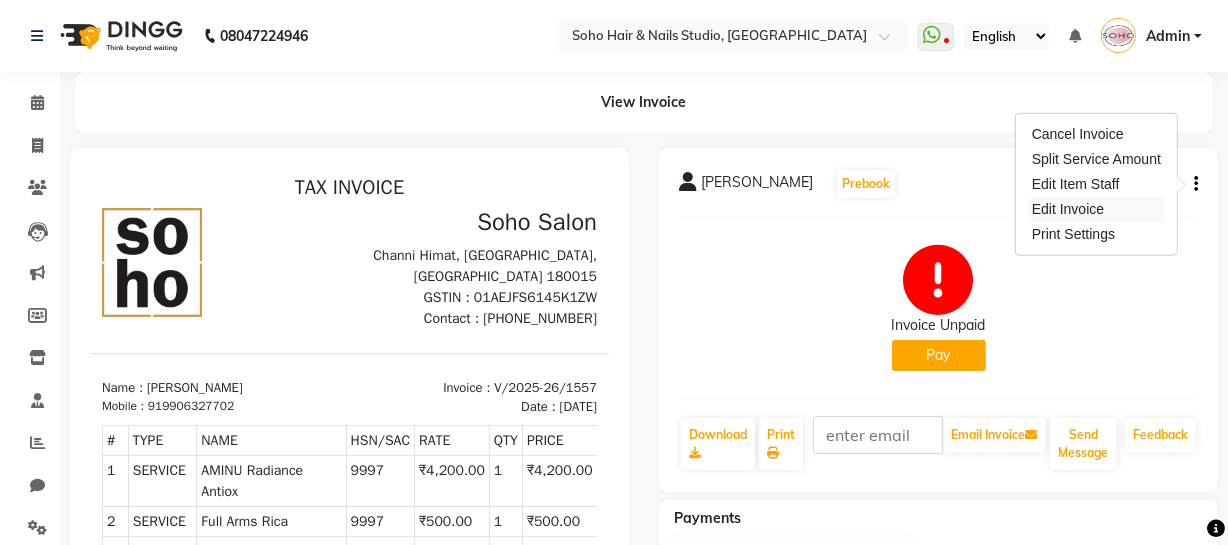 click on "Edit Invoice" at bounding box center (1096, 209) 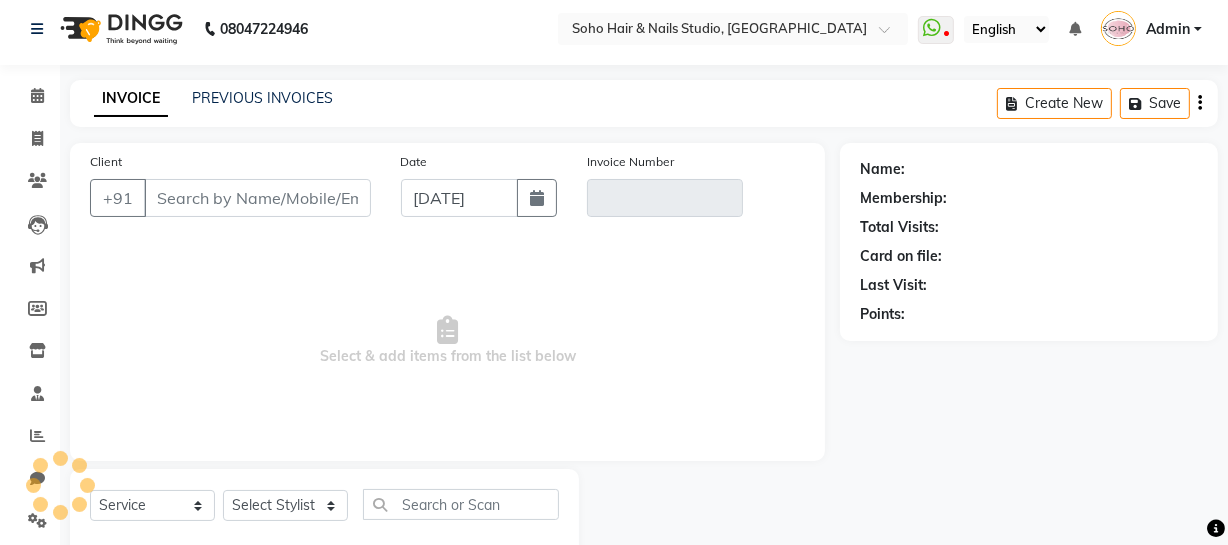 scroll, scrollTop: 57, scrollLeft: 0, axis: vertical 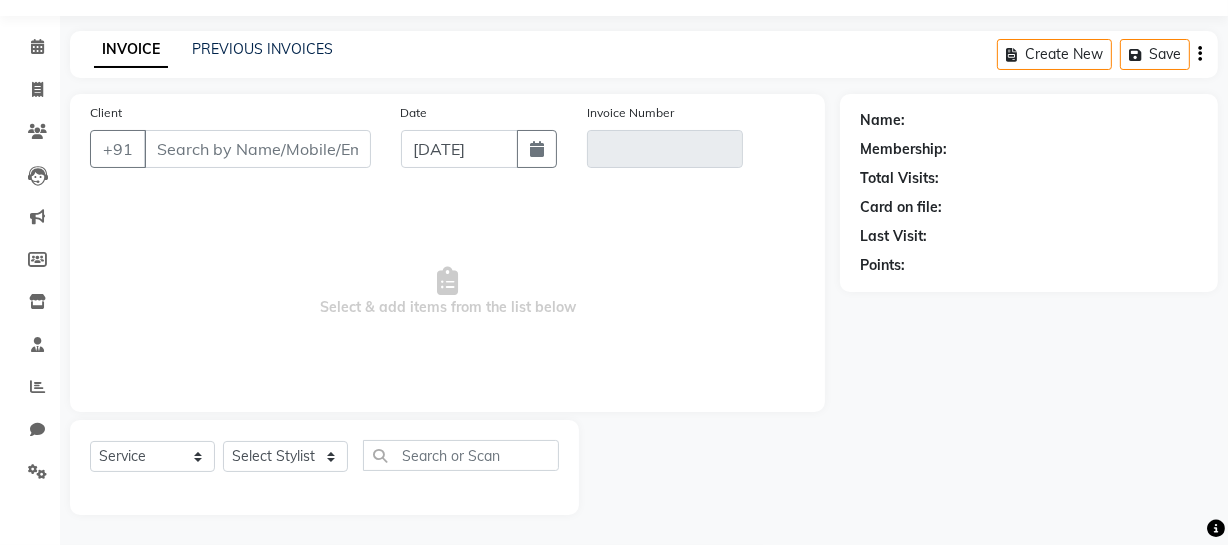 select on "membership" 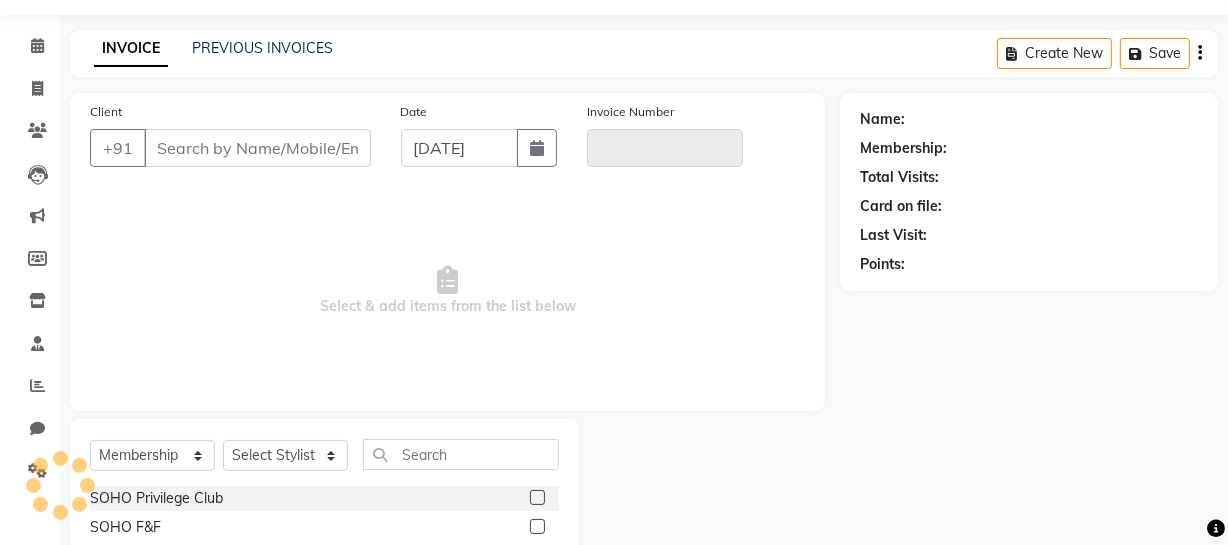 type on "9906327702" 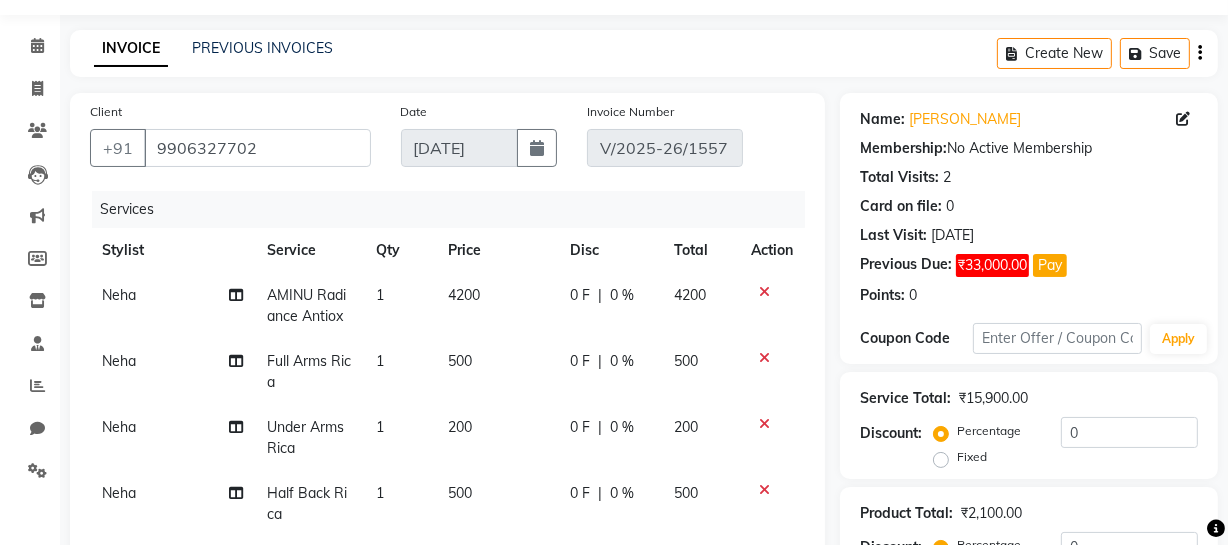 type on "30-05-2025" 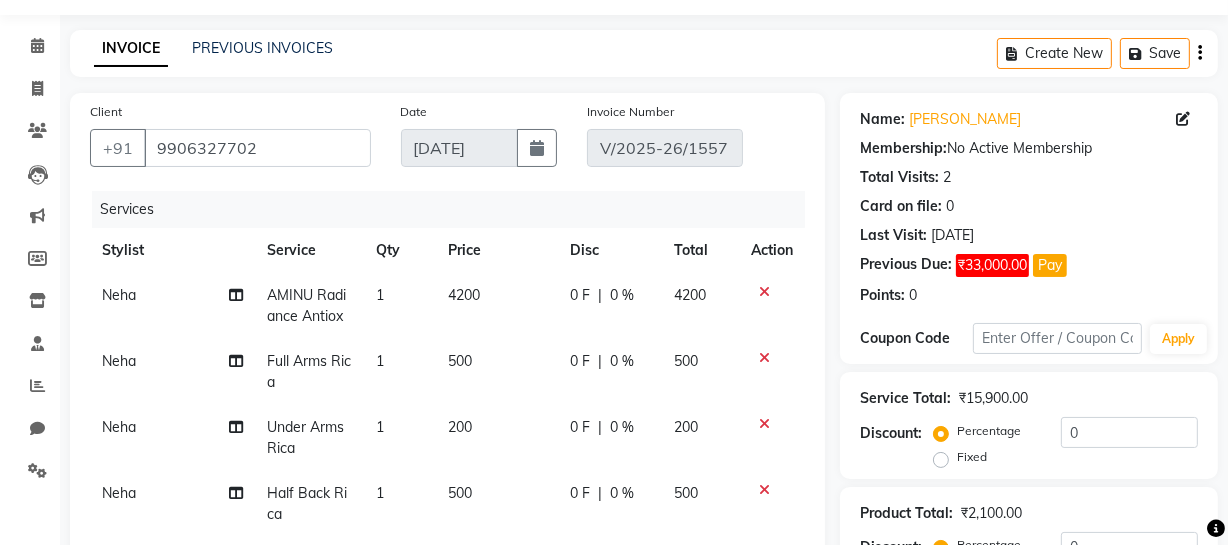 select on "select" 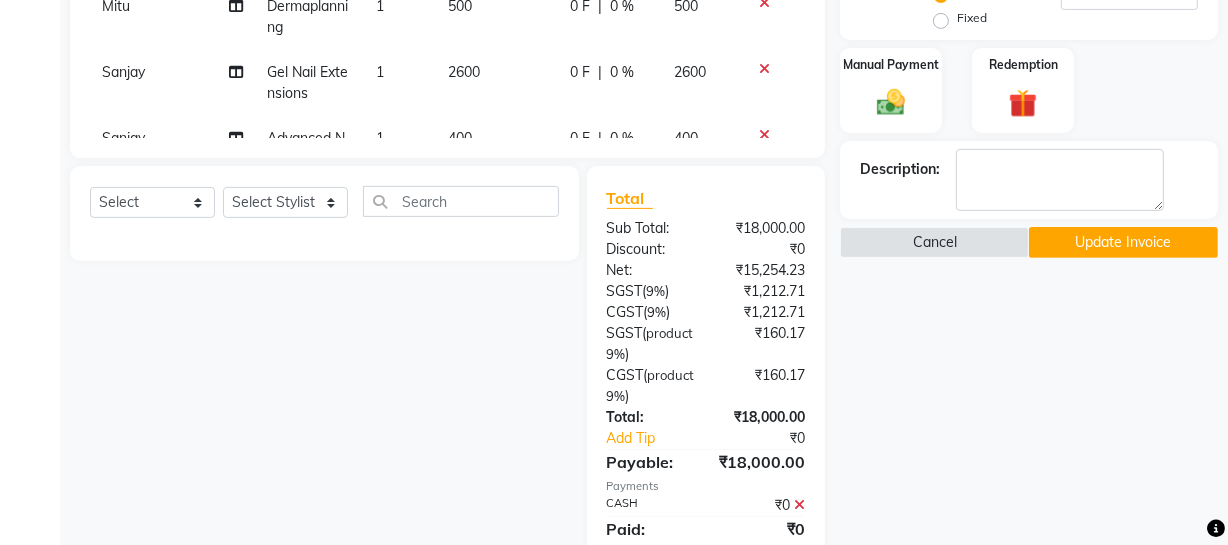 scroll, scrollTop: 410, scrollLeft: 0, axis: vertical 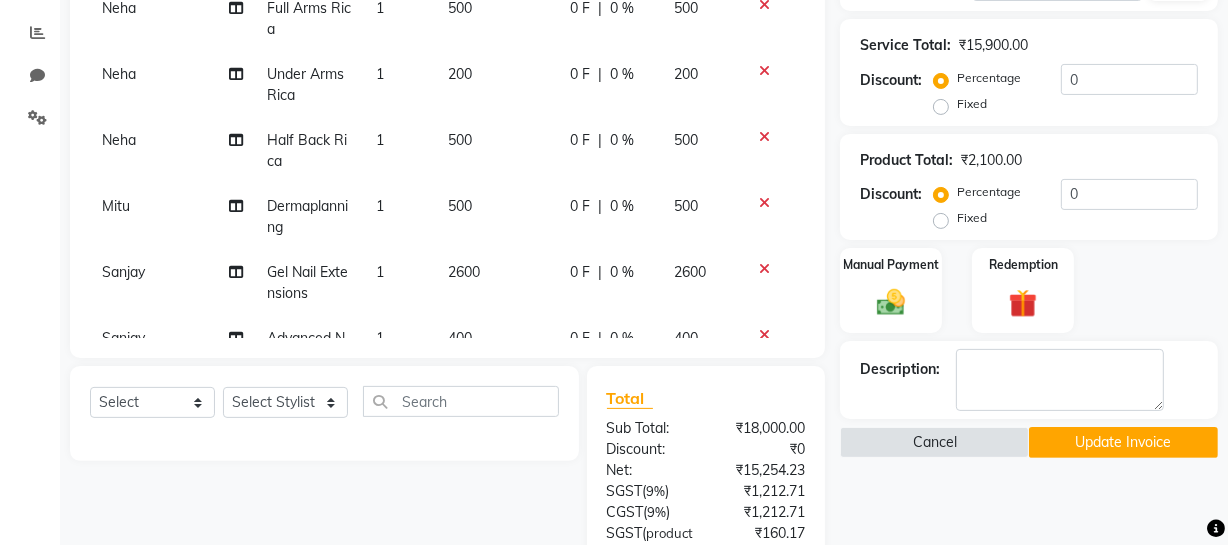 click on "Fixed" 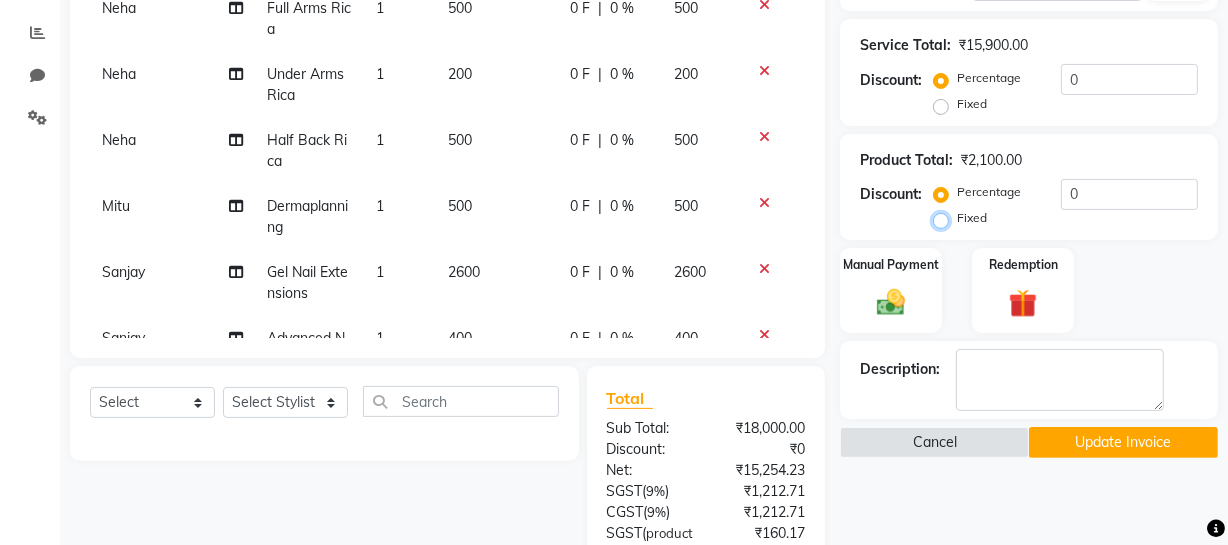 click on "Fixed" at bounding box center [945, 218] 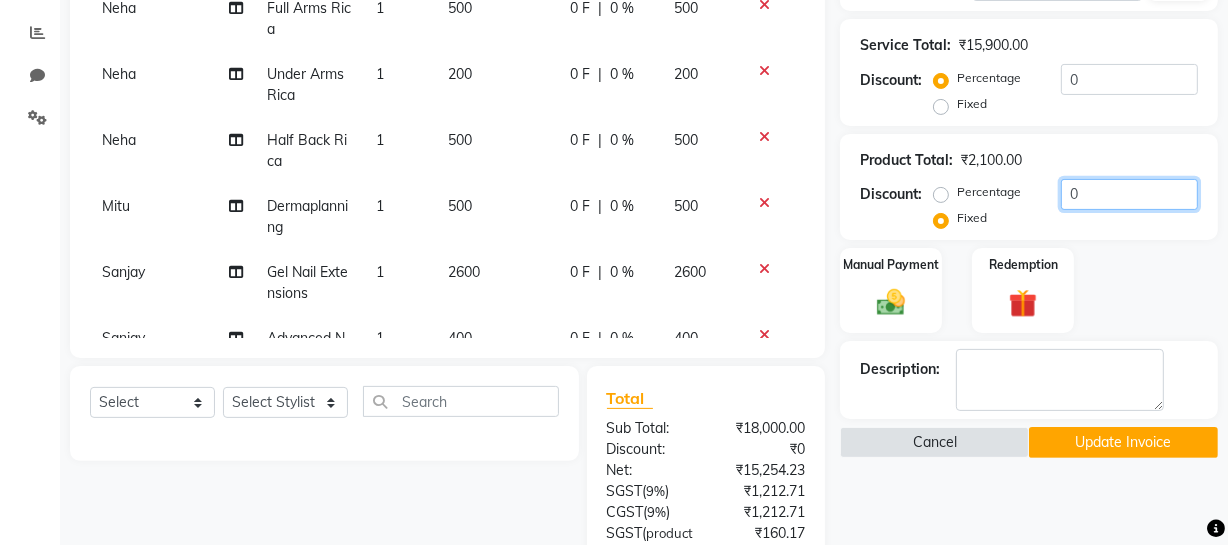 drag, startPoint x: 956, startPoint y: 195, endPoint x: 946, endPoint y: 193, distance: 10.198039 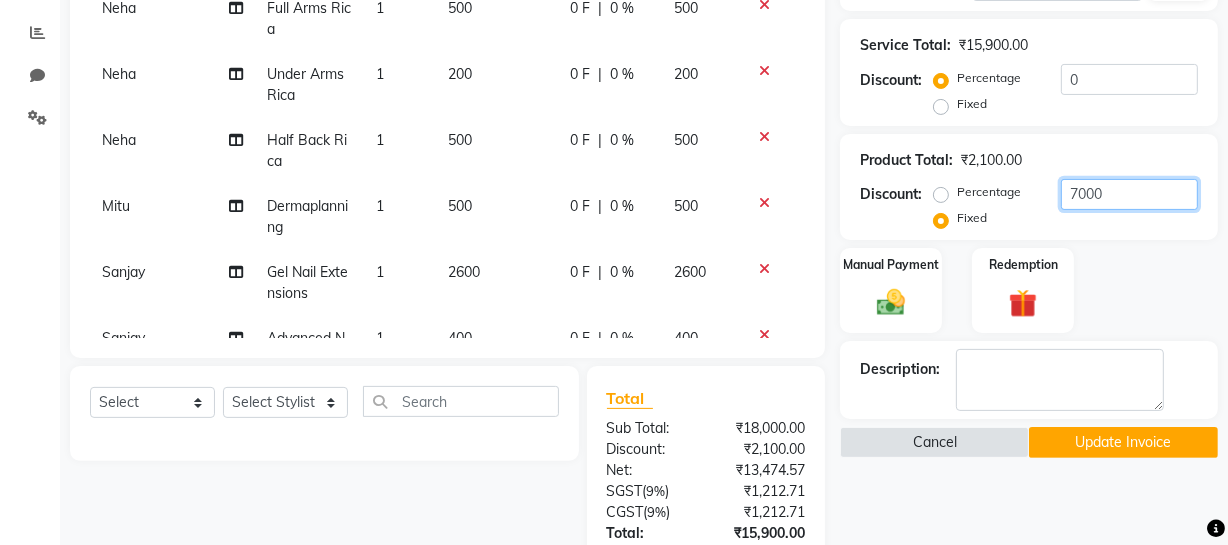 type on "7000" 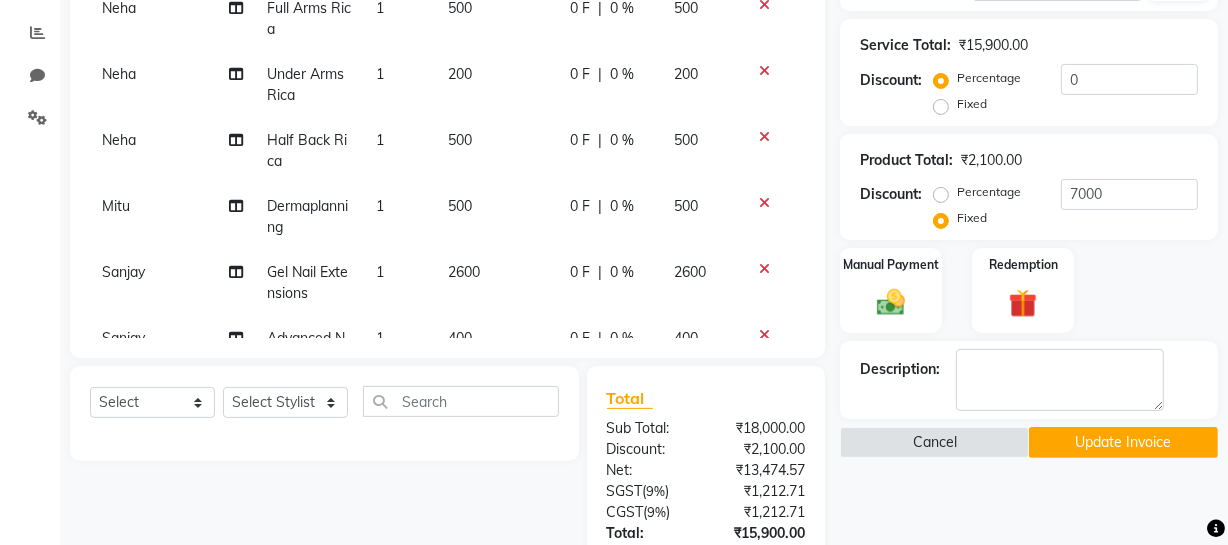click on "Update Invoice" 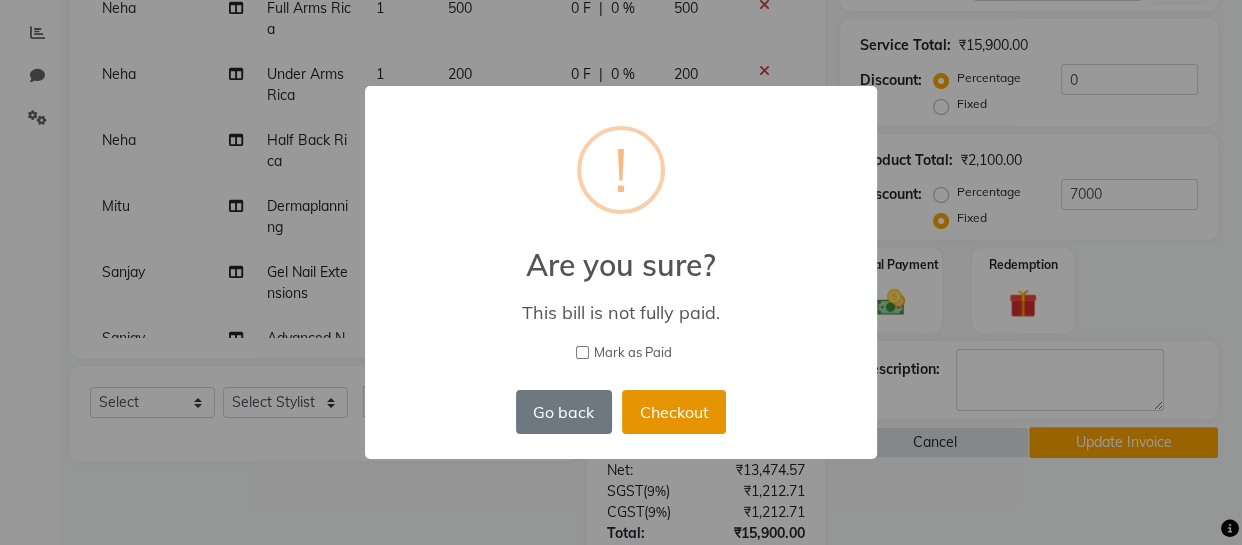 click on "Checkout" at bounding box center [674, 412] 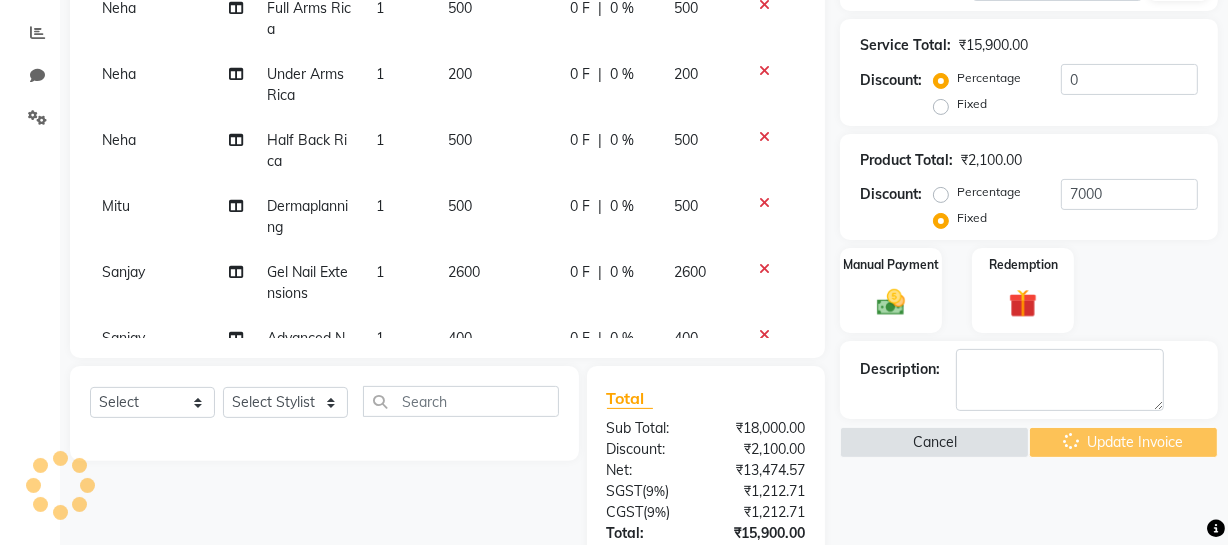 scroll, scrollTop: 0, scrollLeft: 0, axis: both 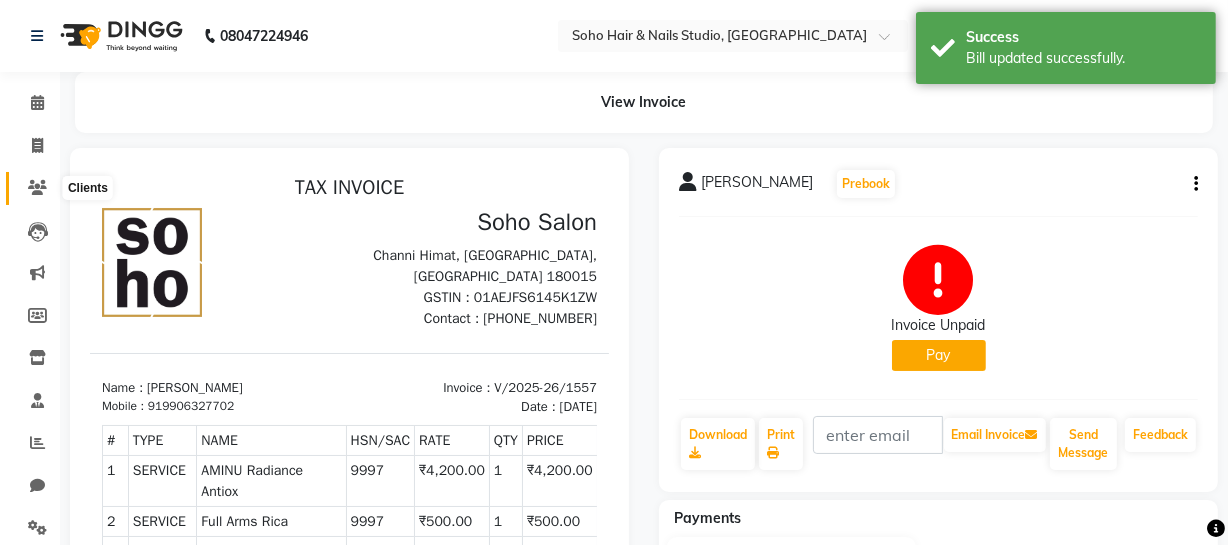 click 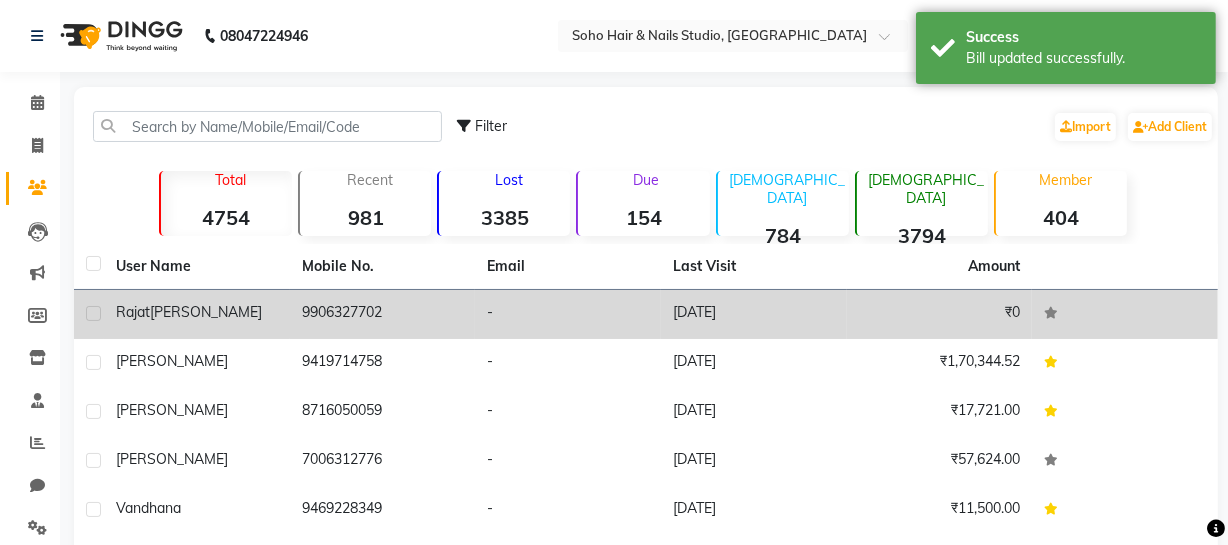 click on "9906327702" 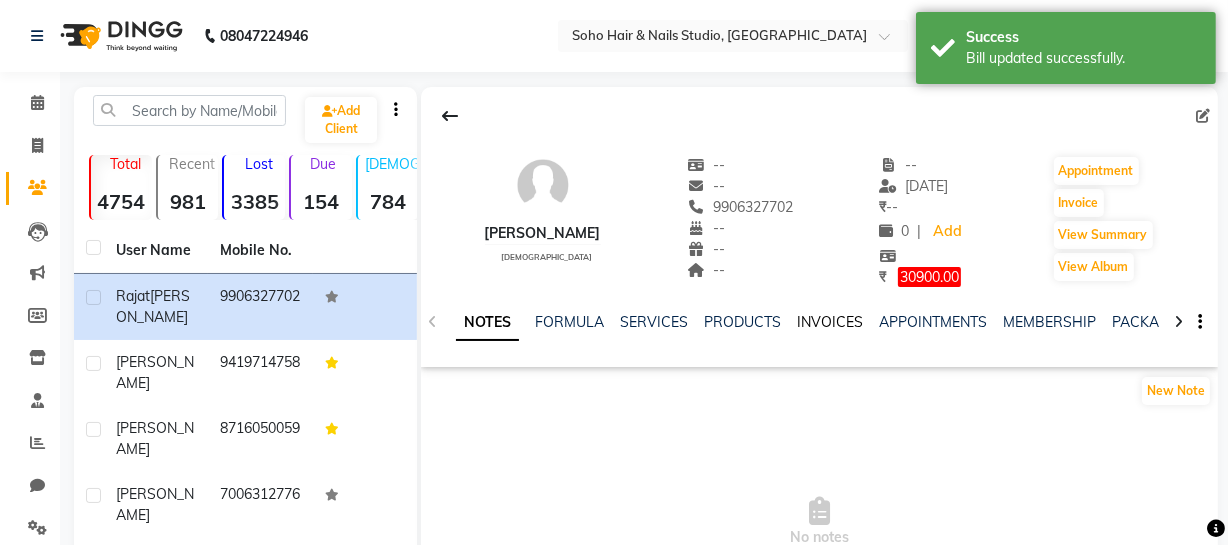 click on "INVOICES" 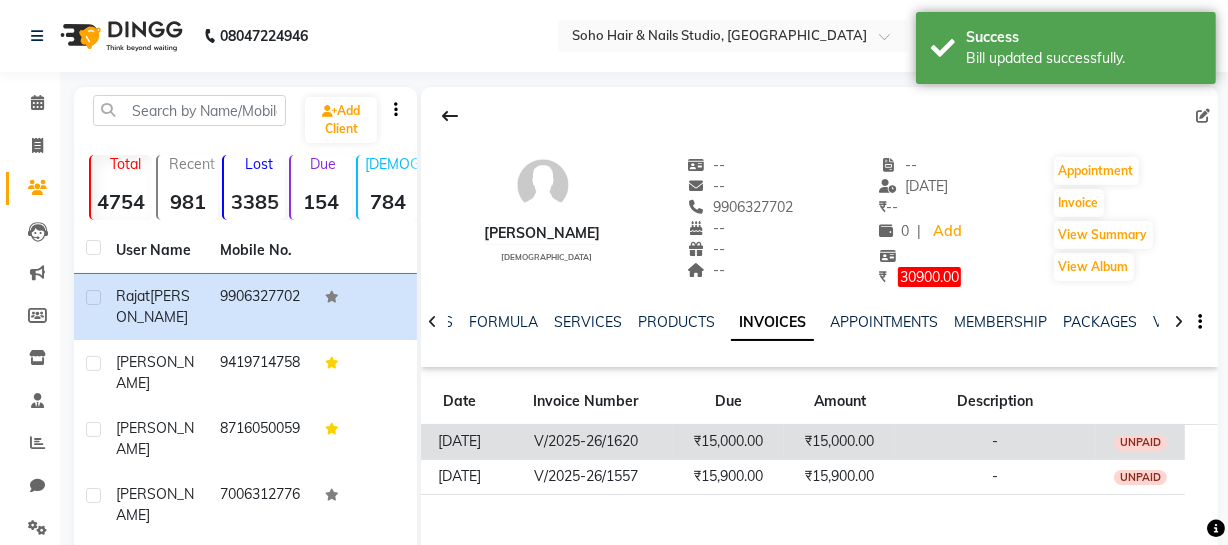 click on "₹15,000.00" 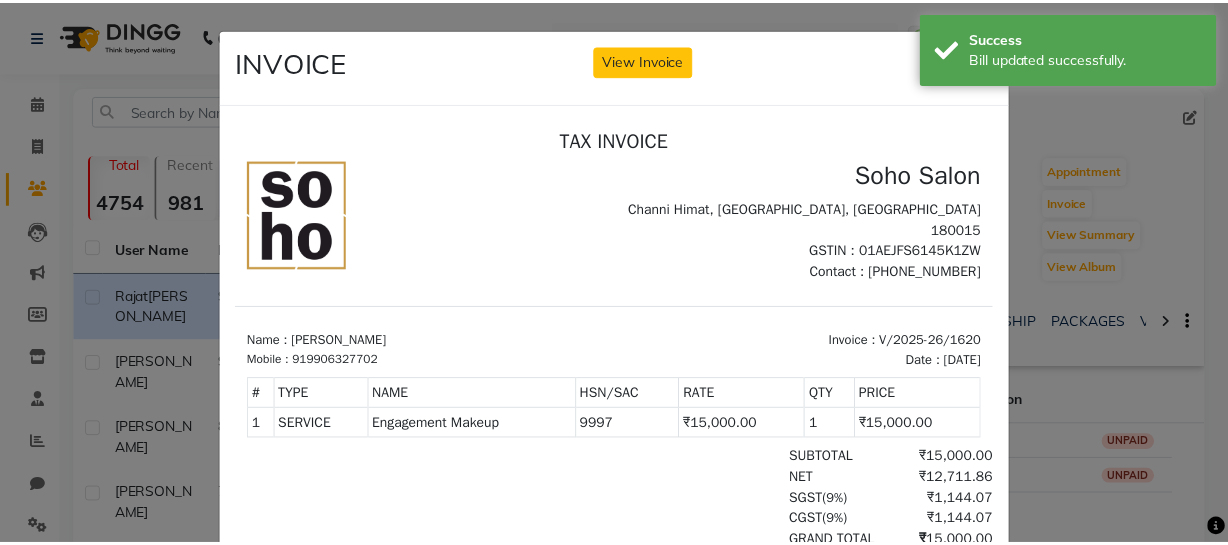 scroll, scrollTop: 0, scrollLeft: 0, axis: both 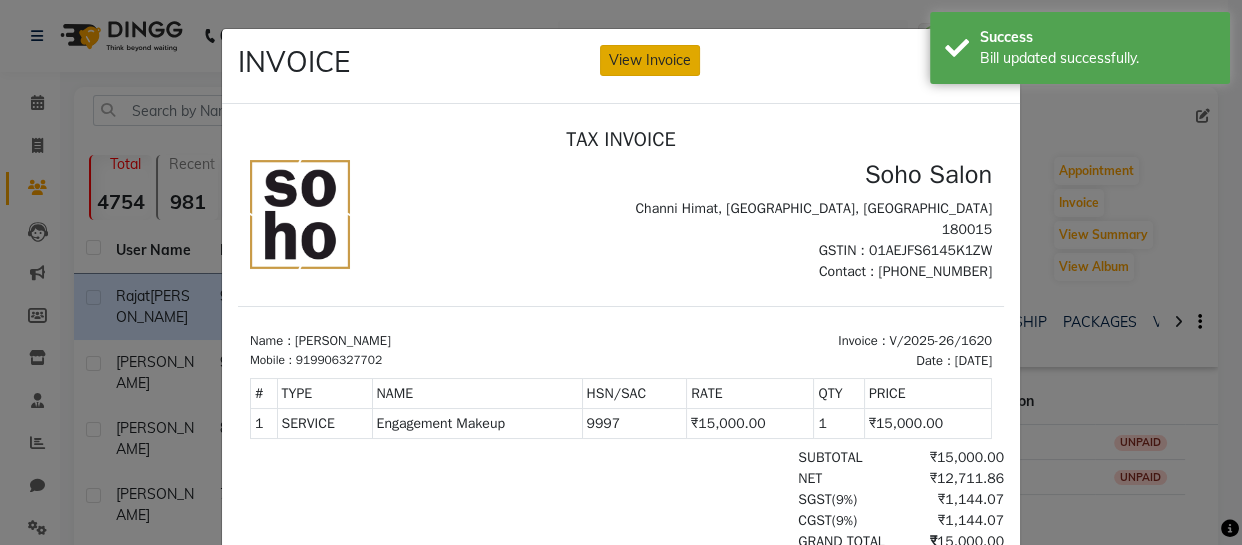 click on "View Invoice" 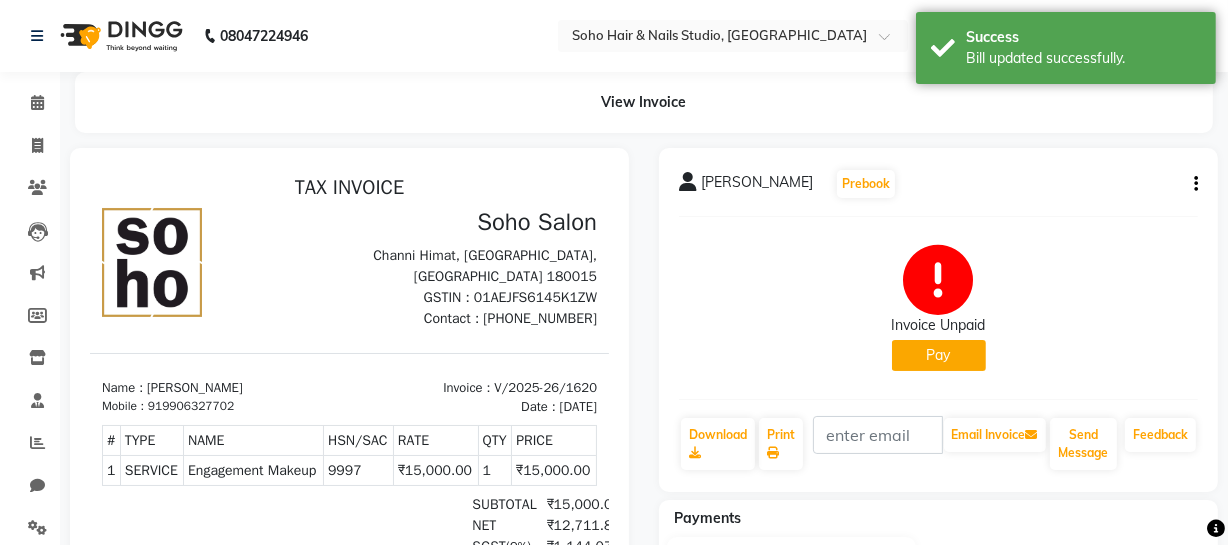 scroll, scrollTop: 0, scrollLeft: 0, axis: both 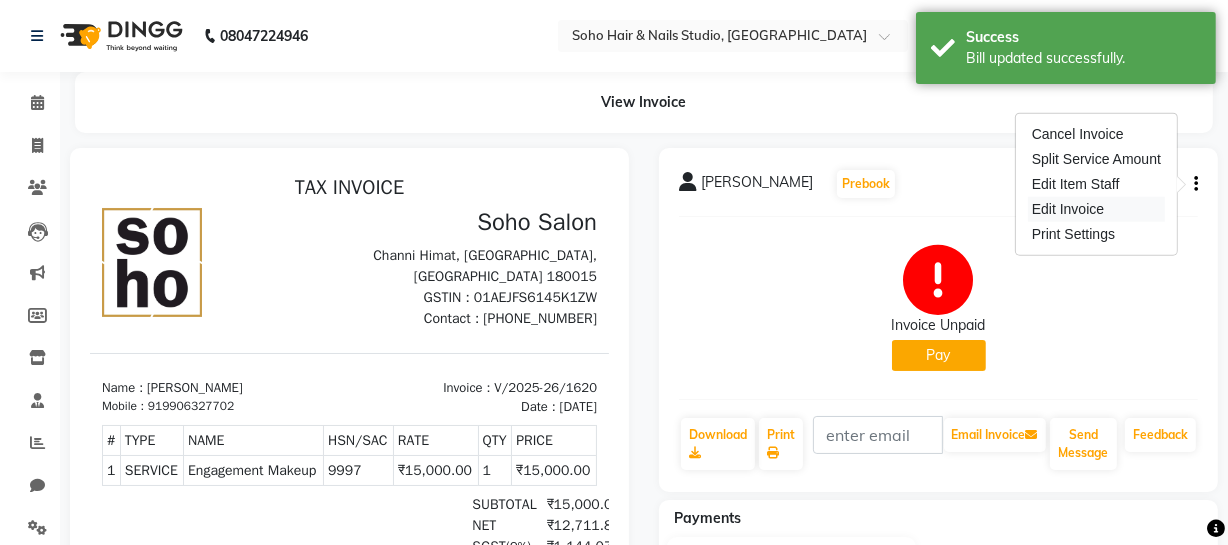click on "Edit Invoice" at bounding box center (1096, 209) 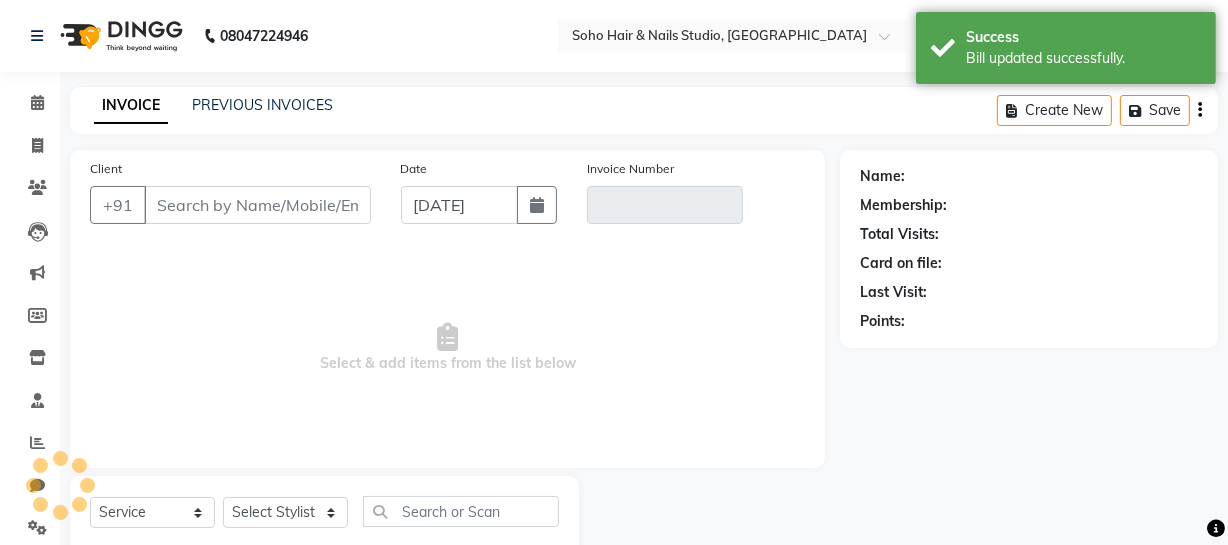 scroll, scrollTop: 57, scrollLeft: 0, axis: vertical 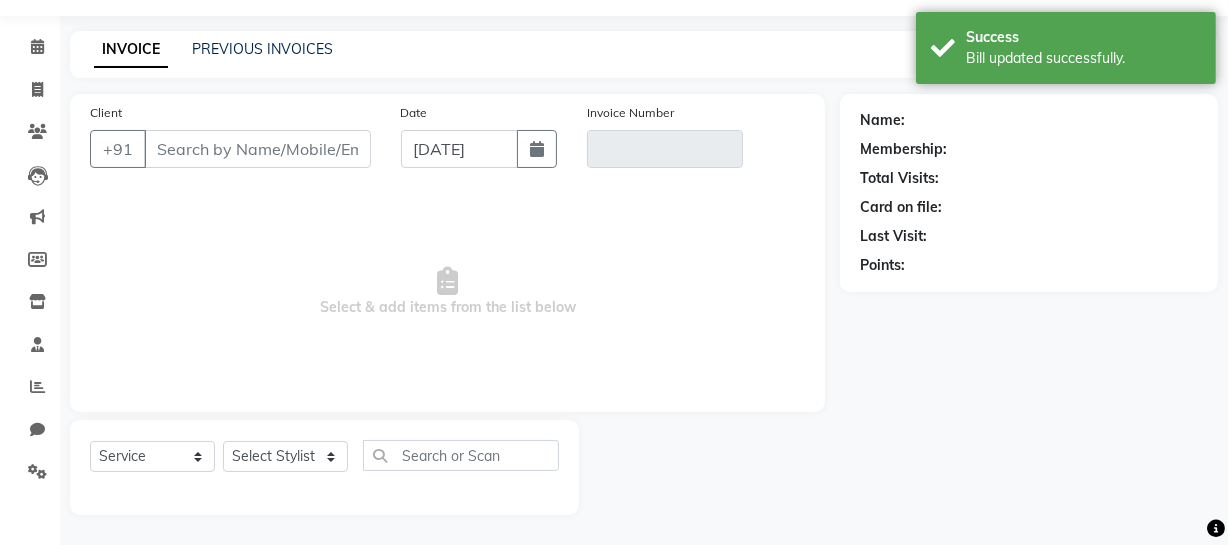 select on "membership" 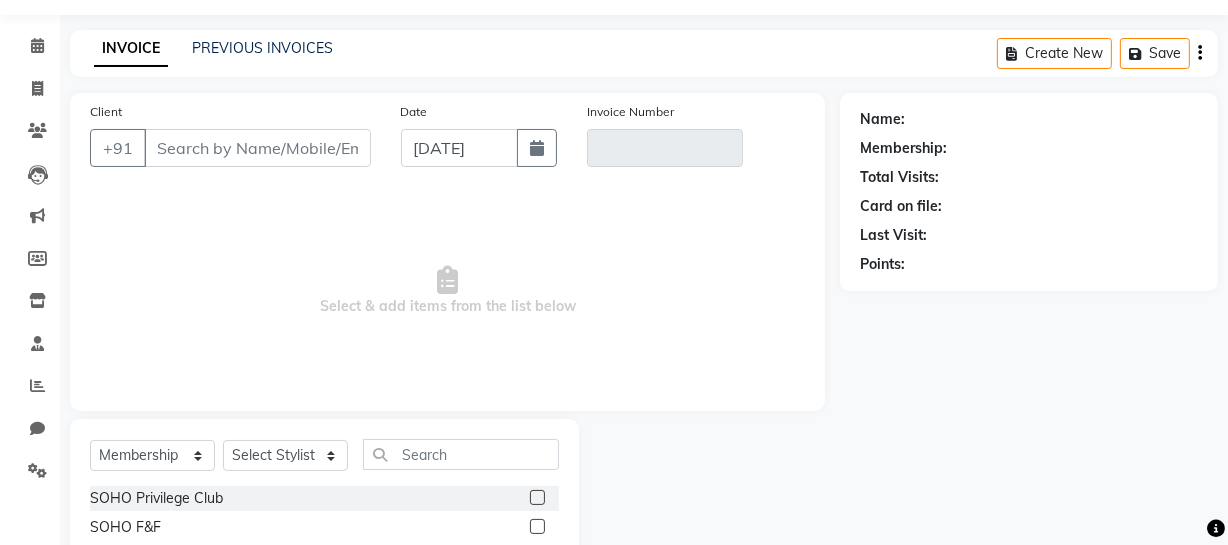 type on "9906327702" 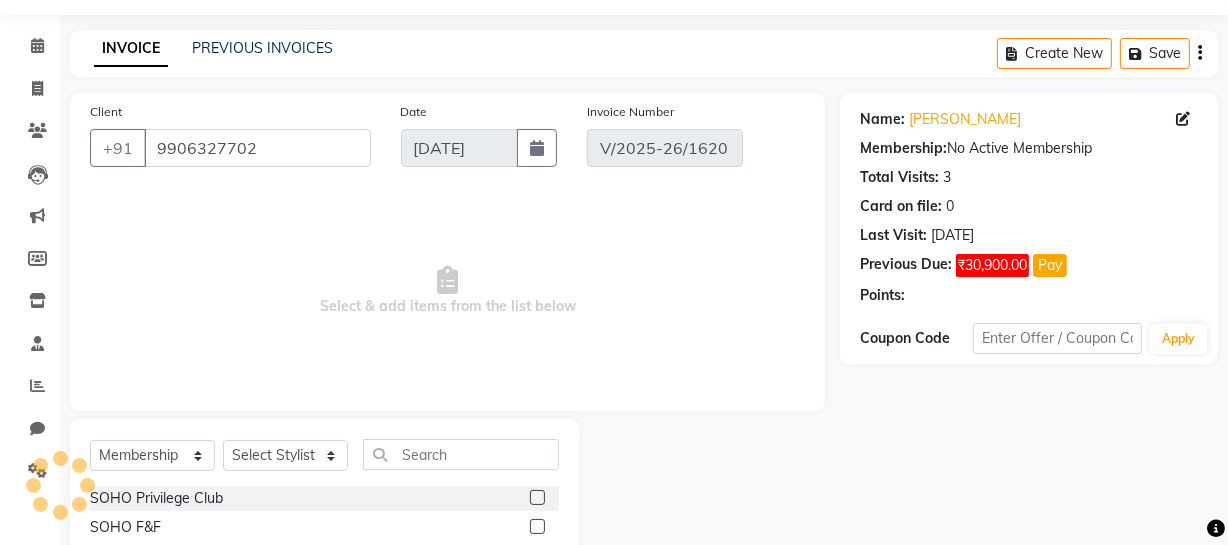 type on "02-06-2025" 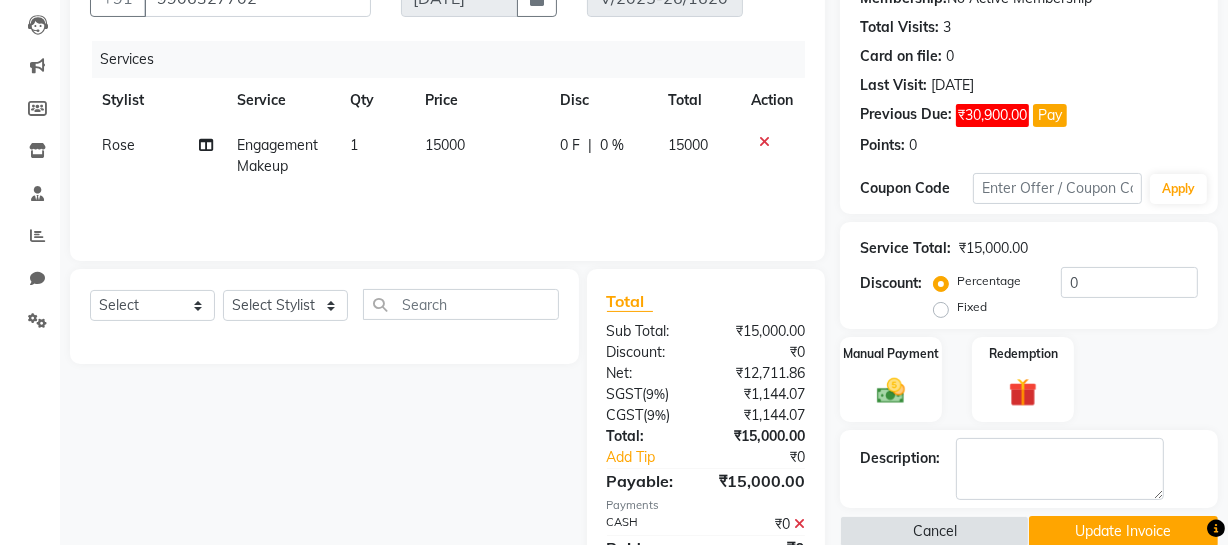 scroll, scrollTop: 298, scrollLeft: 0, axis: vertical 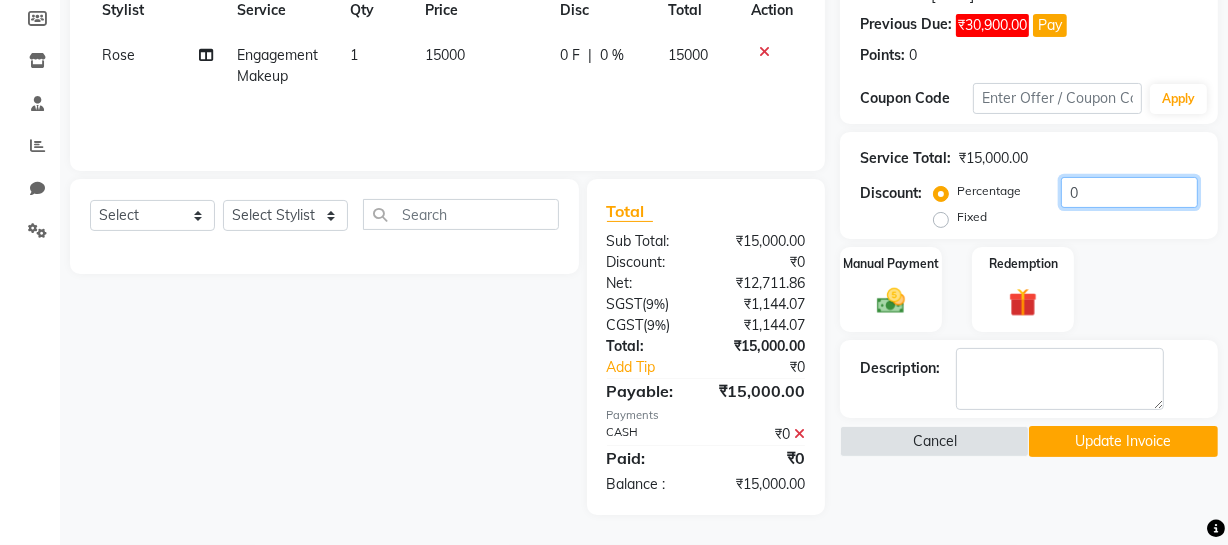 click on "0" 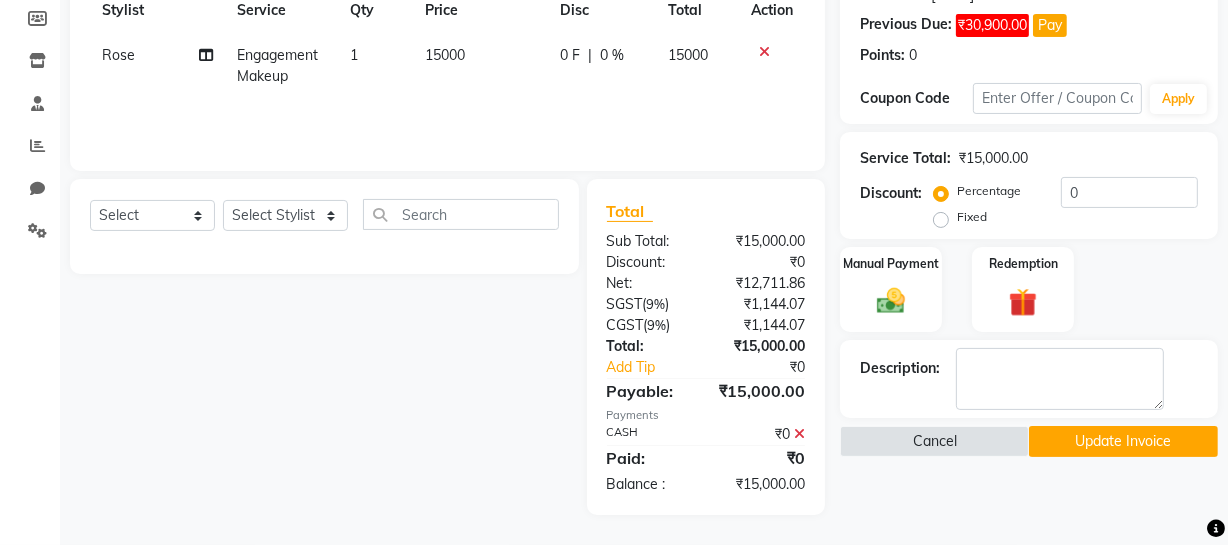 click on "Fixed" 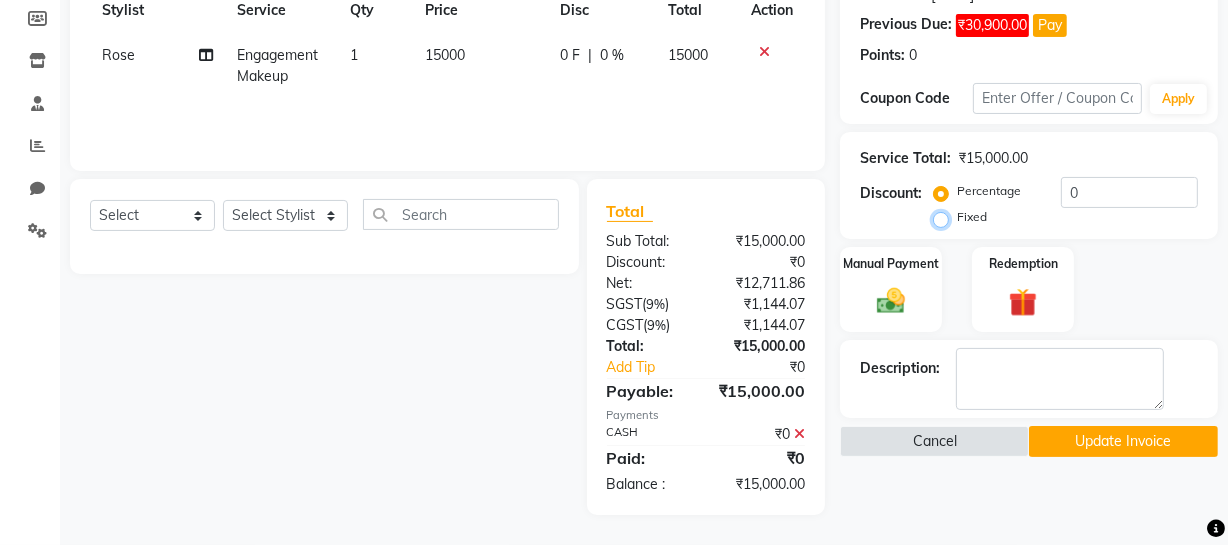click on "Fixed" at bounding box center (945, 217) 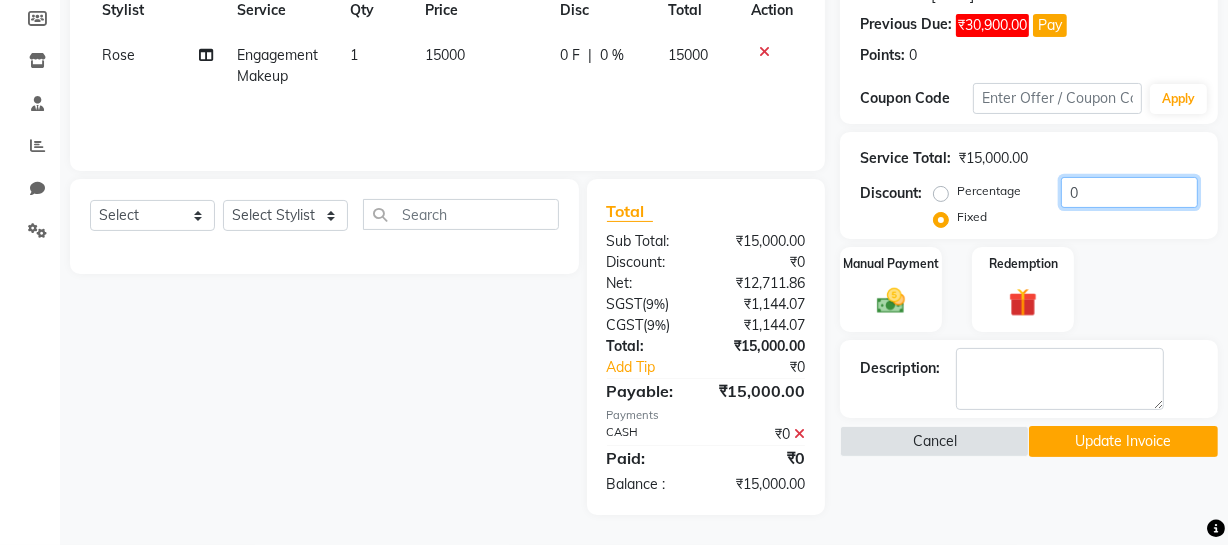 drag, startPoint x: 1139, startPoint y: 182, endPoint x: 821, endPoint y: 200, distance: 318.50903 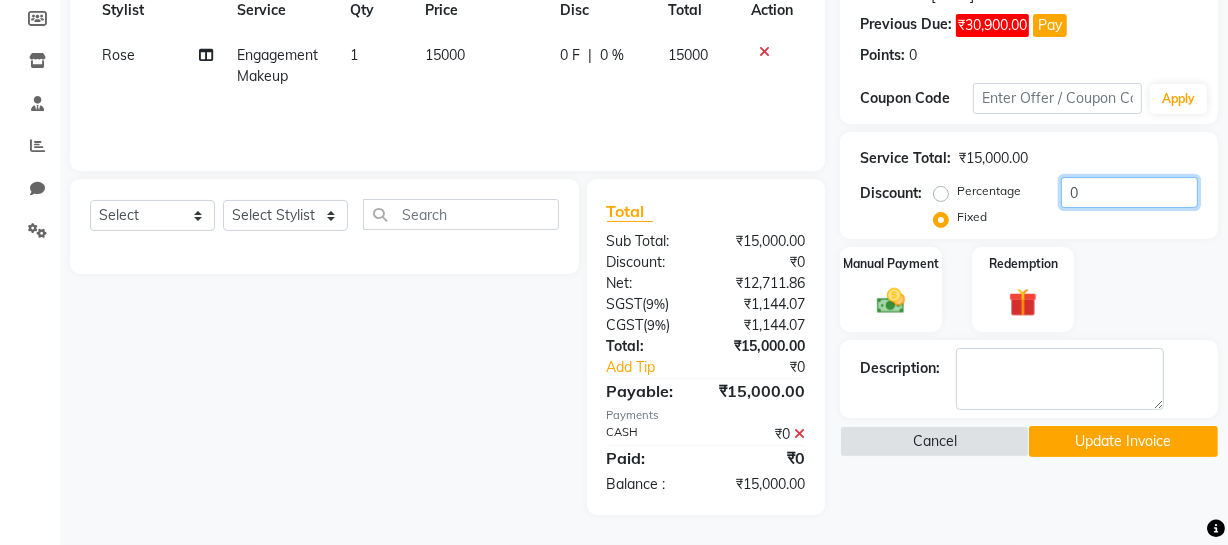 click on "Discount:  Percentage   Fixed  0" 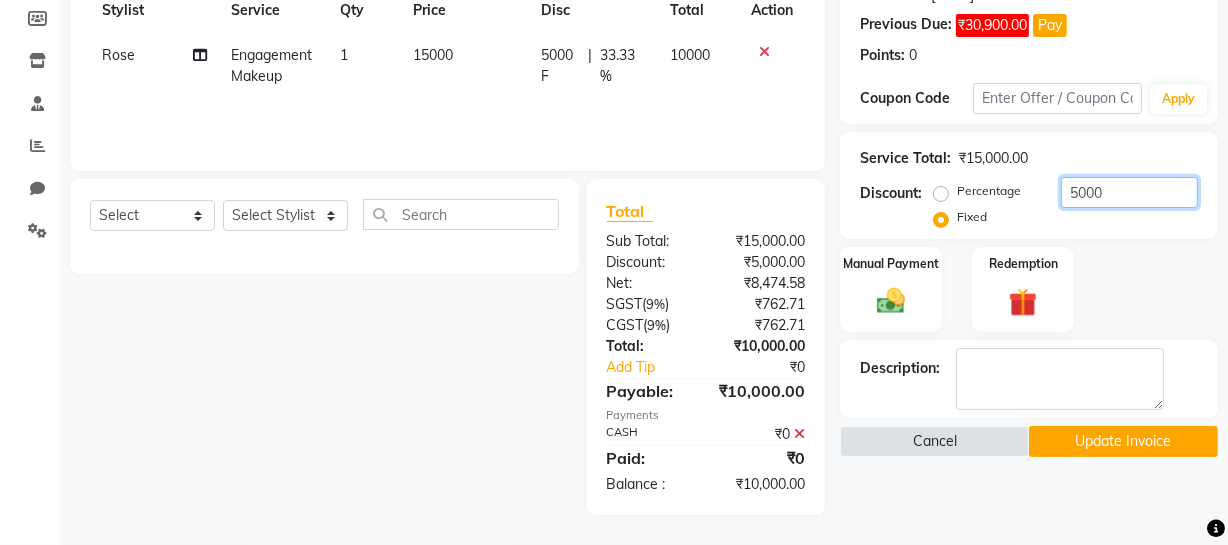 type on "5000" 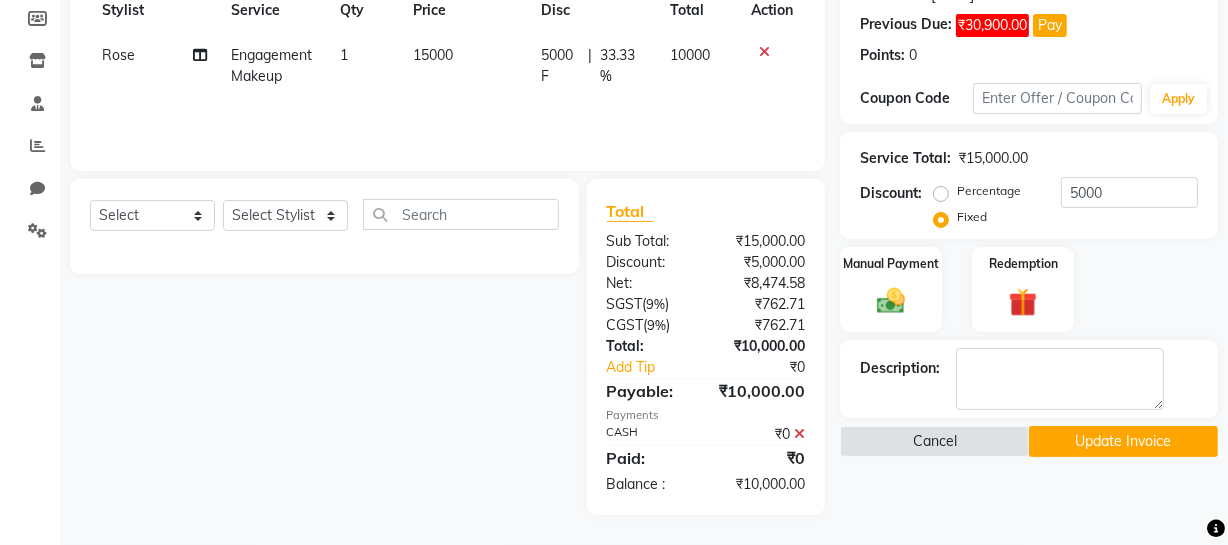 type 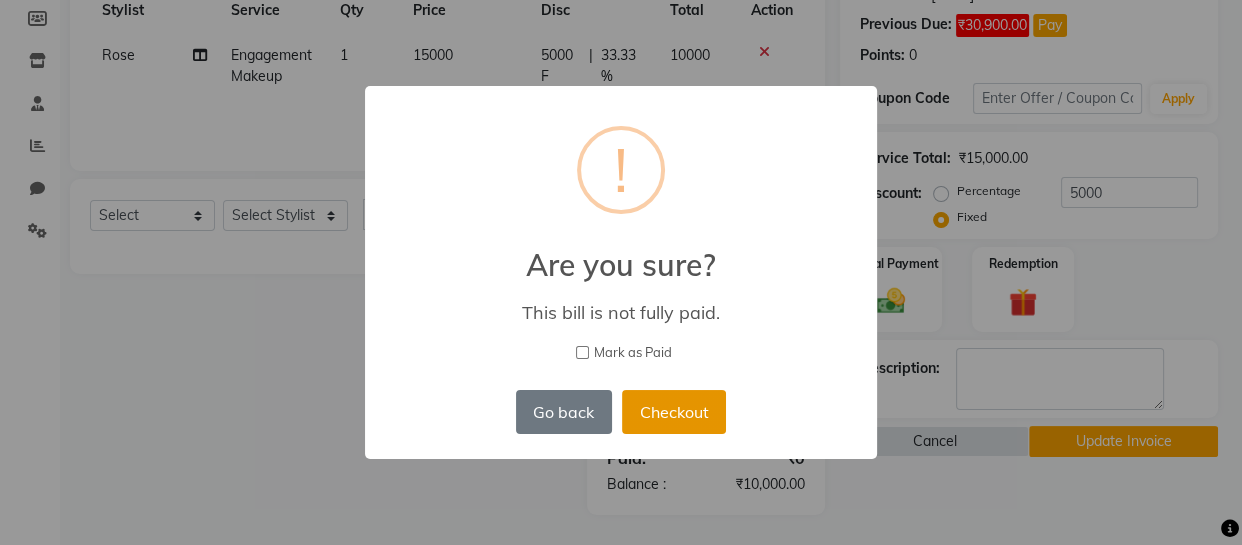 click on "Checkout" at bounding box center [674, 412] 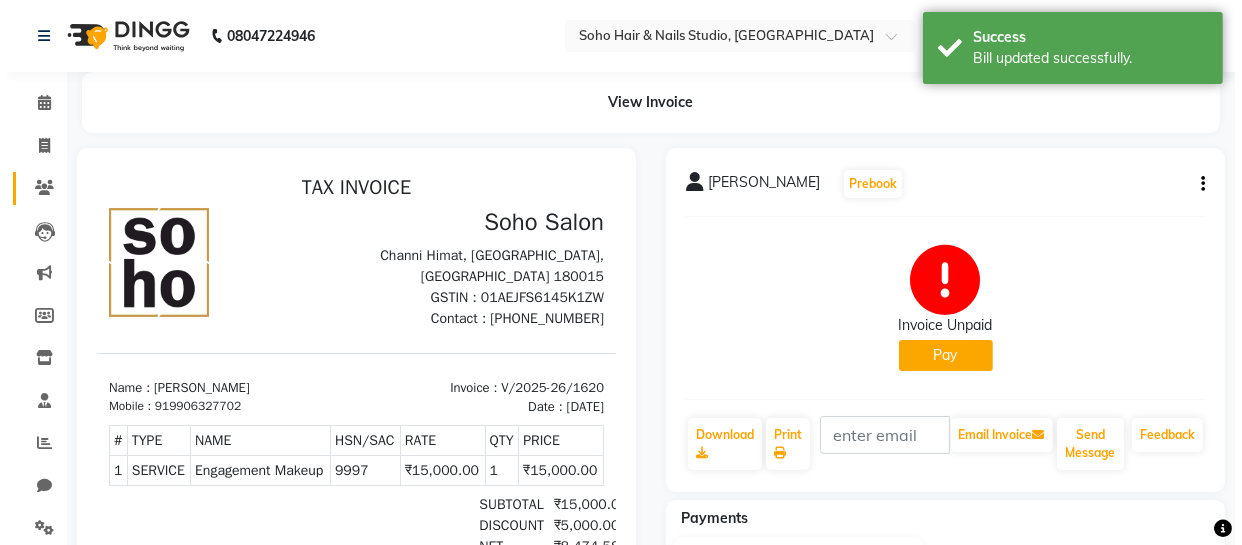 scroll, scrollTop: 0, scrollLeft: 0, axis: both 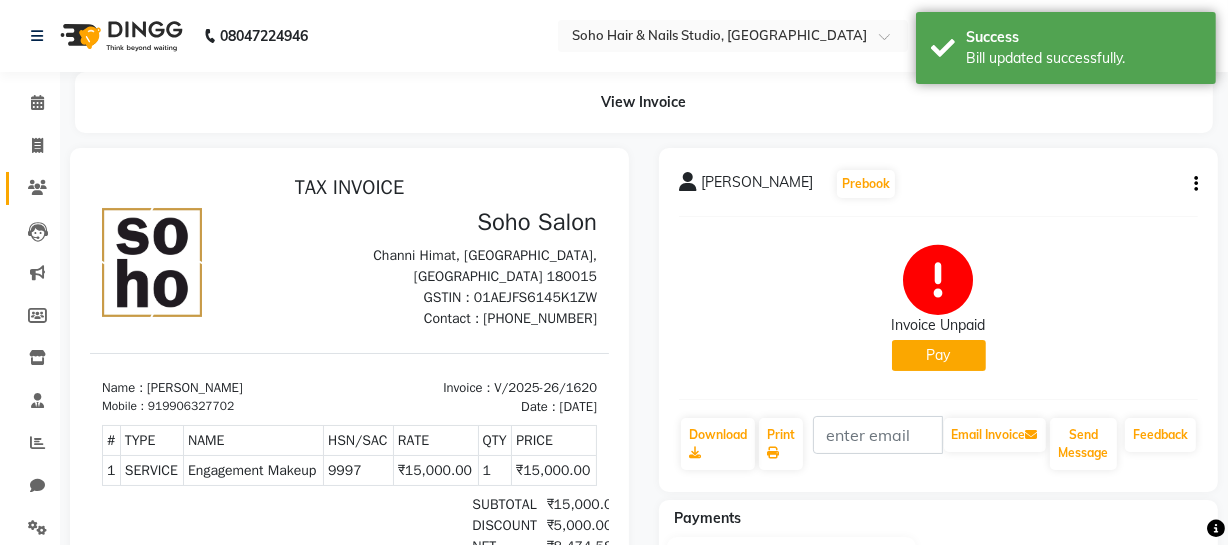 click 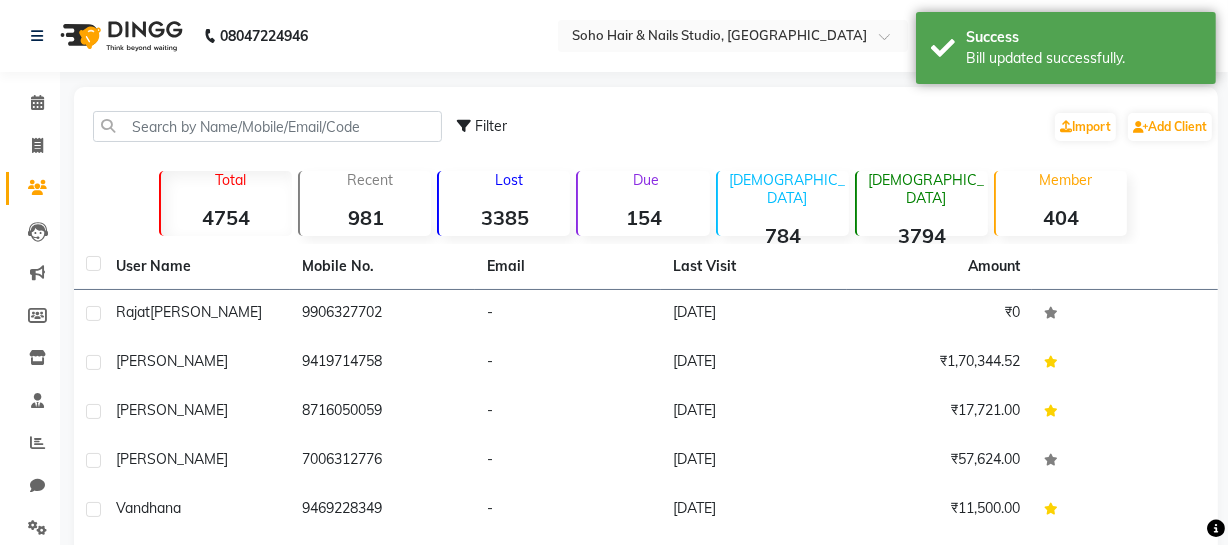 click on "Rajat  Gupta" 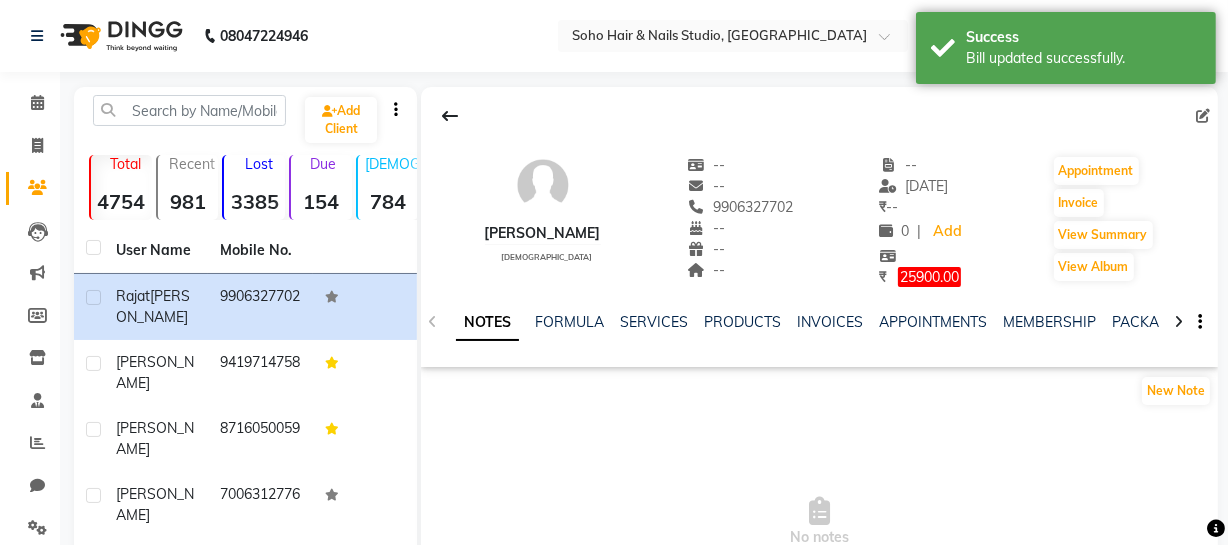 click on "INVOICES" 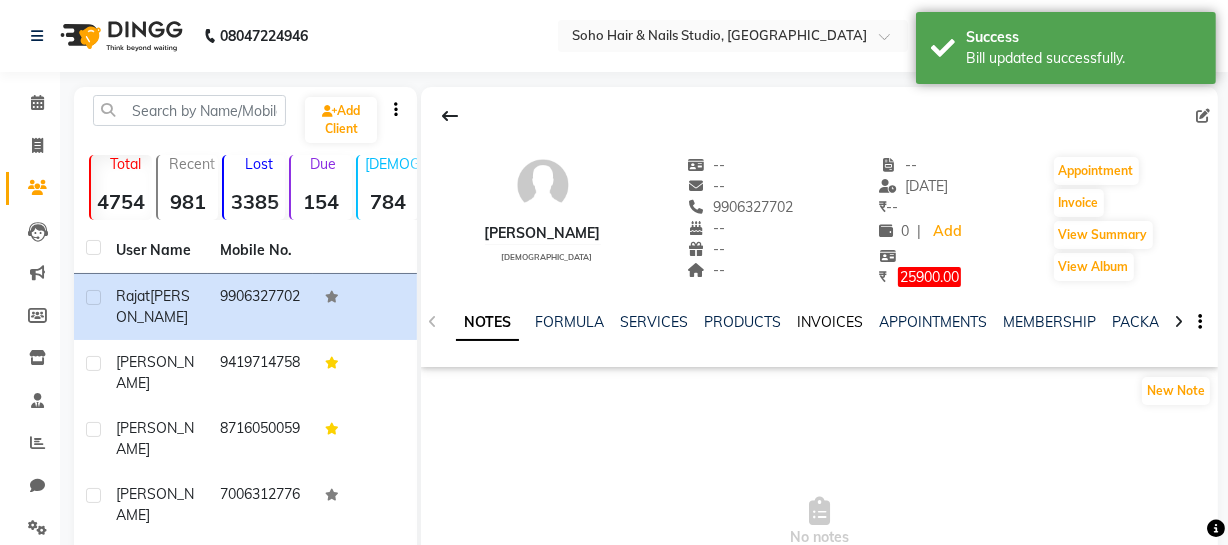 click on "INVOICES" 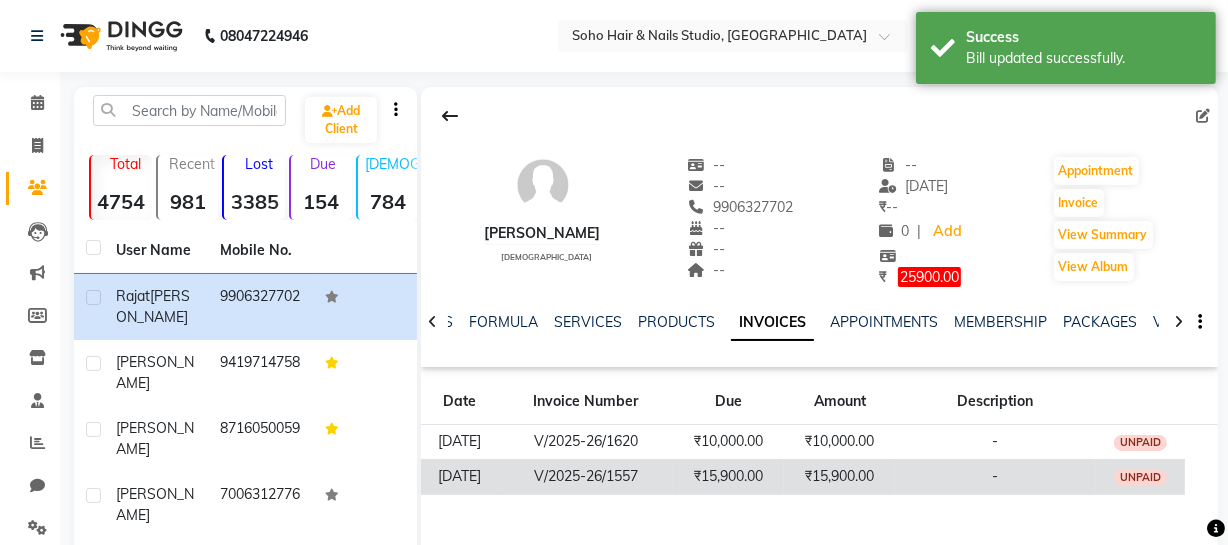 click on "-" 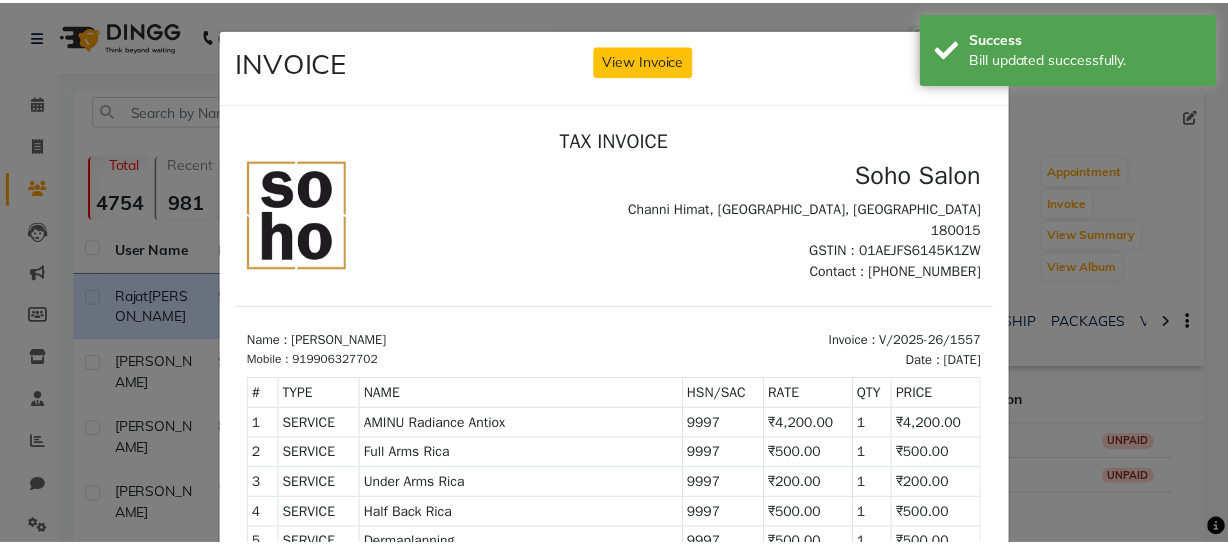 scroll, scrollTop: 0, scrollLeft: 0, axis: both 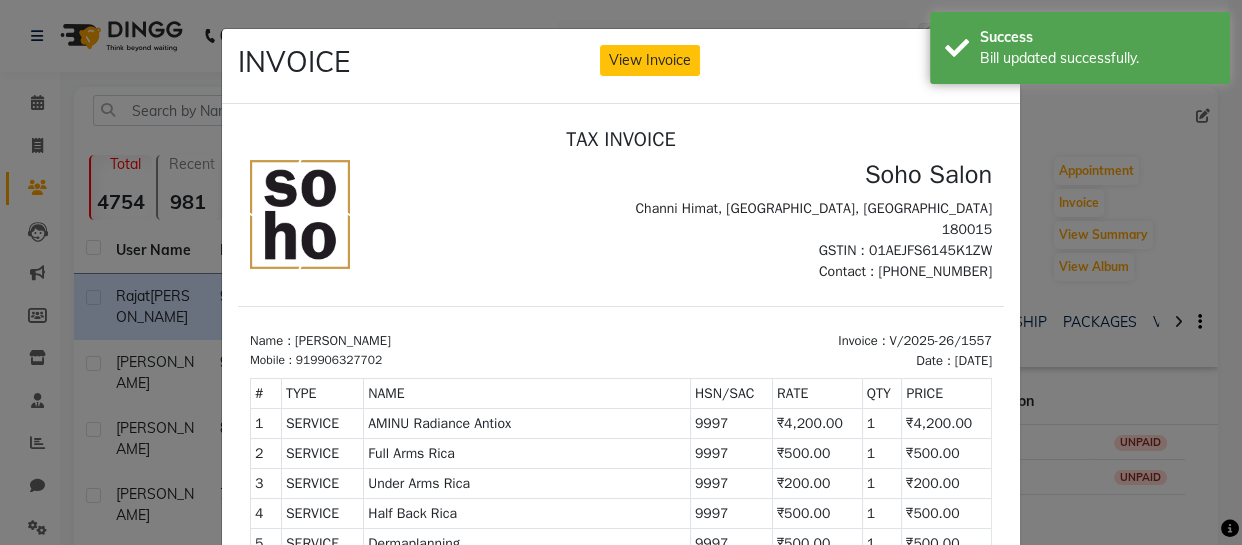 click on "TAX INVOICE" at bounding box center (621, 139) 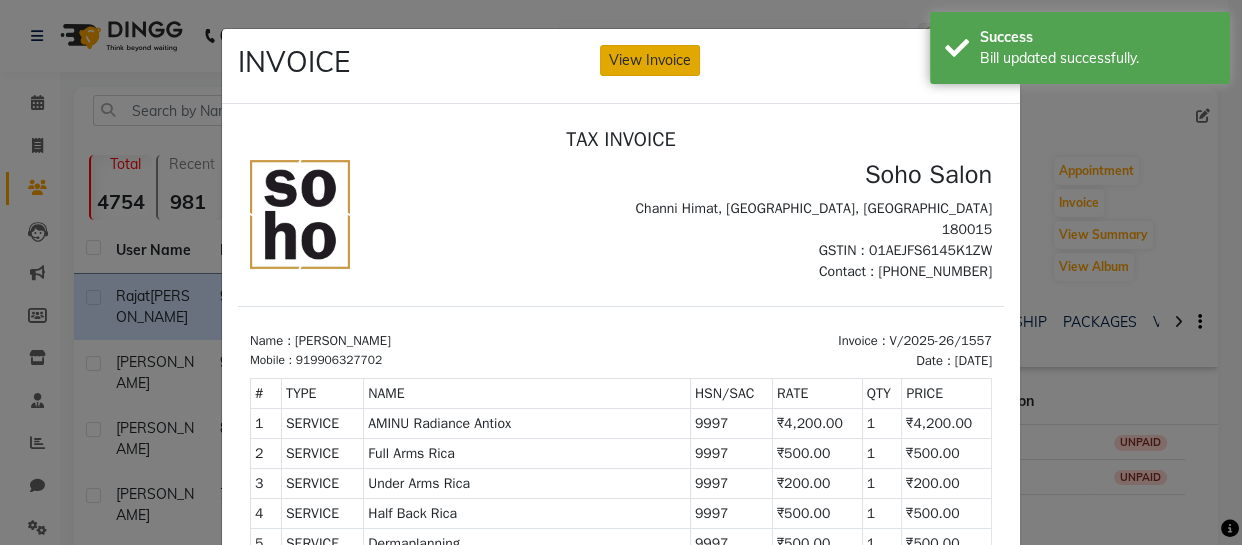 click on "View Invoice" 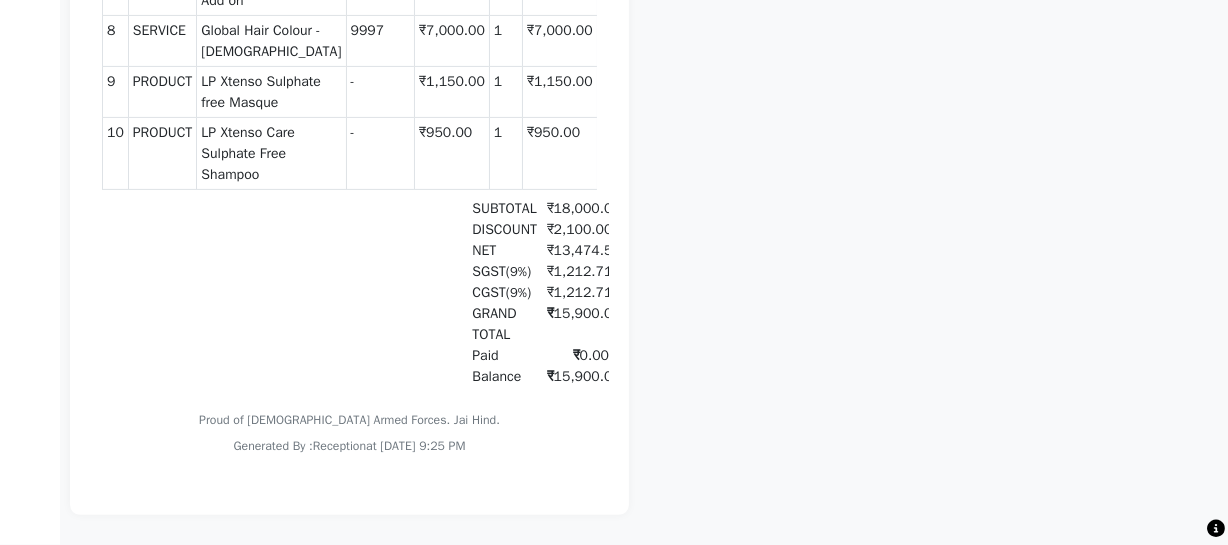 scroll, scrollTop: 69, scrollLeft: 0, axis: vertical 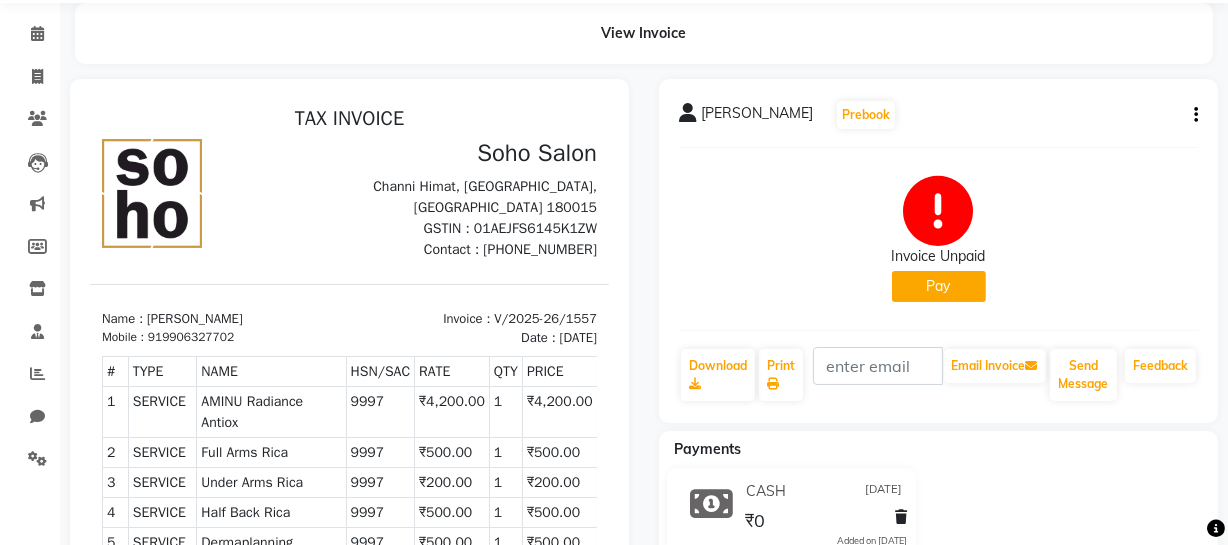 click 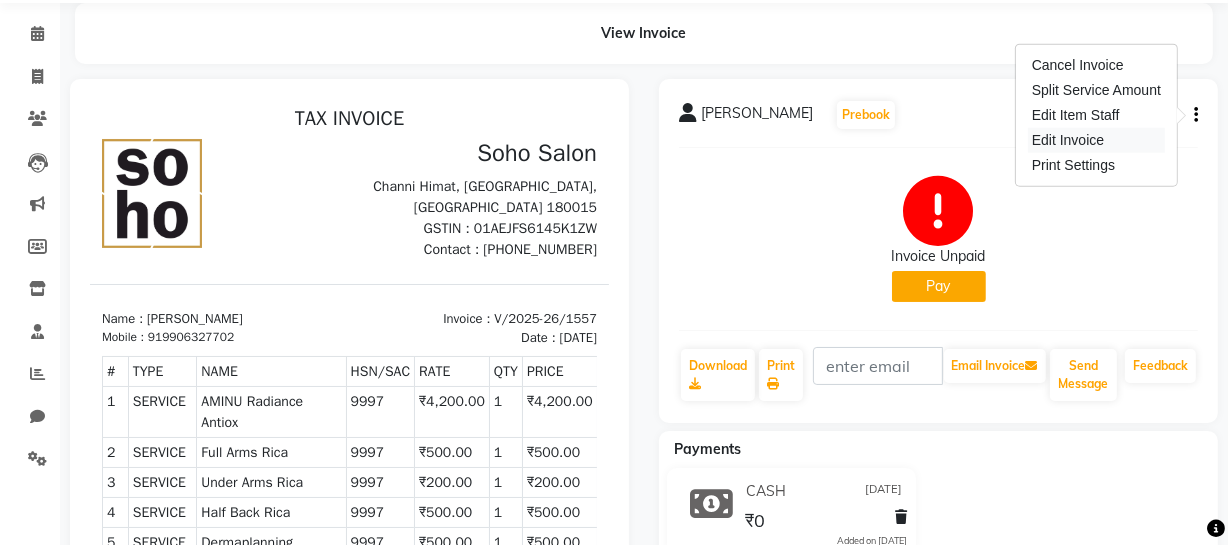 click on "Edit Invoice" at bounding box center [1096, 140] 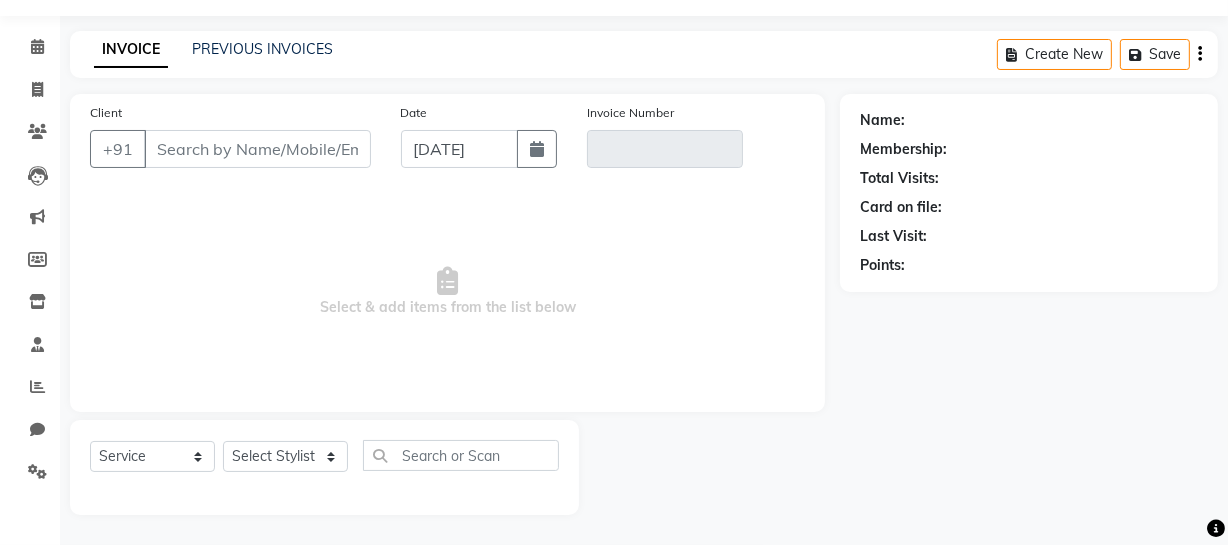 select on "membership" 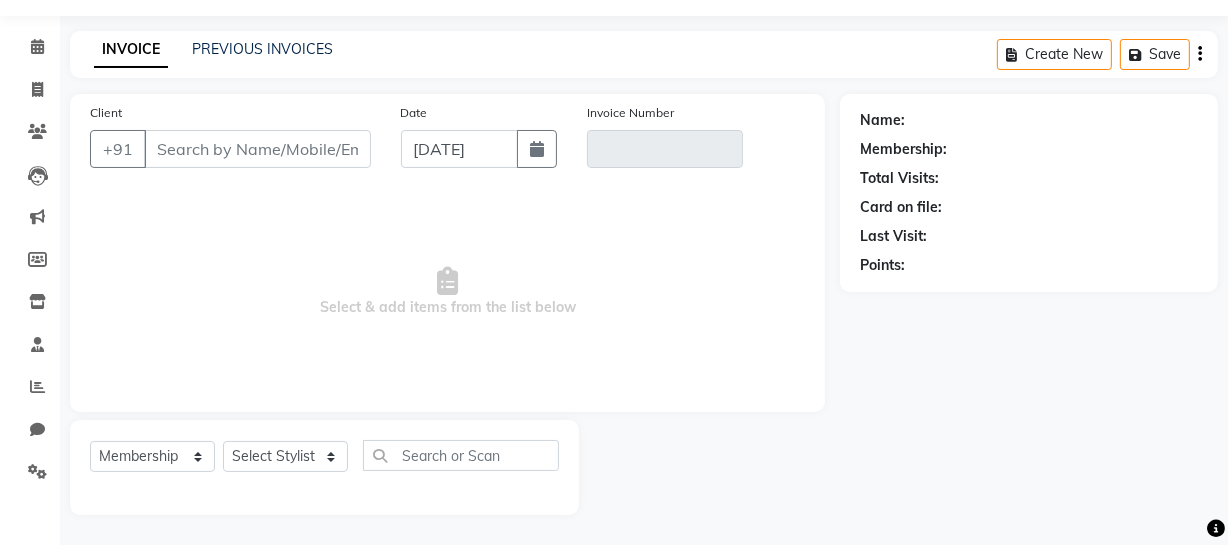 scroll, scrollTop: 69, scrollLeft: 0, axis: vertical 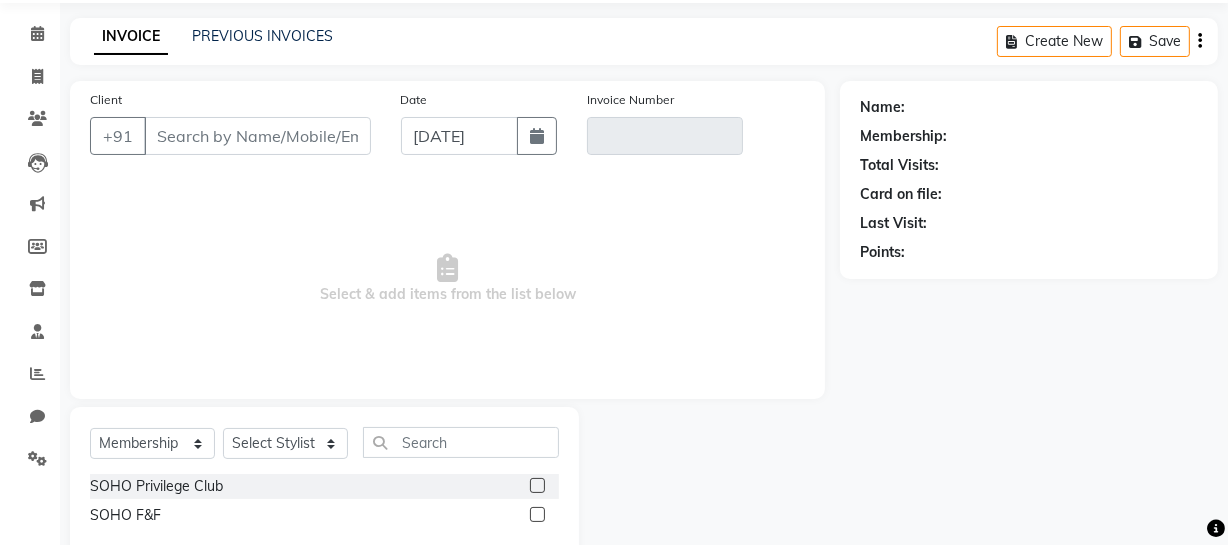 type on "9906327702" 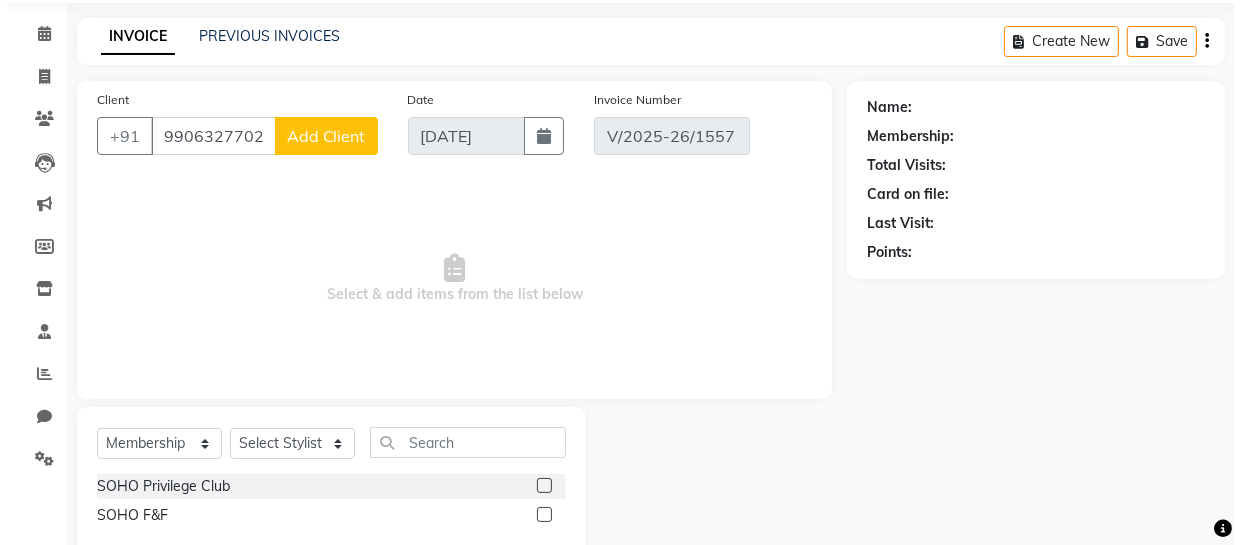 scroll, scrollTop: 0, scrollLeft: 0, axis: both 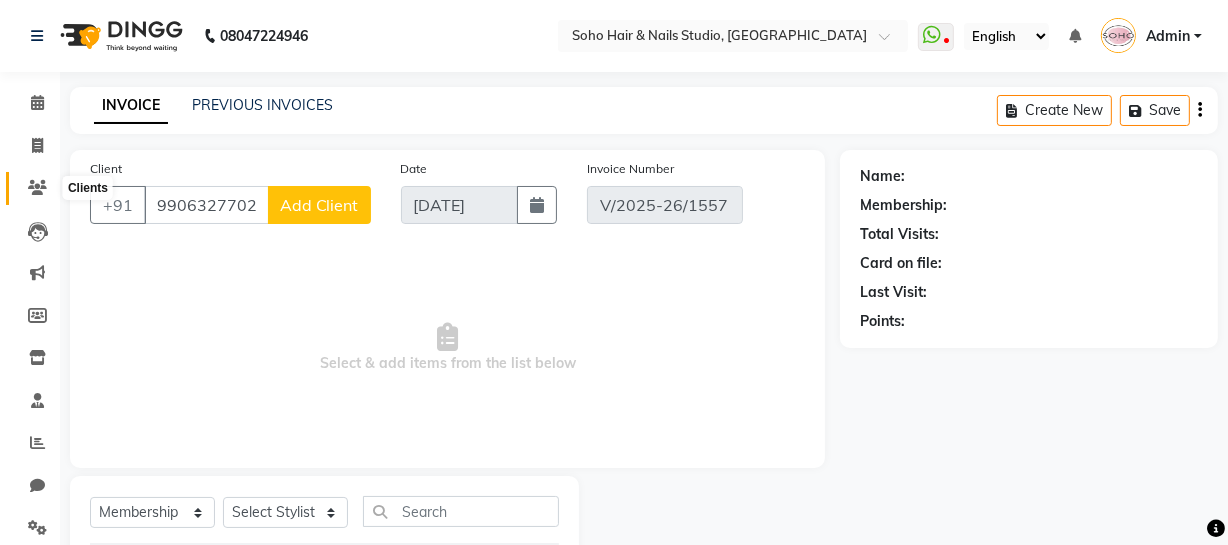 click 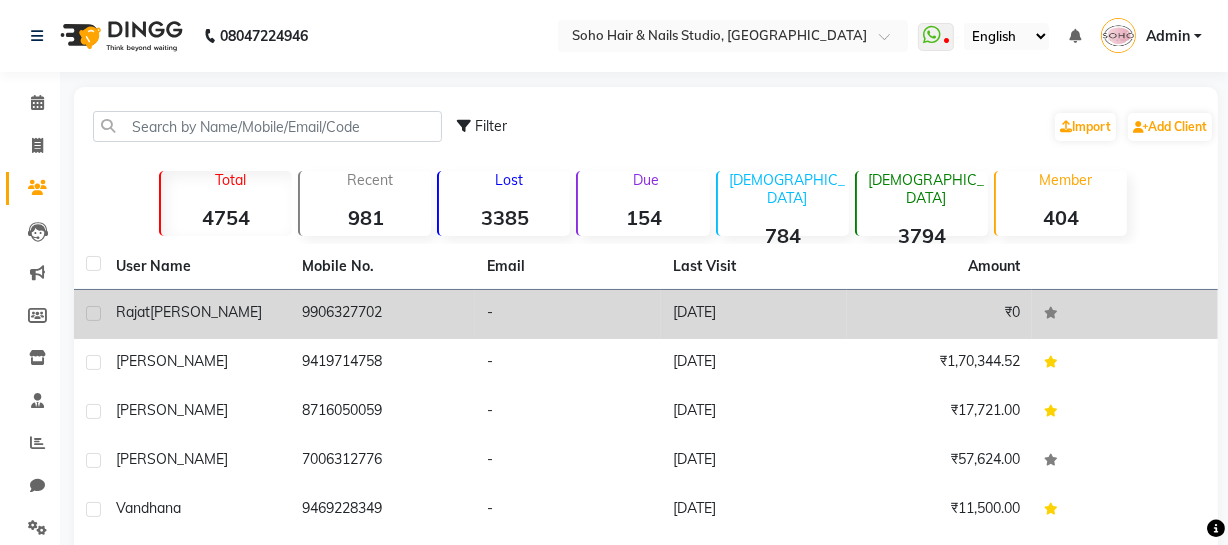 drag, startPoint x: 320, startPoint y: 303, endPoint x: 334, endPoint y: 303, distance: 14 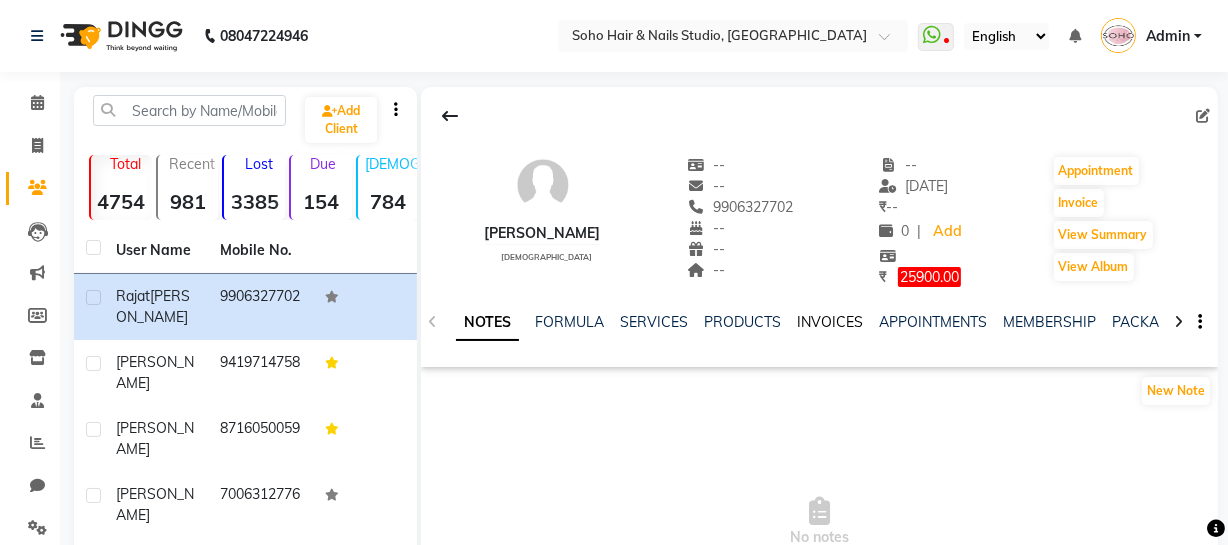 click on "INVOICES" 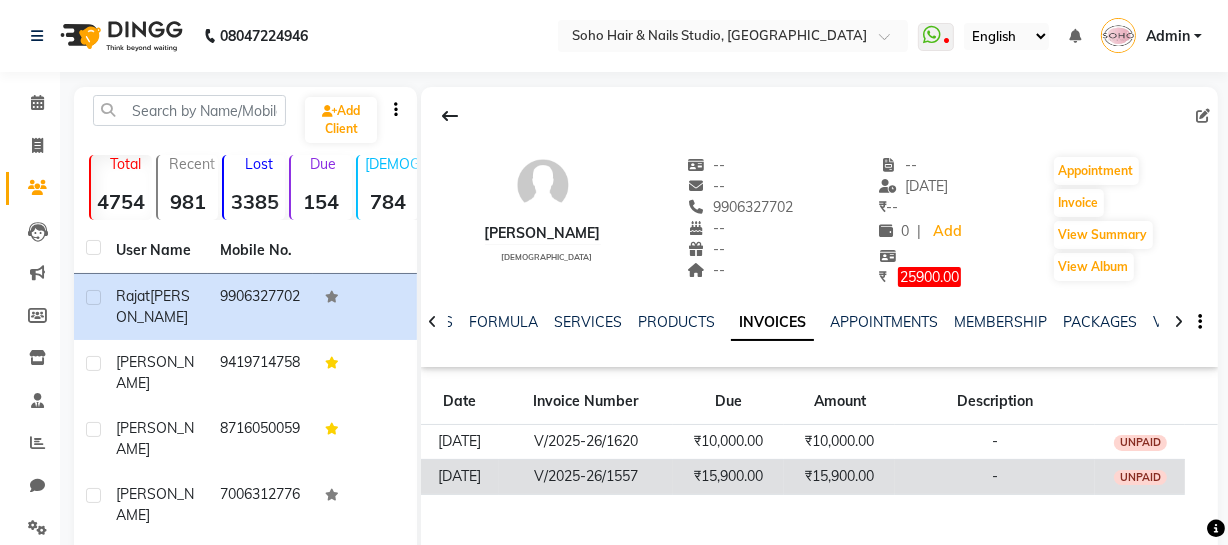 click on "₹15,900.00" 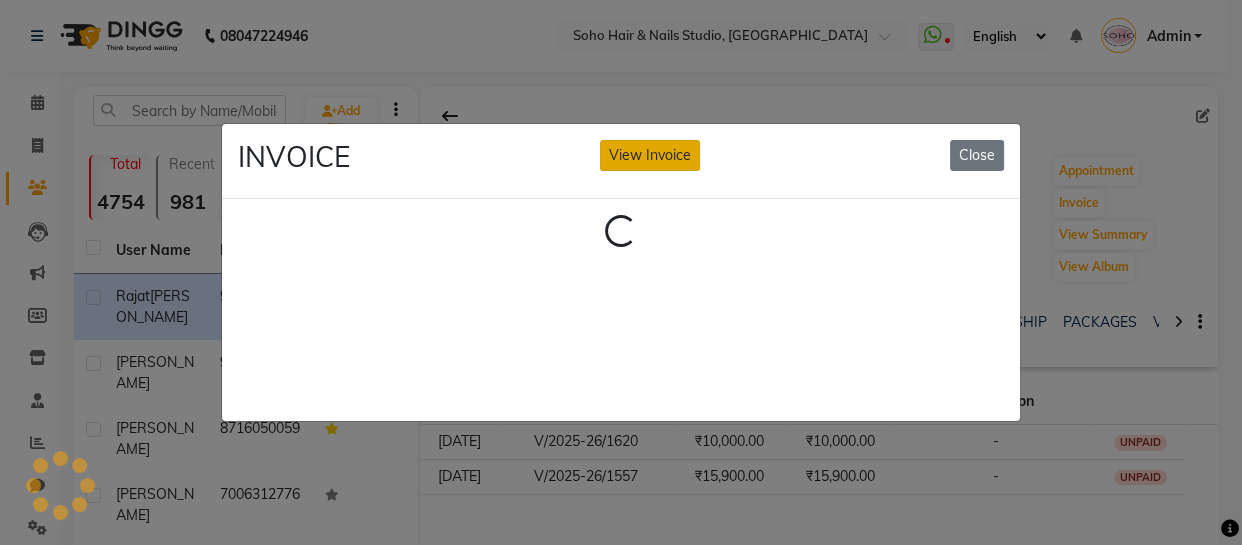 click on "INVOICE View Invoice Close" 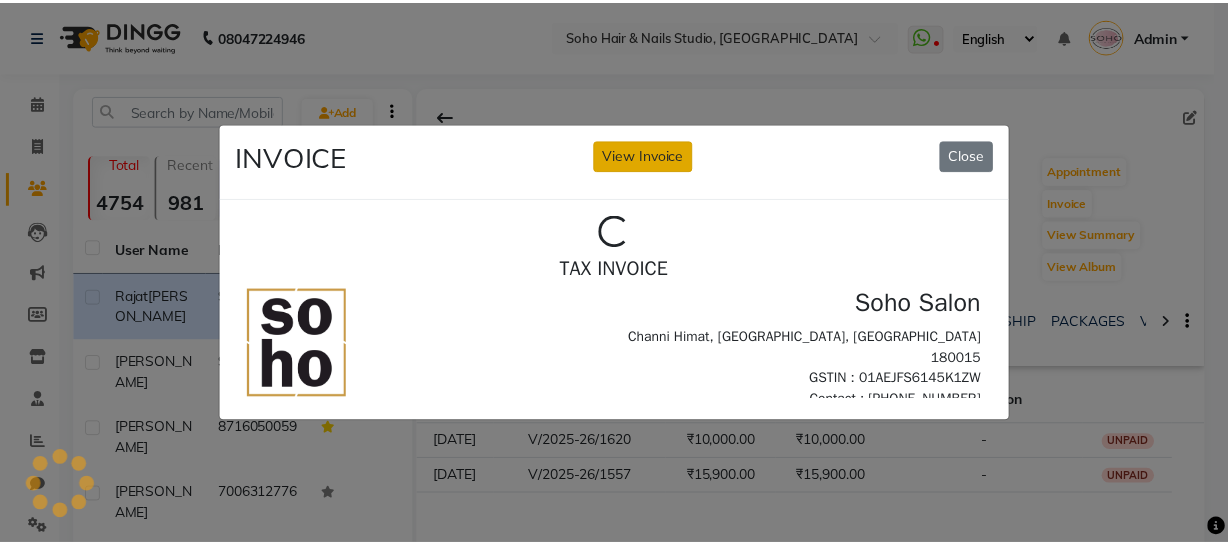 scroll, scrollTop: 0, scrollLeft: 0, axis: both 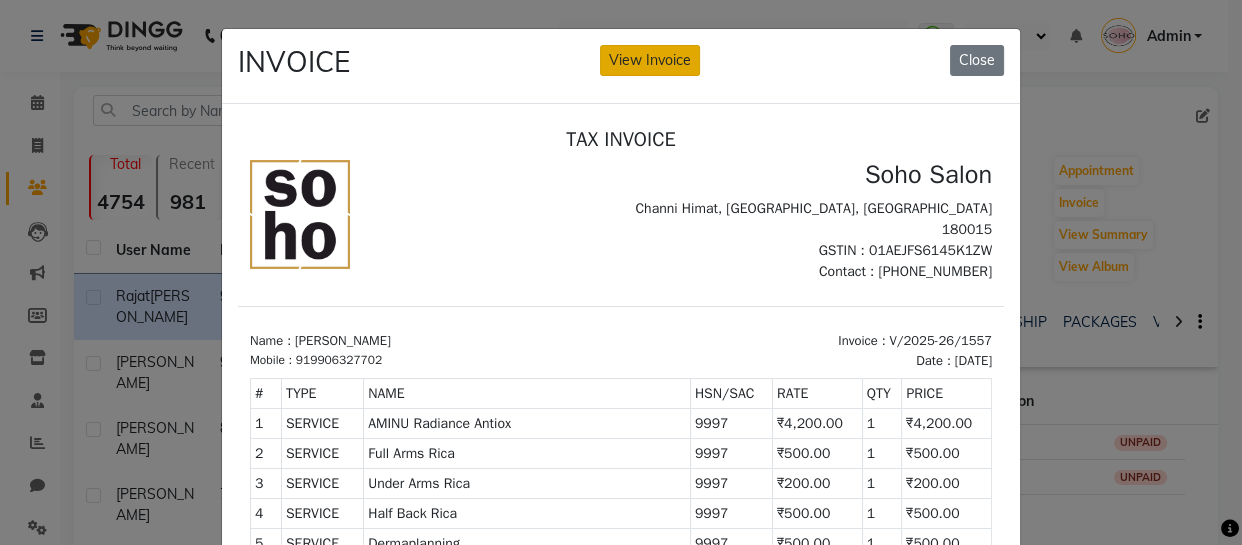 click on "View Invoice" 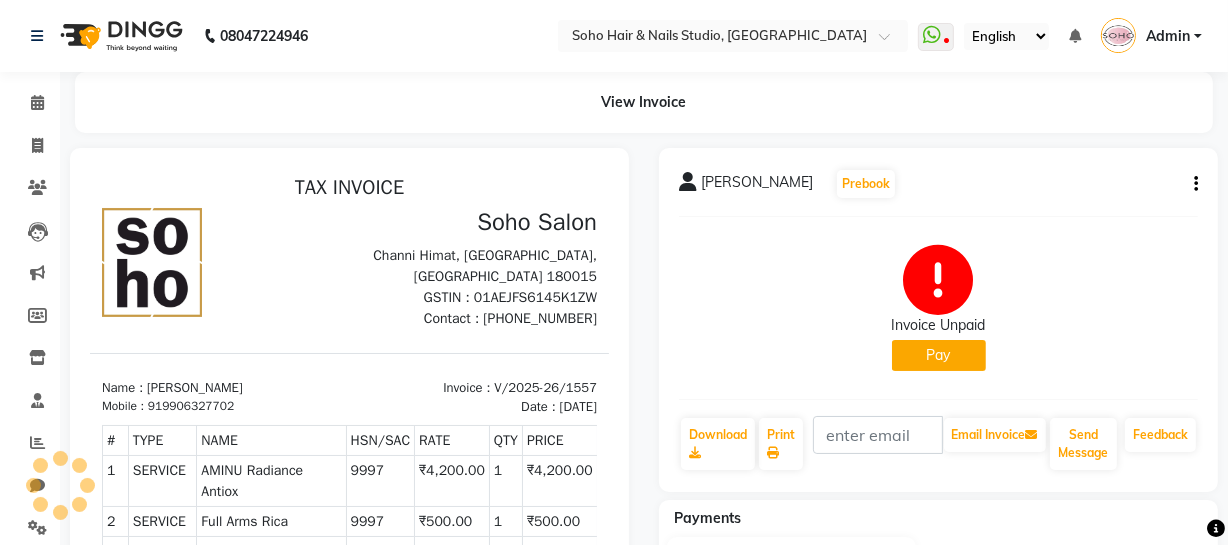 scroll, scrollTop: 0, scrollLeft: 0, axis: both 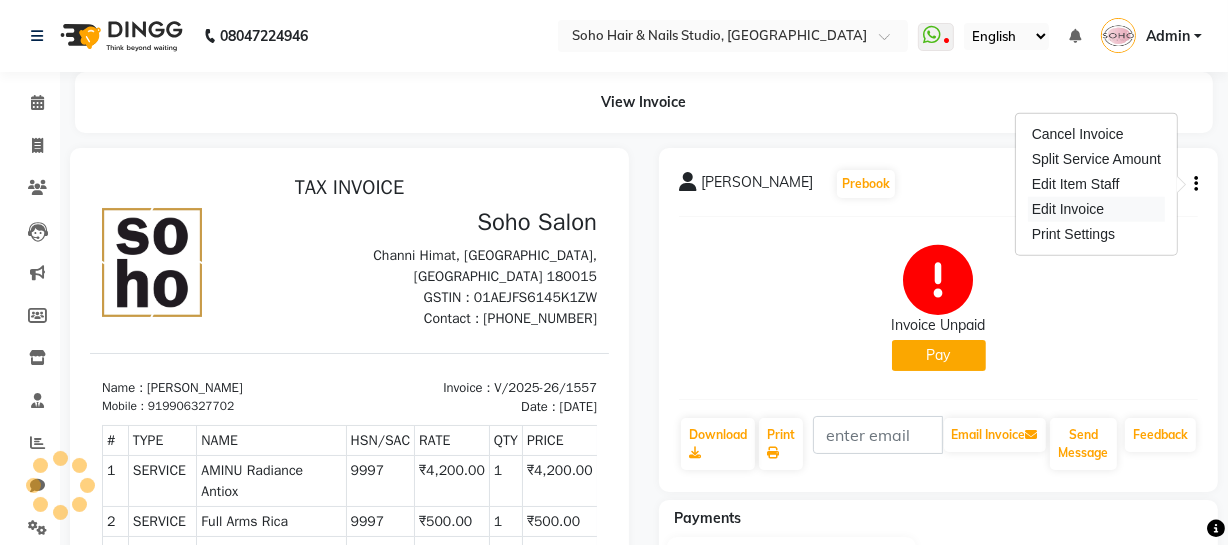 click on "Edit Invoice" at bounding box center (1096, 209) 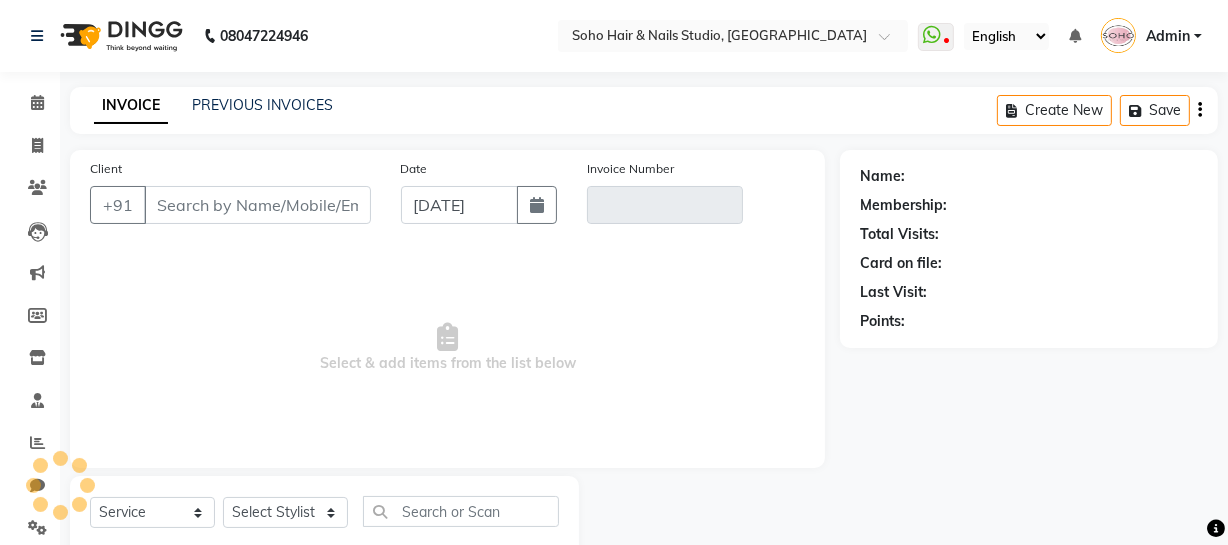 scroll, scrollTop: 57, scrollLeft: 0, axis: vertical 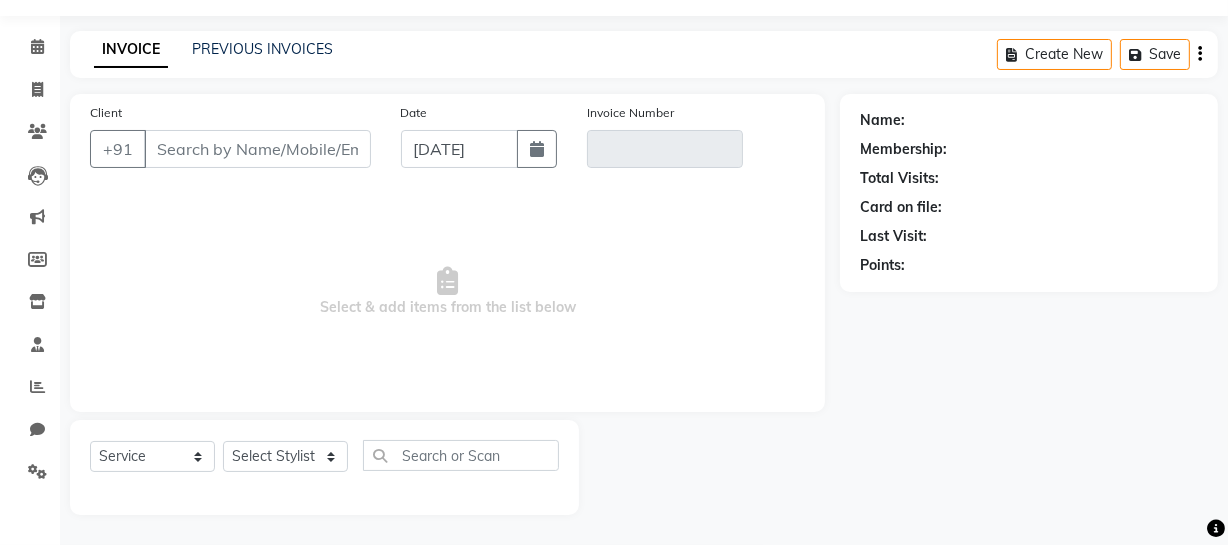 select on "membership" 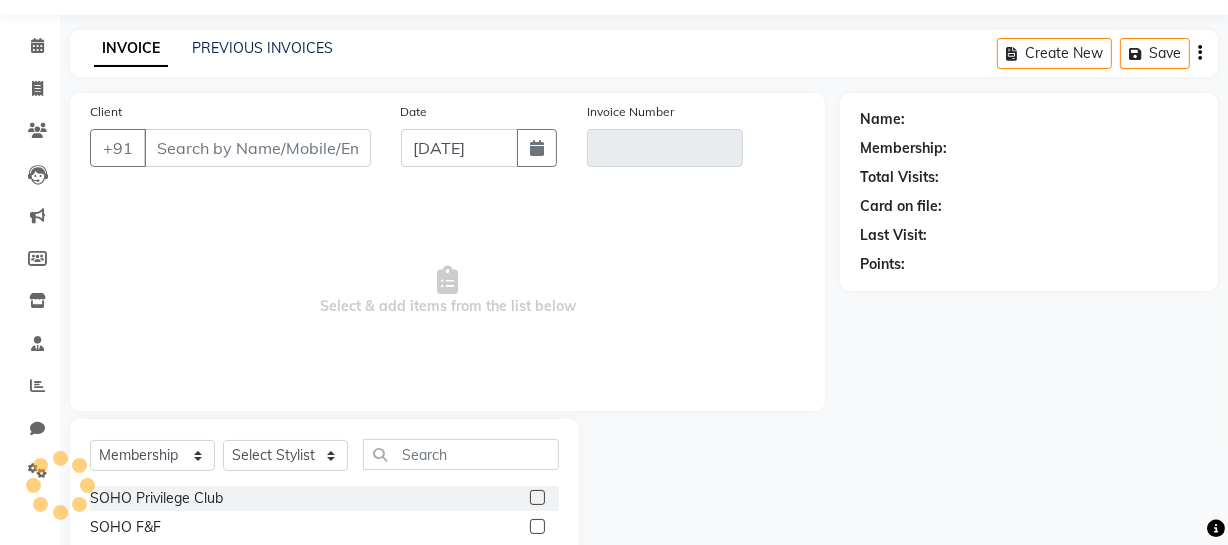 type on "9906327702" 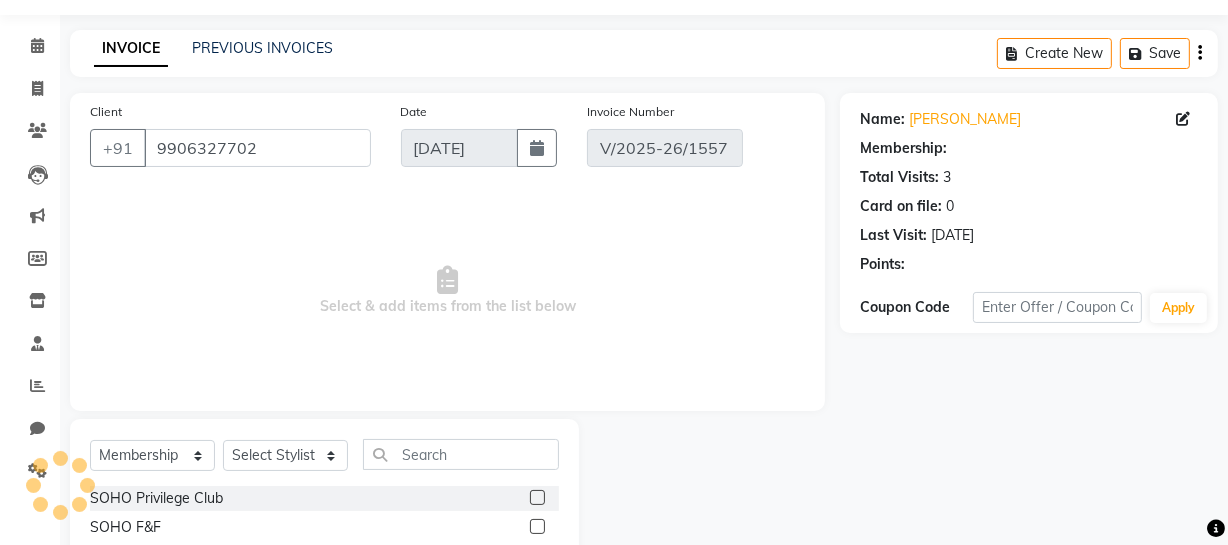 type on "30-05-2025" 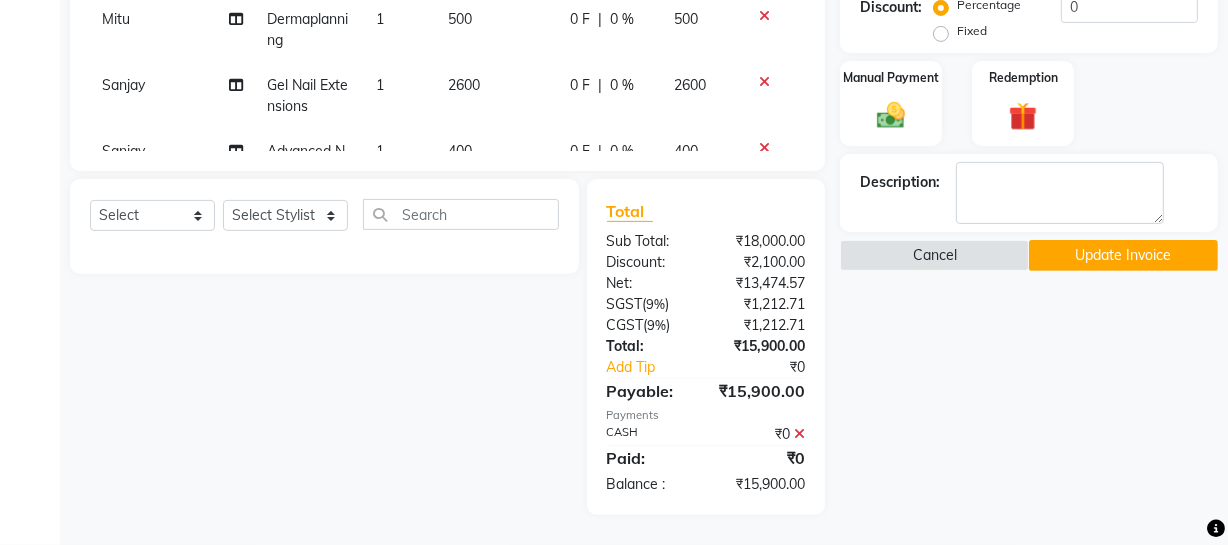 scroll, scrollTop: 507, scrollLeft: 0, axis: vertical 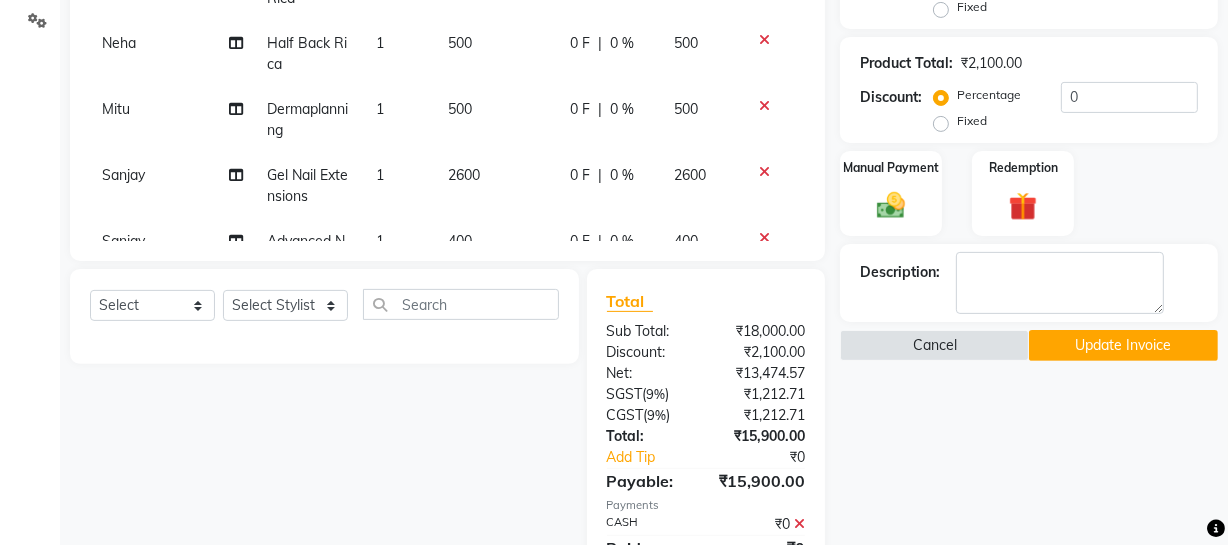 click on "Fixed" 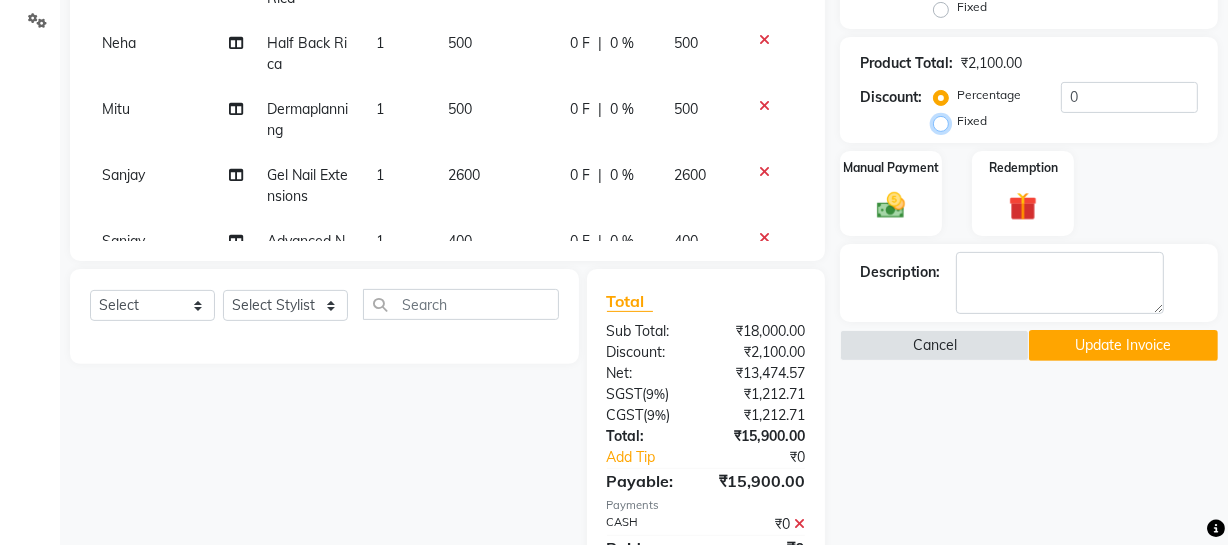 click on "Fixed" at bounding box center [945, 121] 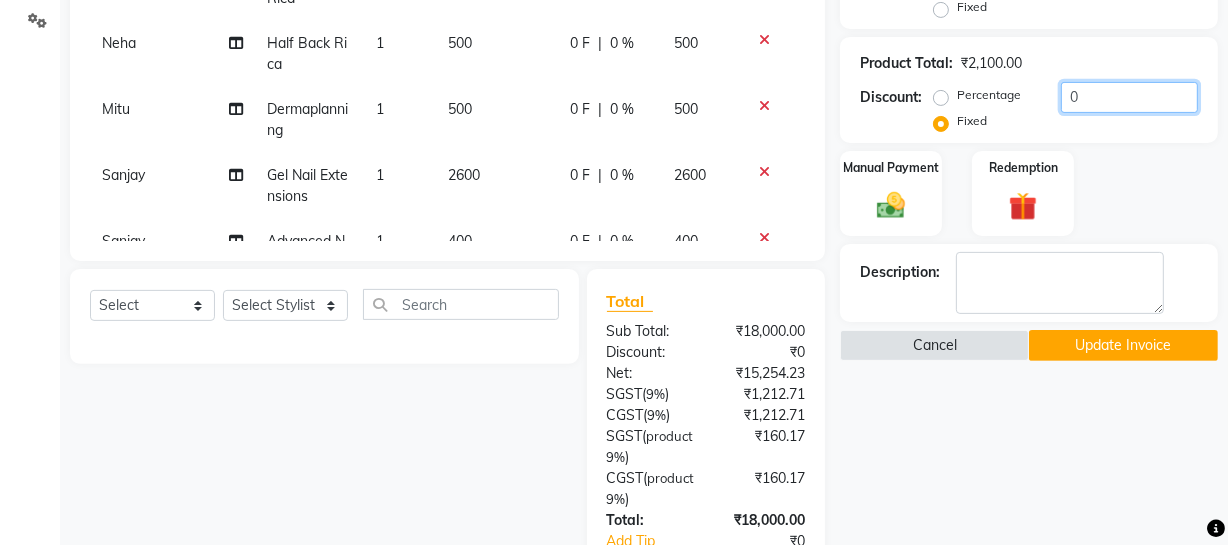 drag, startPoint x: 1103, startPoint y: 97, endPoint x: 946, endPoint y: 101, distance: 157.05095 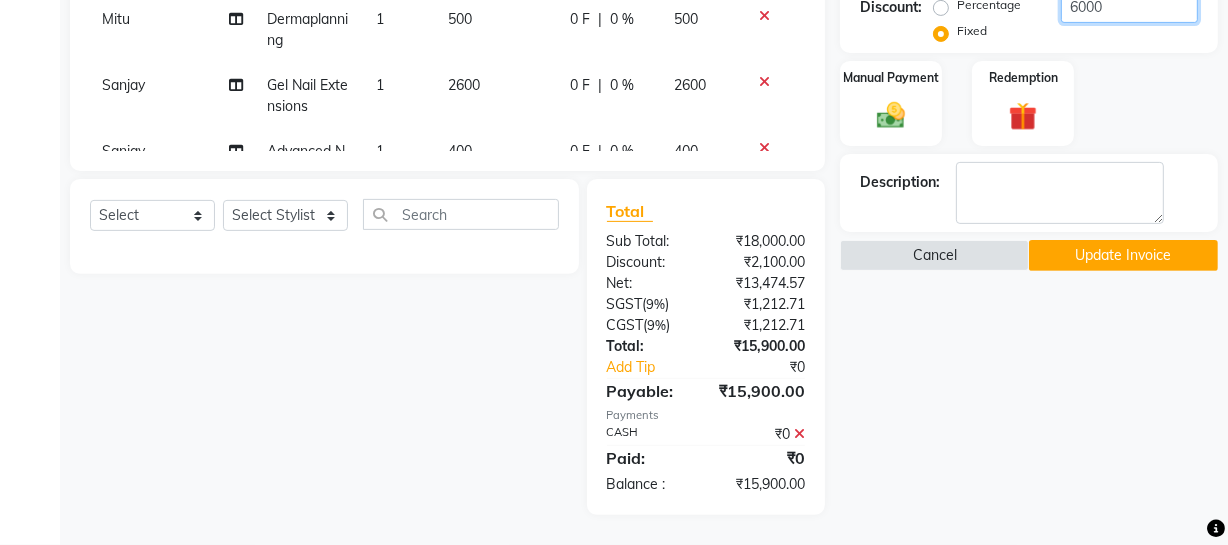 scroll, scrollTop: 143, scrollLeft: 0, axis: vertical 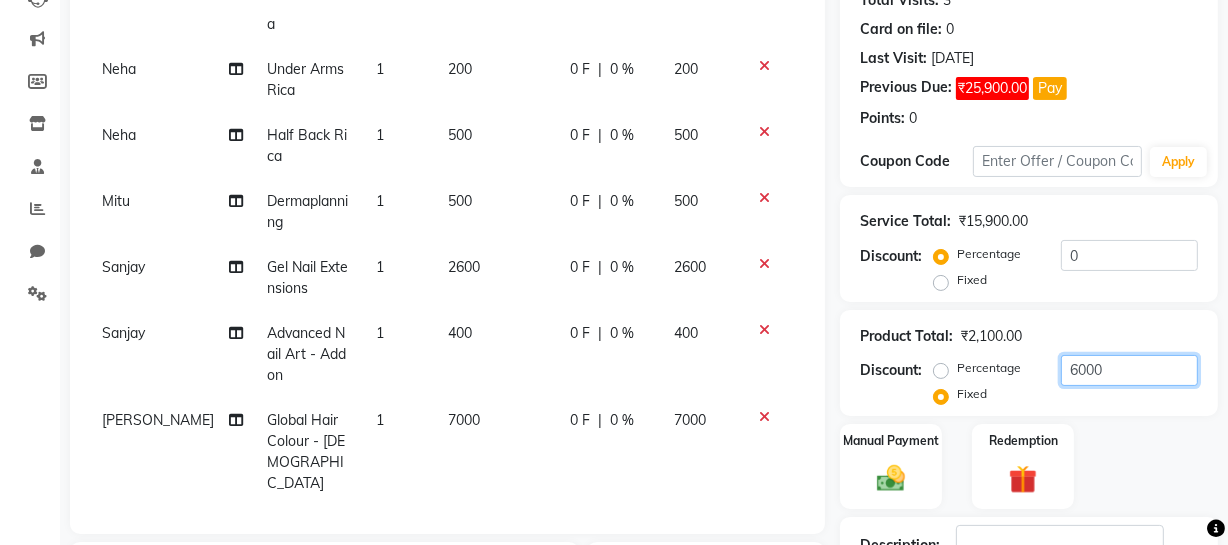 drag, startPoint x: 1075, startPoint y: 370, endPoint x: 956, endPoint y: 360, distance: 119.419426 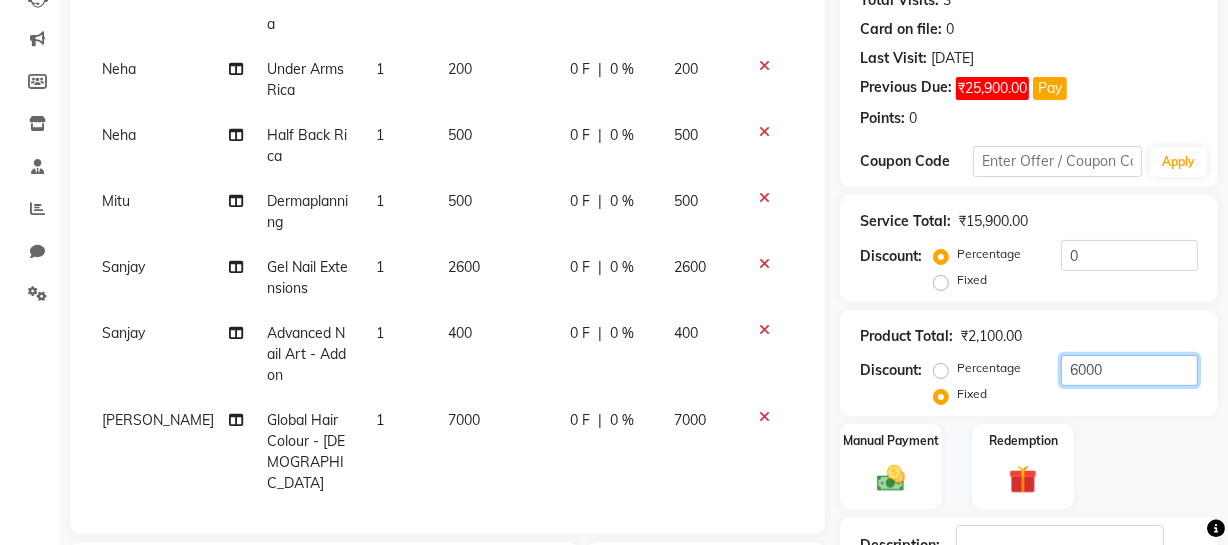 click on "Percentage   Fixed  6000" 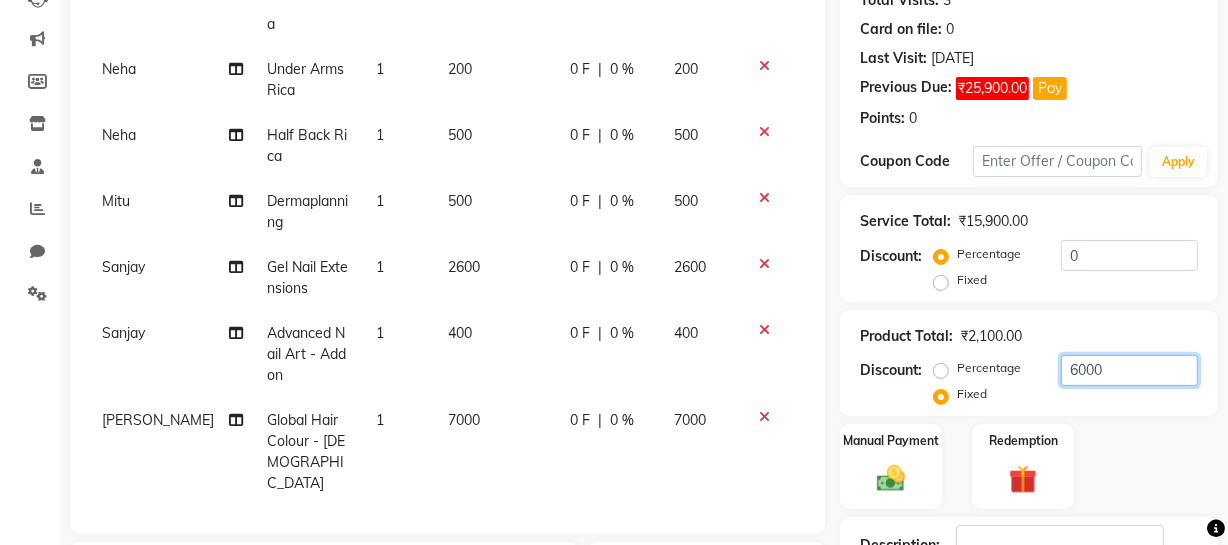 type on "0" 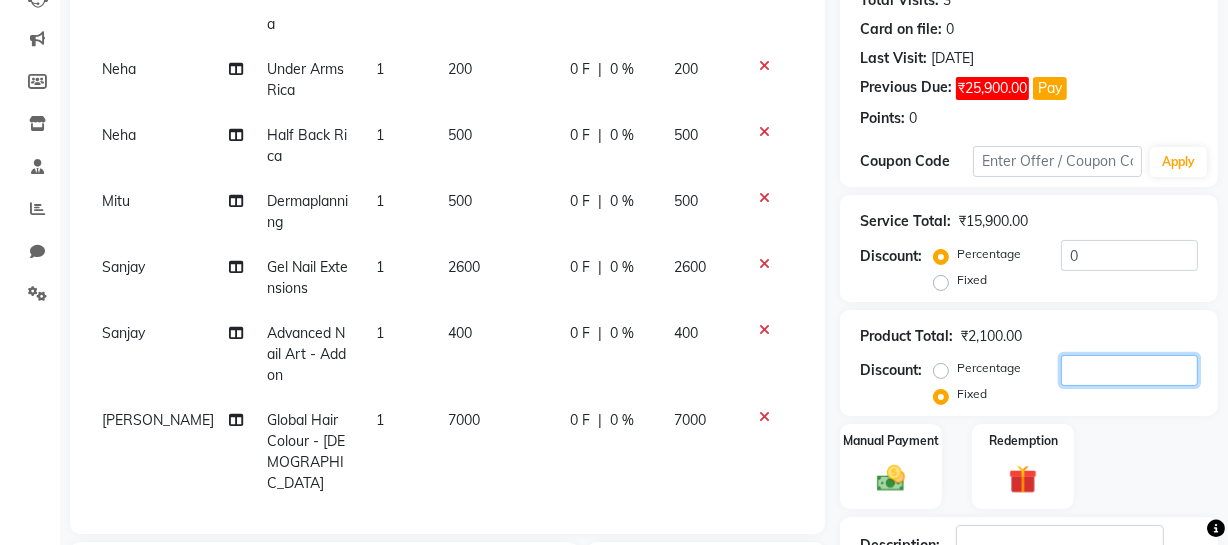 type 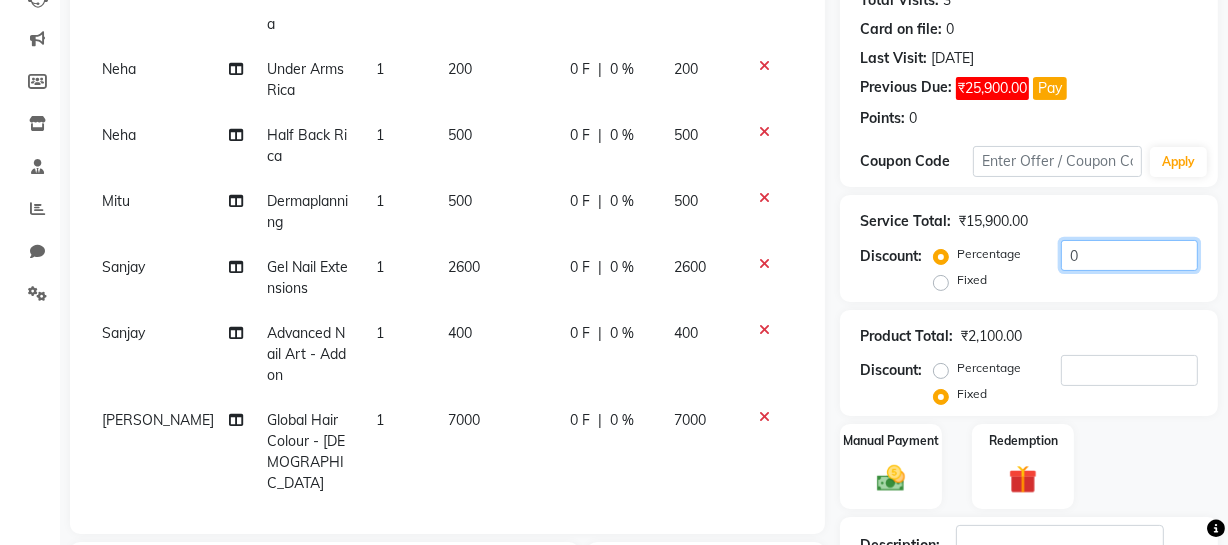 drag, startPoint x: 1040, startPoint y: 261, endPoint x: 926, endPoint y: 260, distance: 114.00439 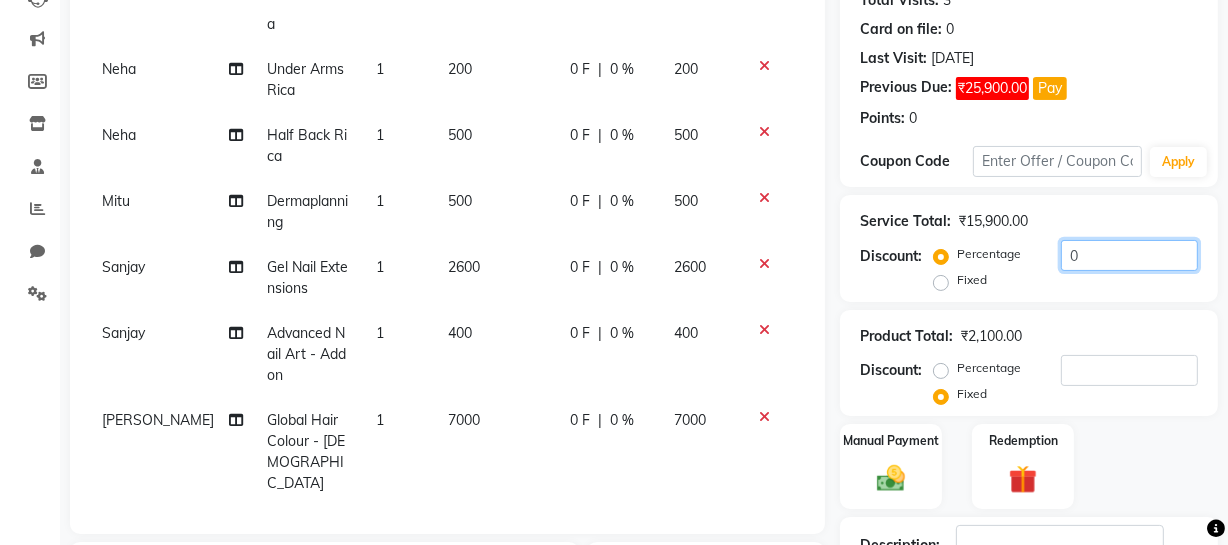 click on "Discount:  Percentage   Fixed  0" 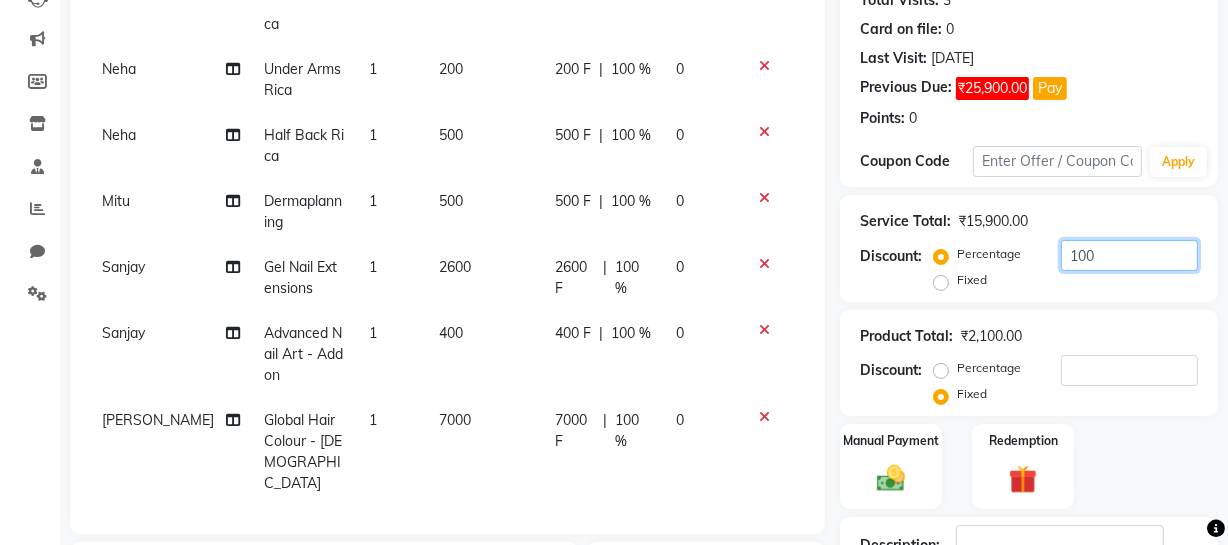 type on "100" 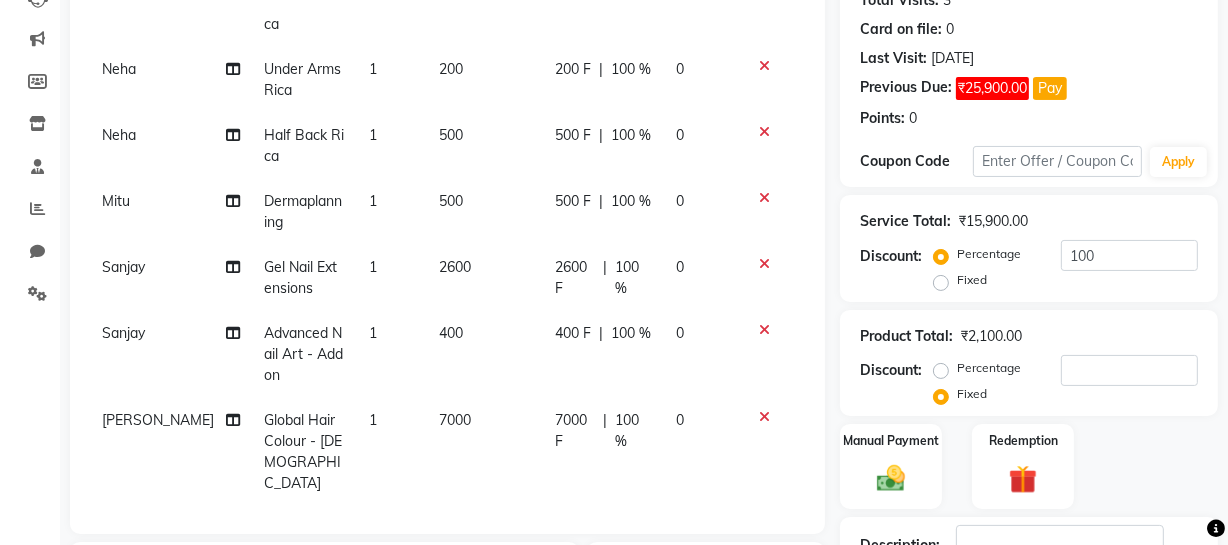 click on "Fixed" 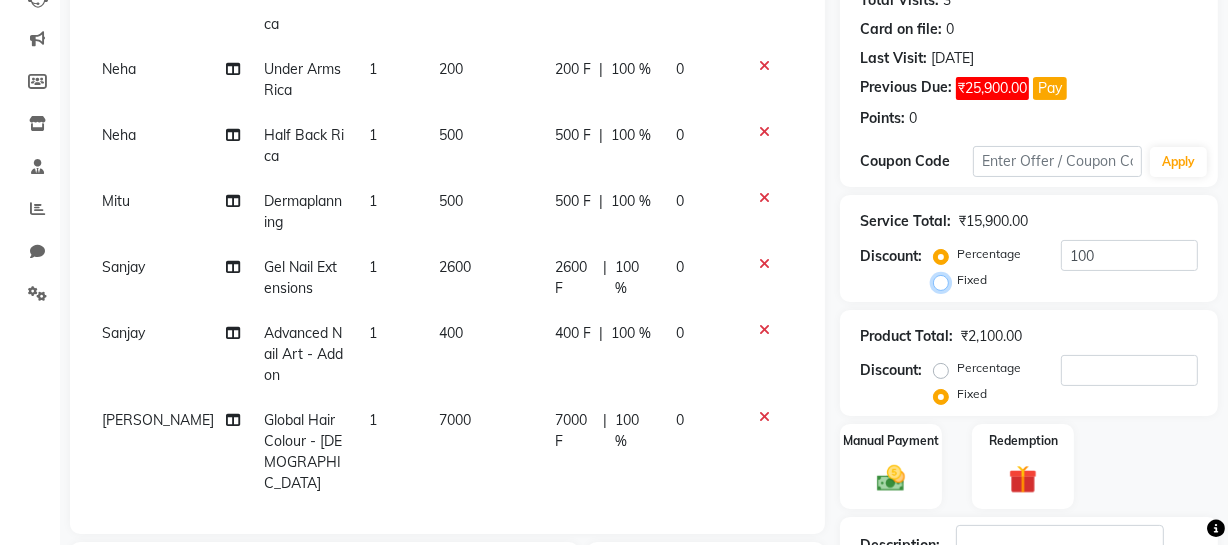 click on "Fixed" at bounding box center [945, 280] 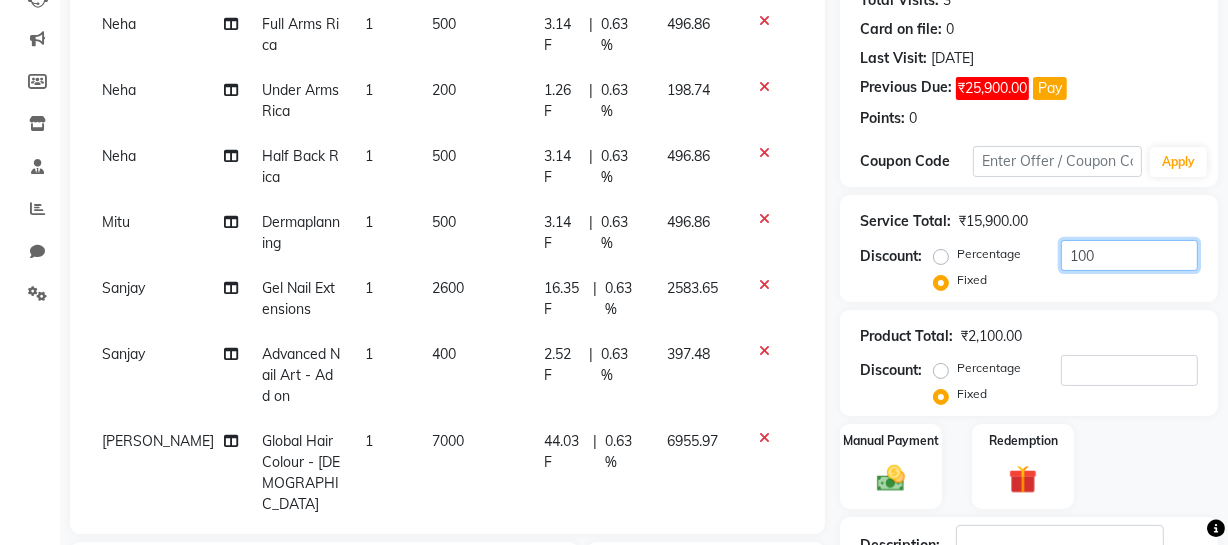 drag, startPoint x: 1108, startPoint y: 257, endPoint x: 1028, endPoint y: 260, distance: 80.05623 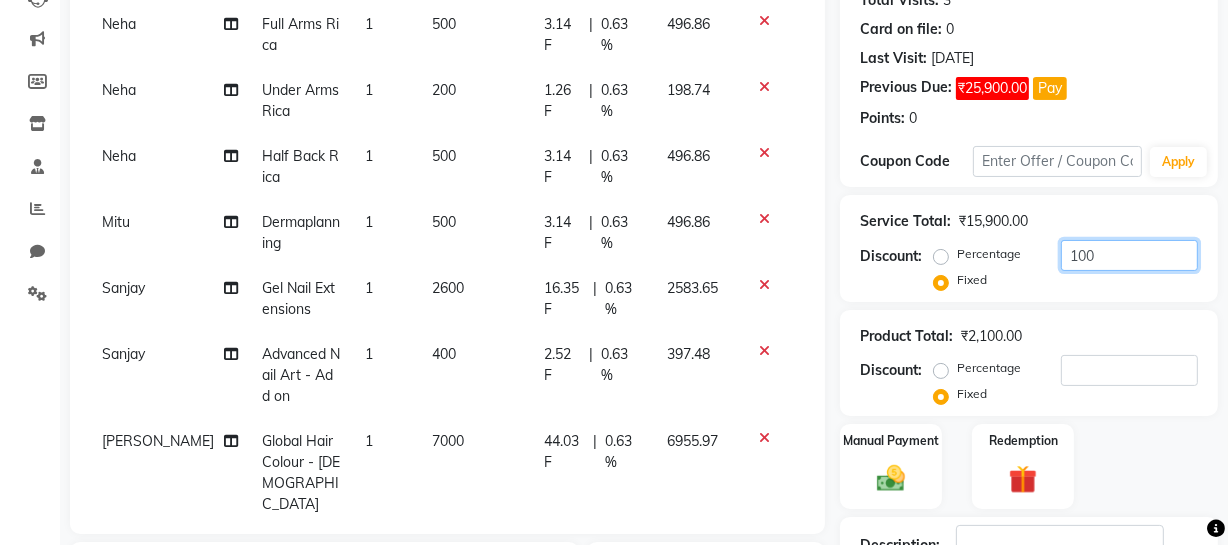 click on "Percentage   Fixed  100" 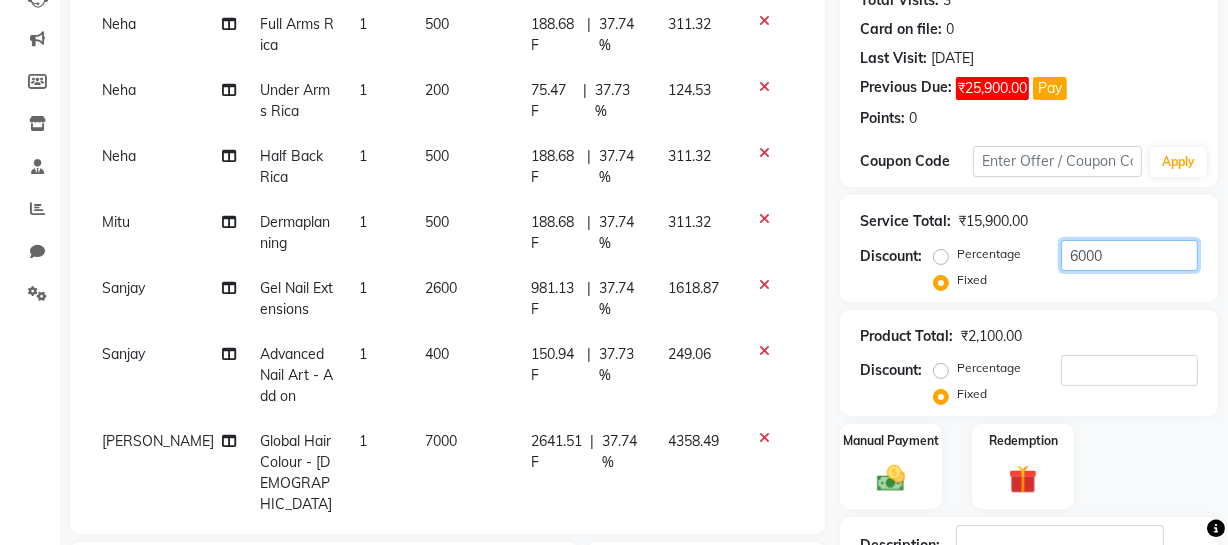 scroll, scrollTop: 202, scrollLeft: 0, axis: vertical 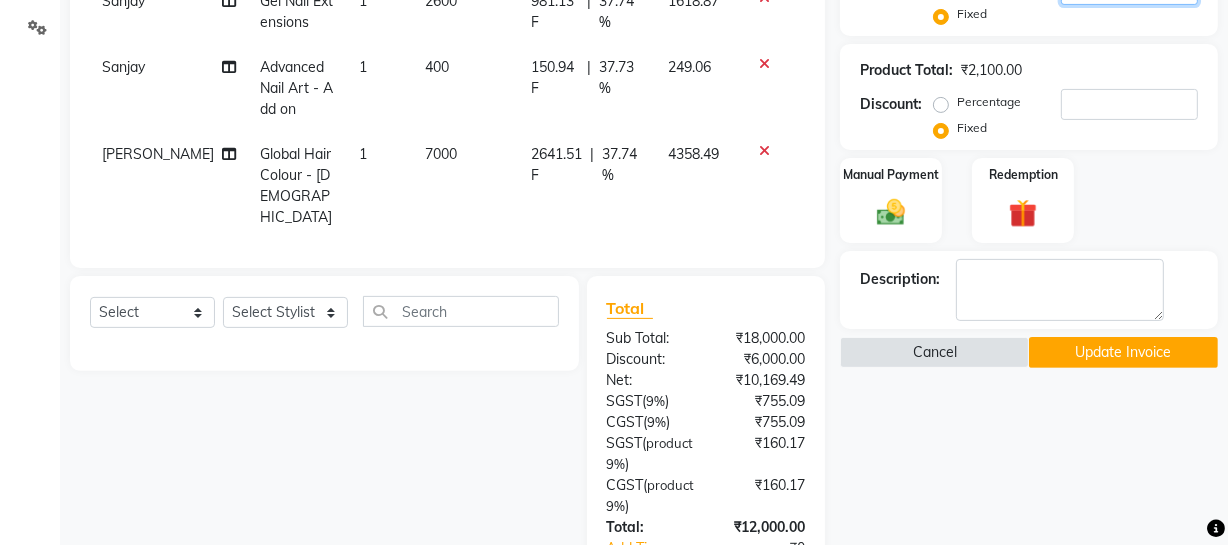 type on "6000" 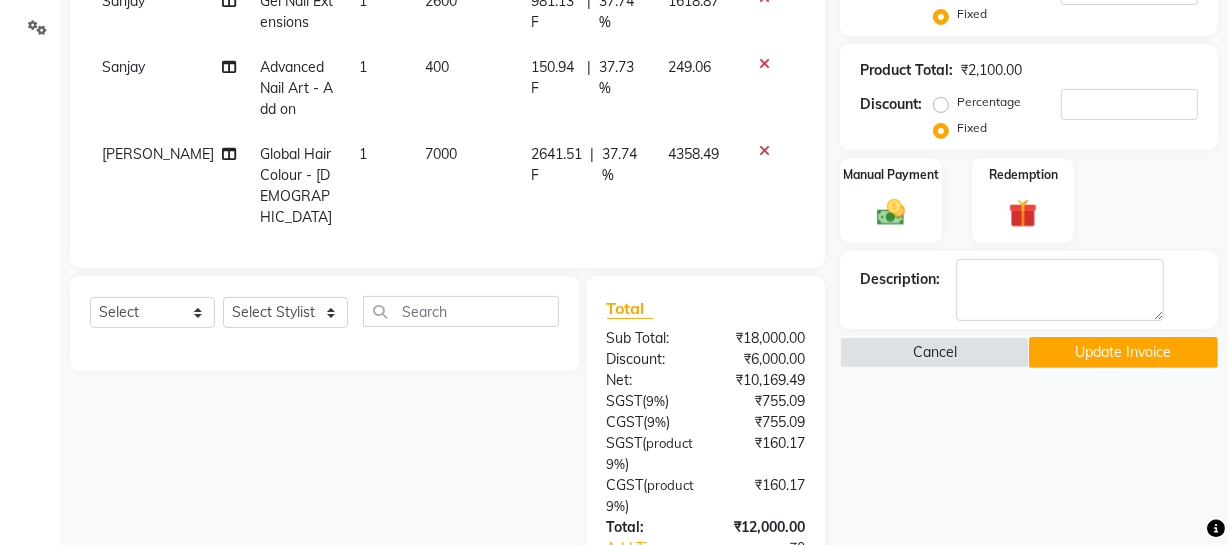 click on "Update Invoice" 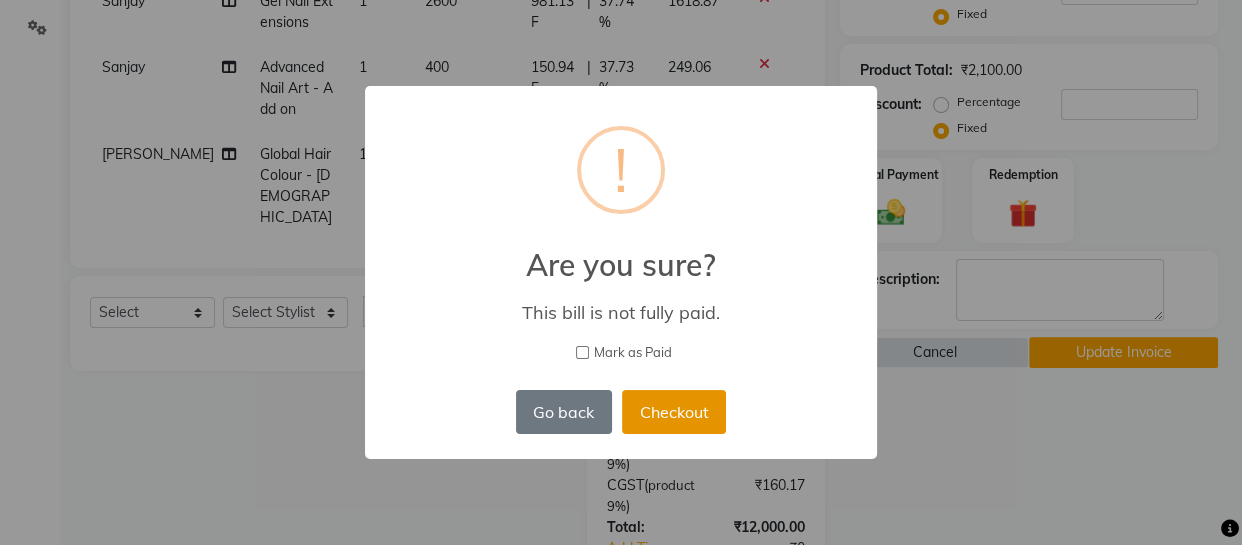 click on "Checkout" at bounding box center (674, 412) 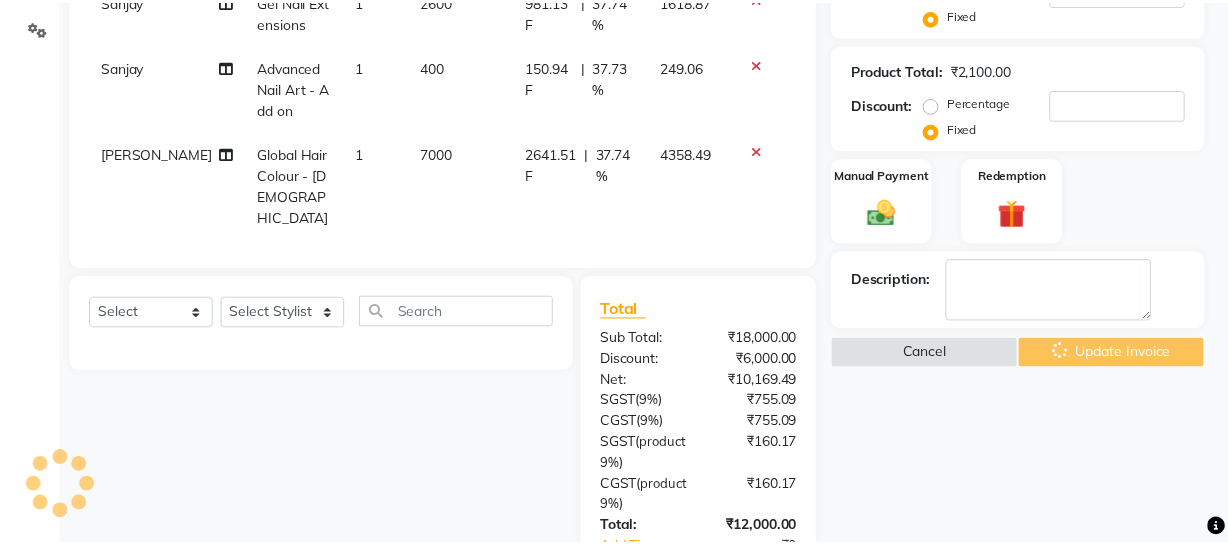 scroll, scrollTop: 280, scrollLeft: 0, axis: vertical 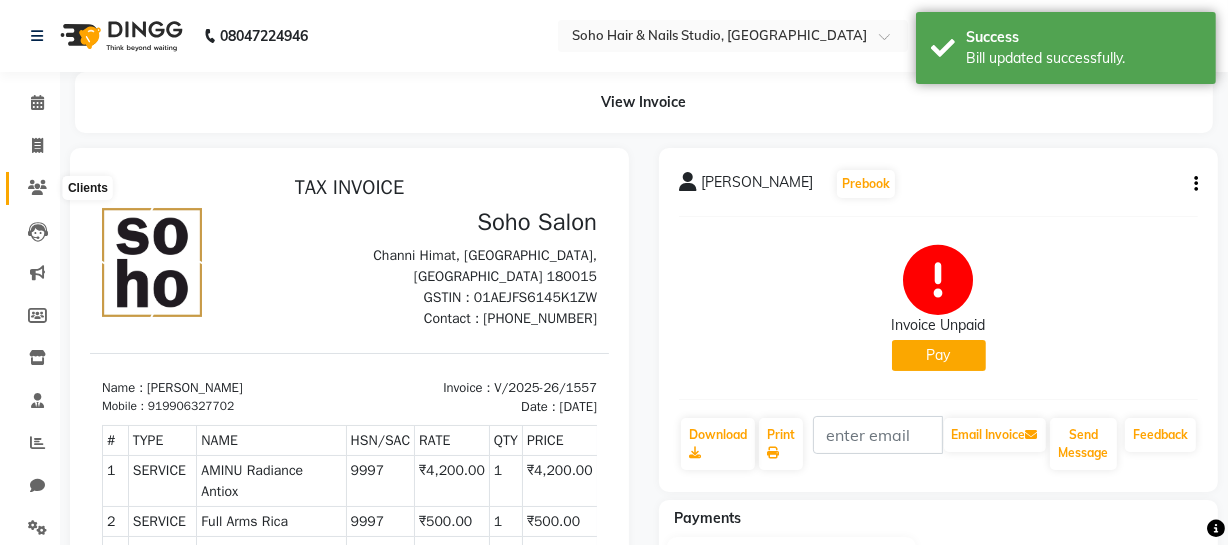 click 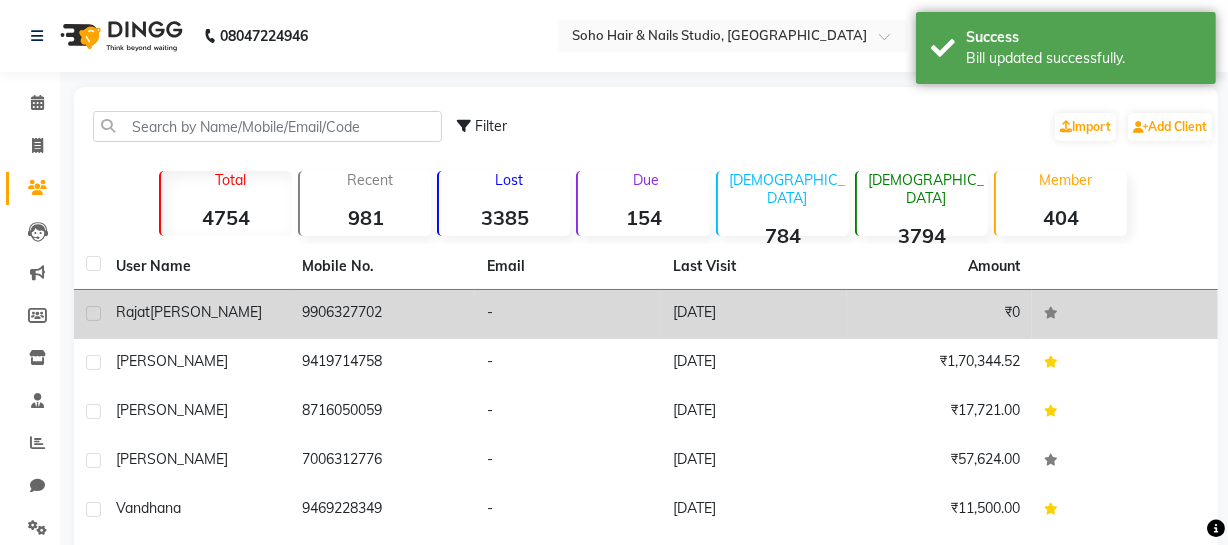 click on "9906327702" 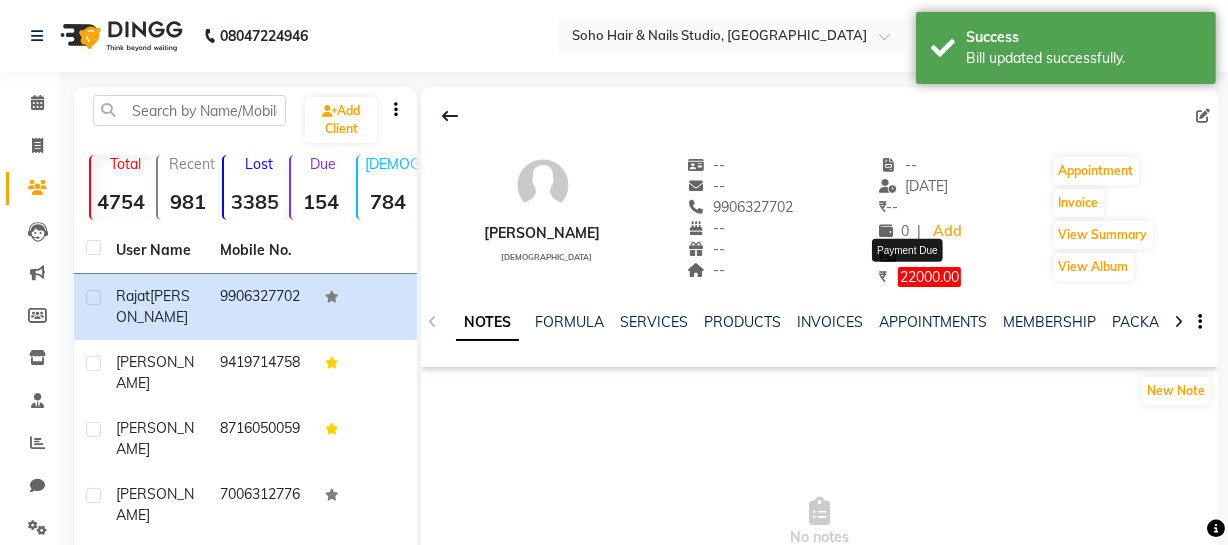 click on "22000.00" 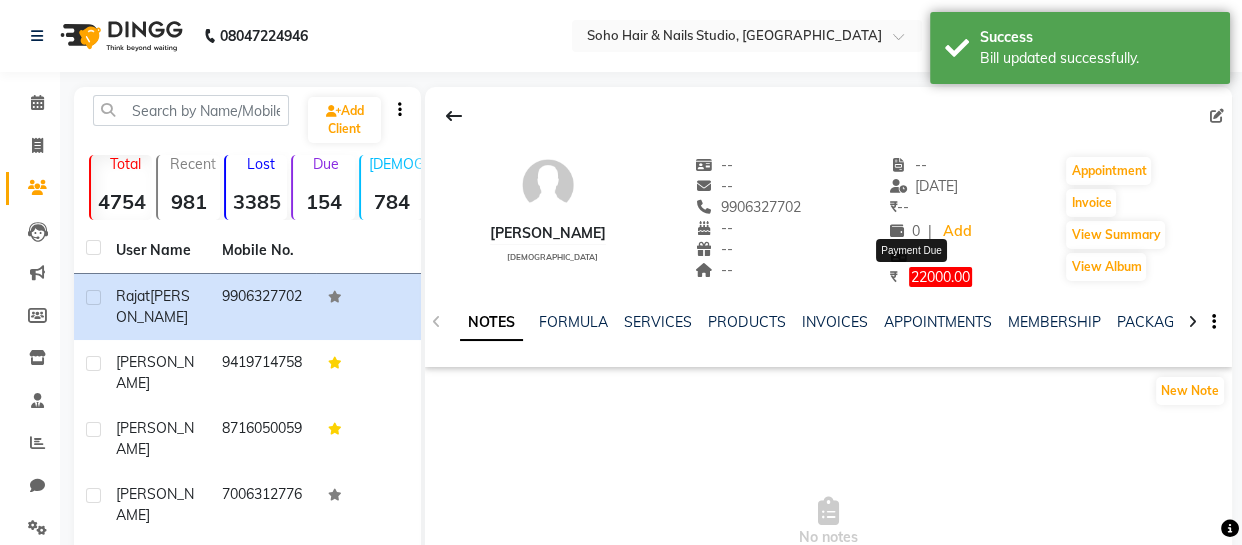 select on "1" 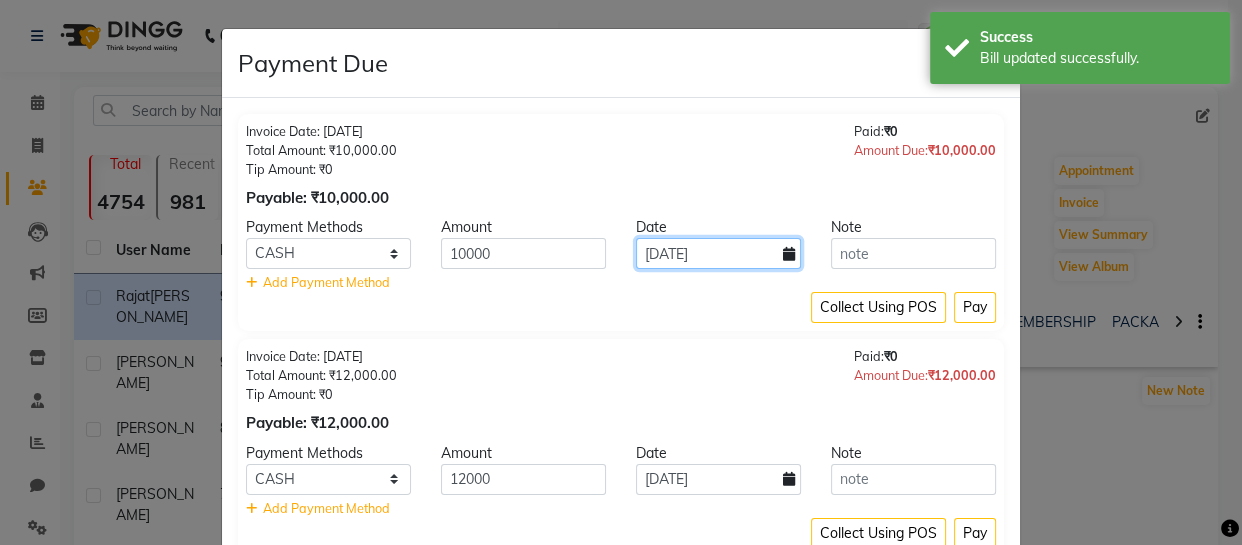 click on "[DATE]" 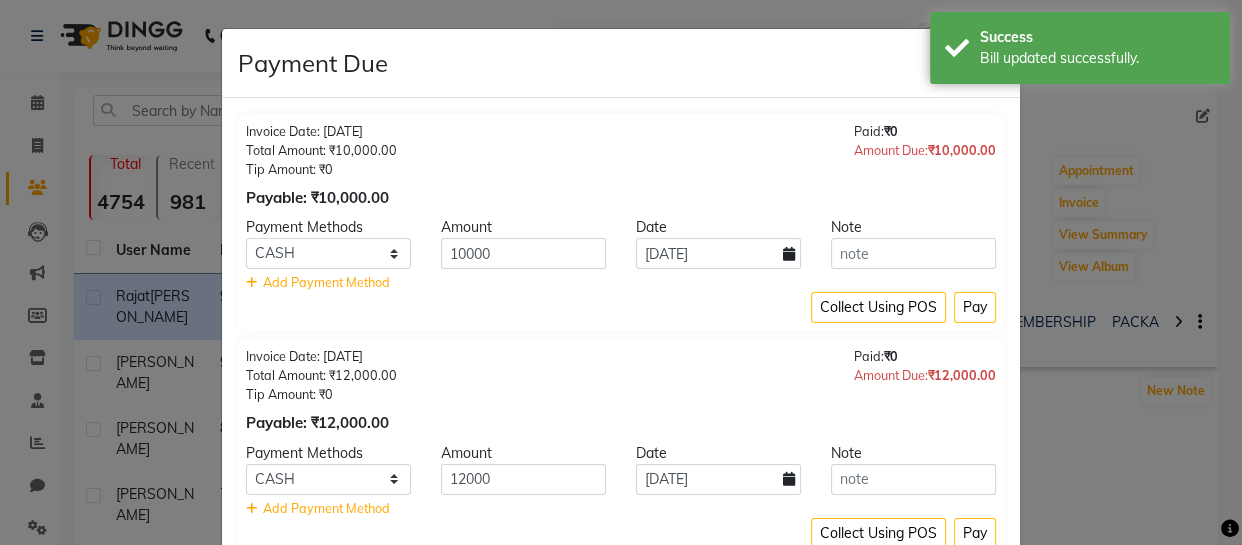 select on "7" 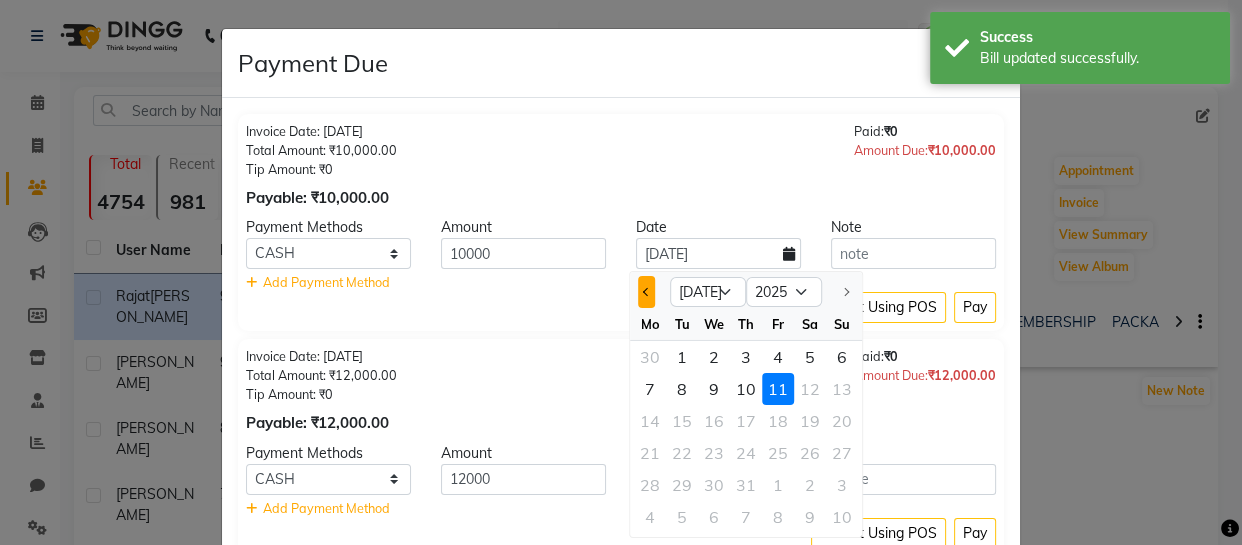 click 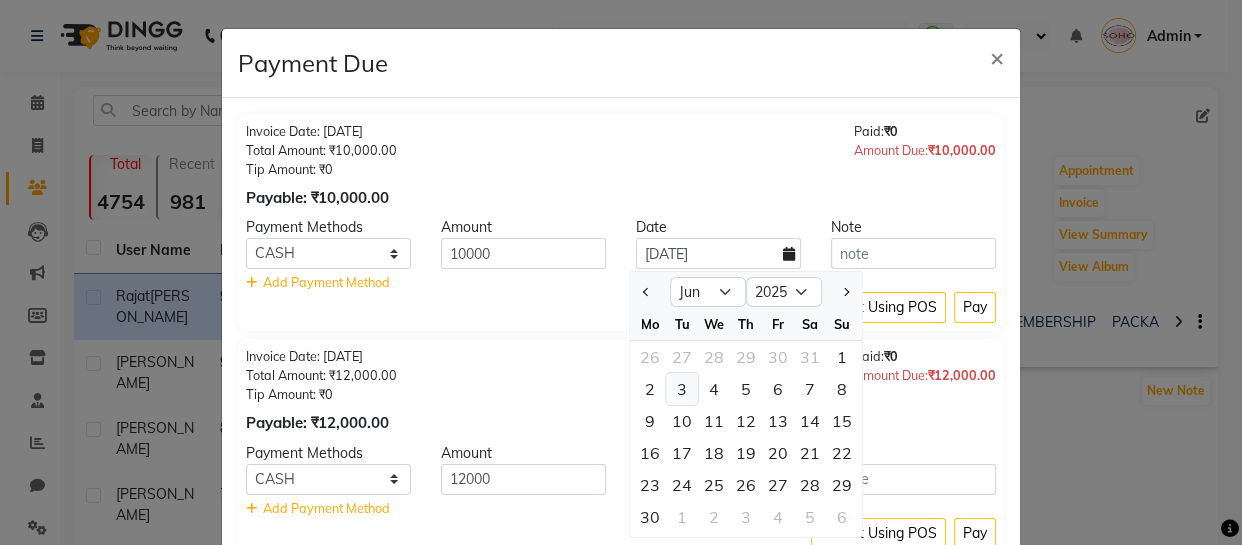 click on "3" 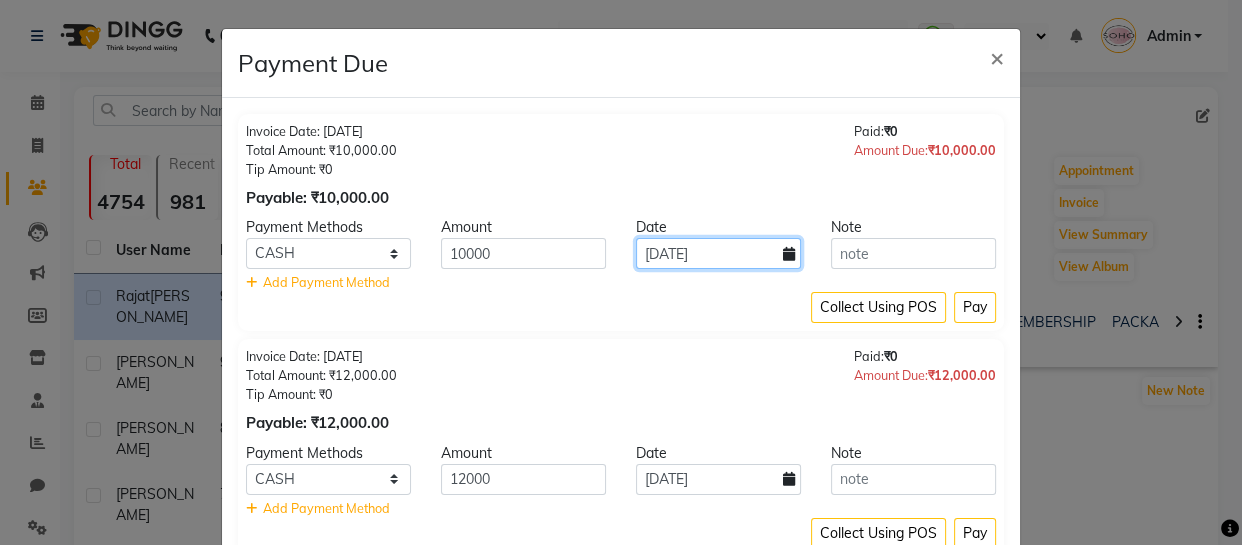 type on "03-06-2025" 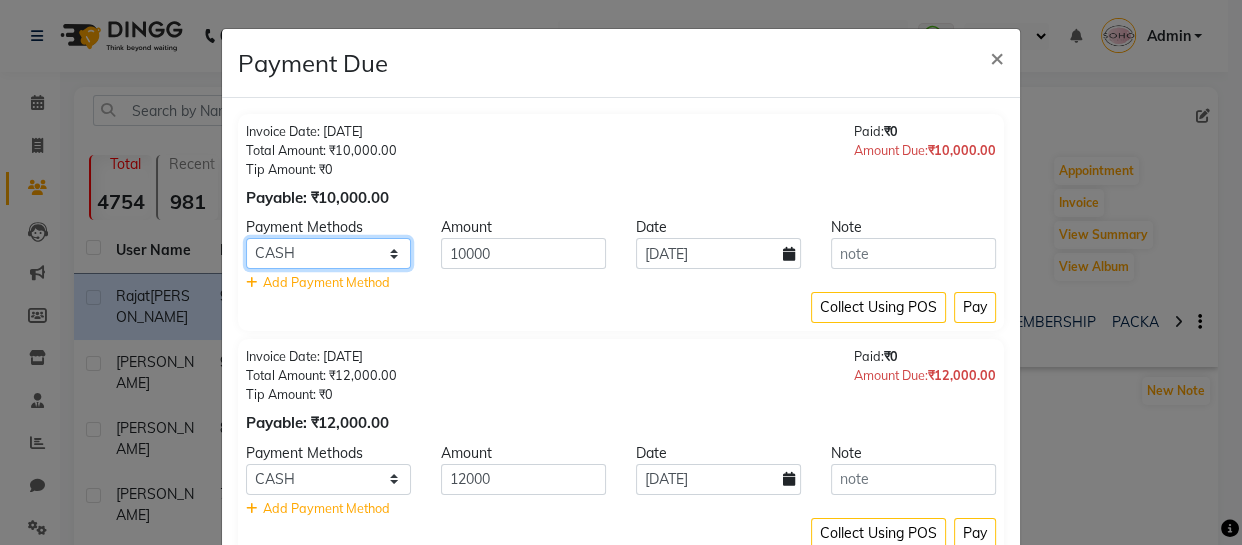 click on "ONLINE CASH CARD" 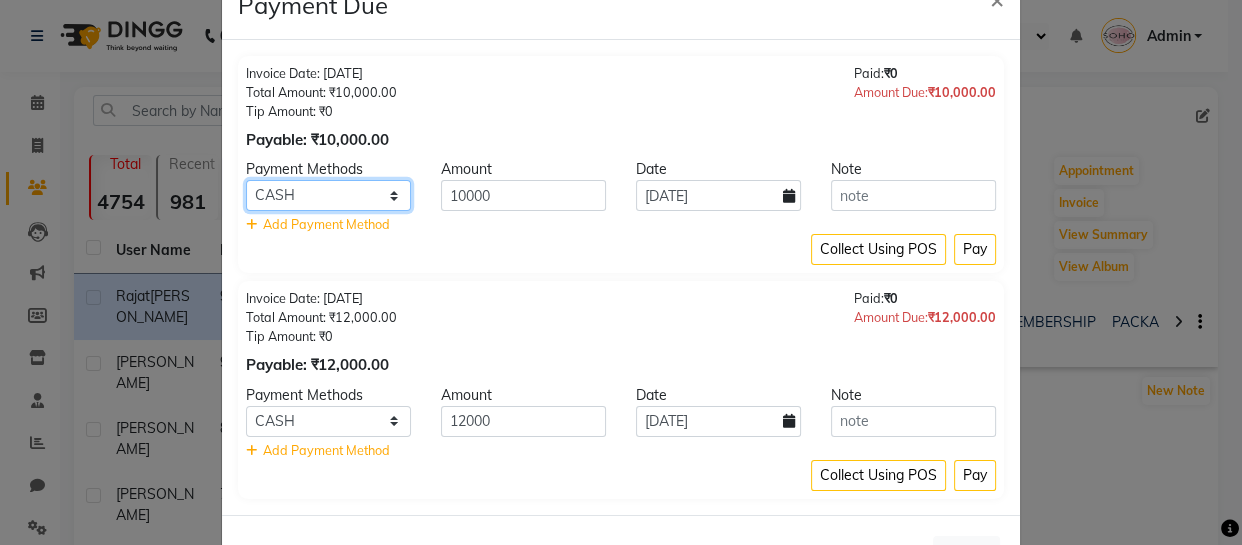 scroll, scrollTop: 90, scrollLeft: 0, axis: vertical 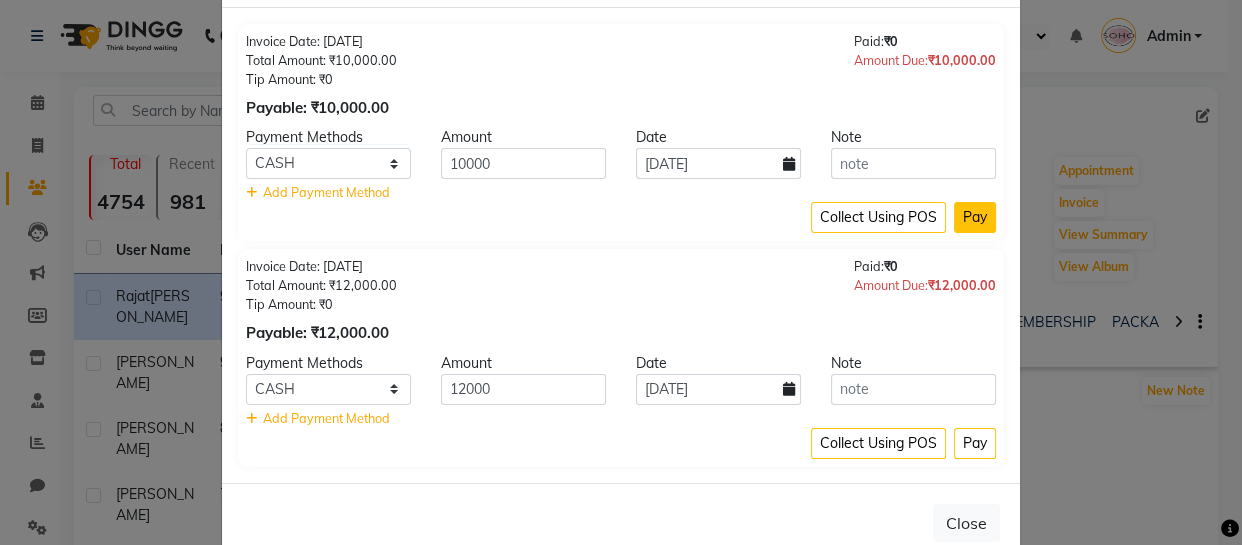 click on "Pay" 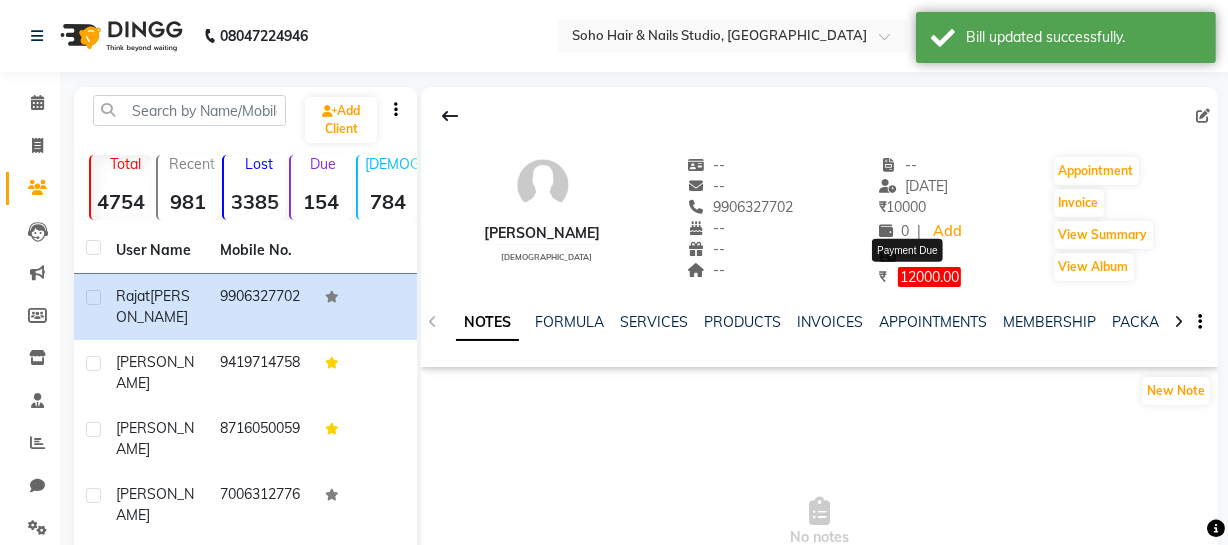 click on "12000.00" 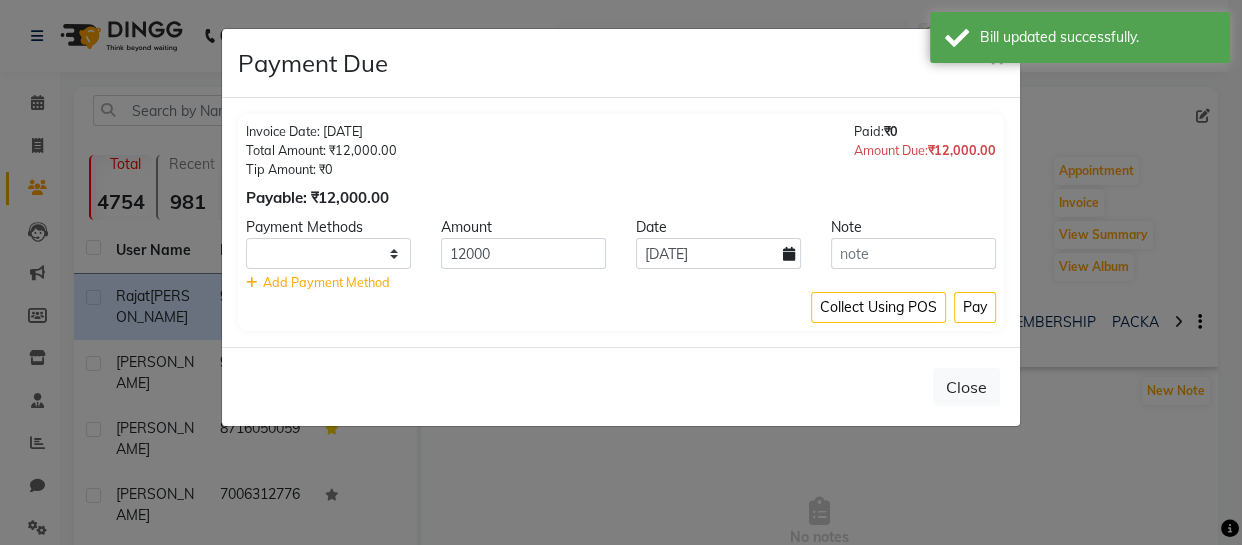 select on "1" 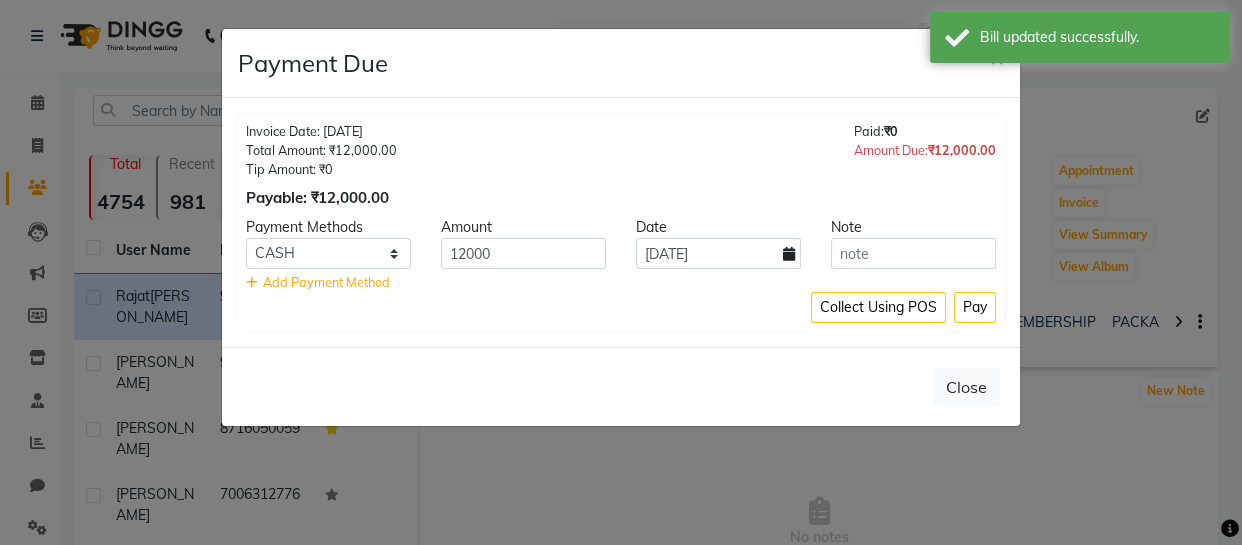 click 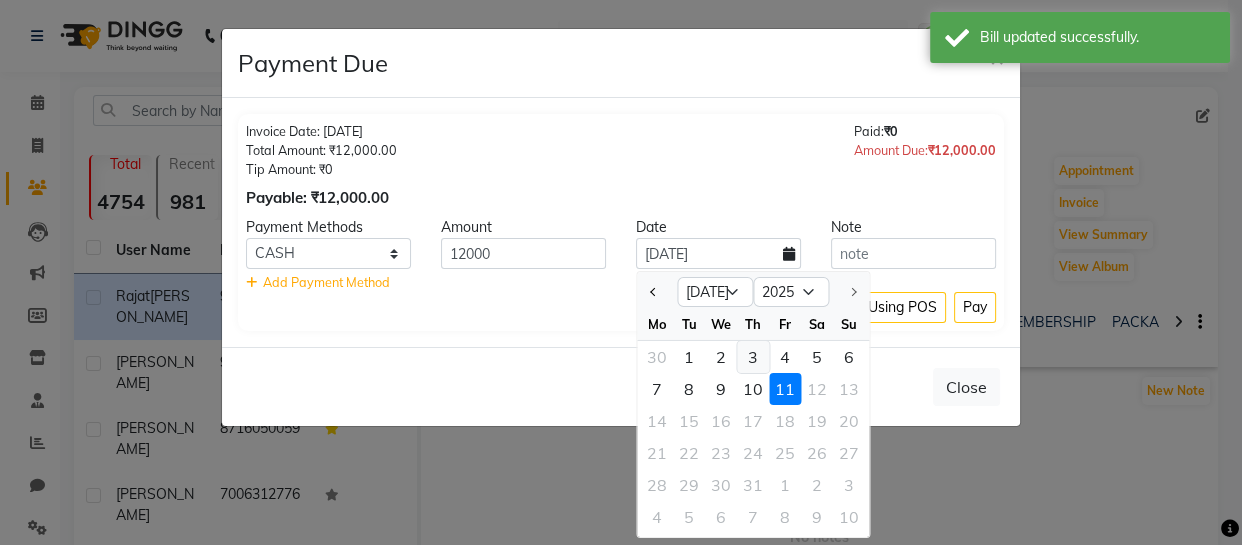 click on "3" 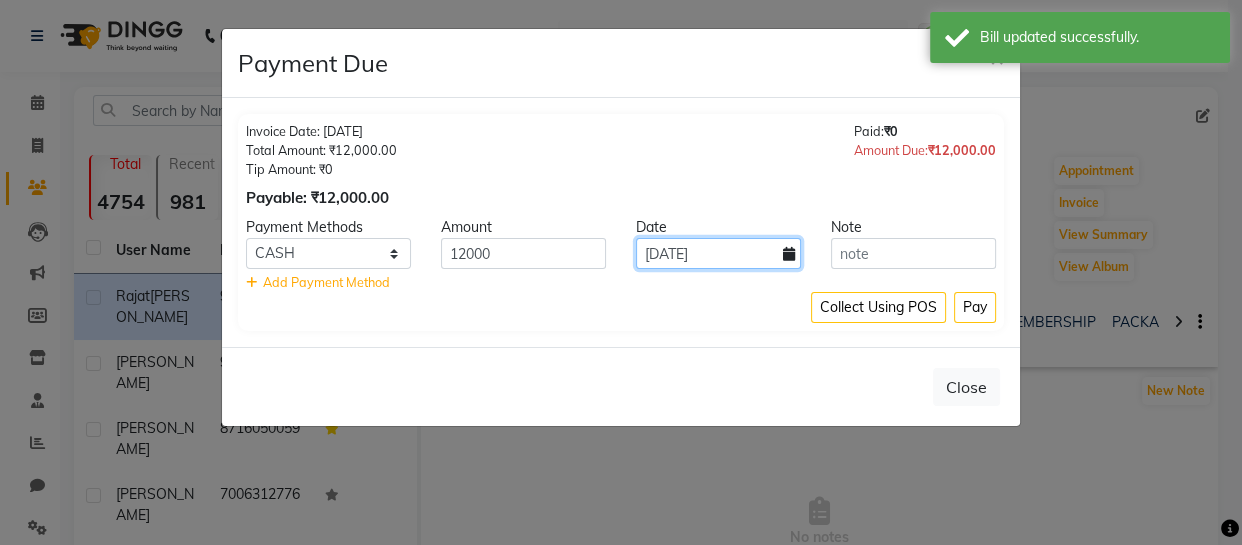 click on "03-07-2025" 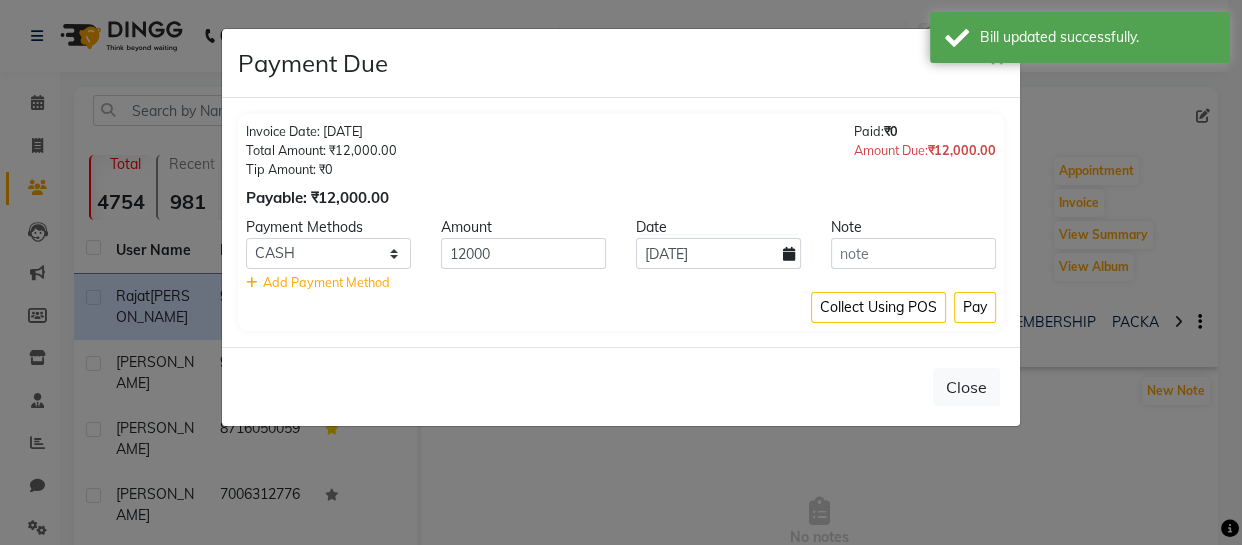 select on "7" 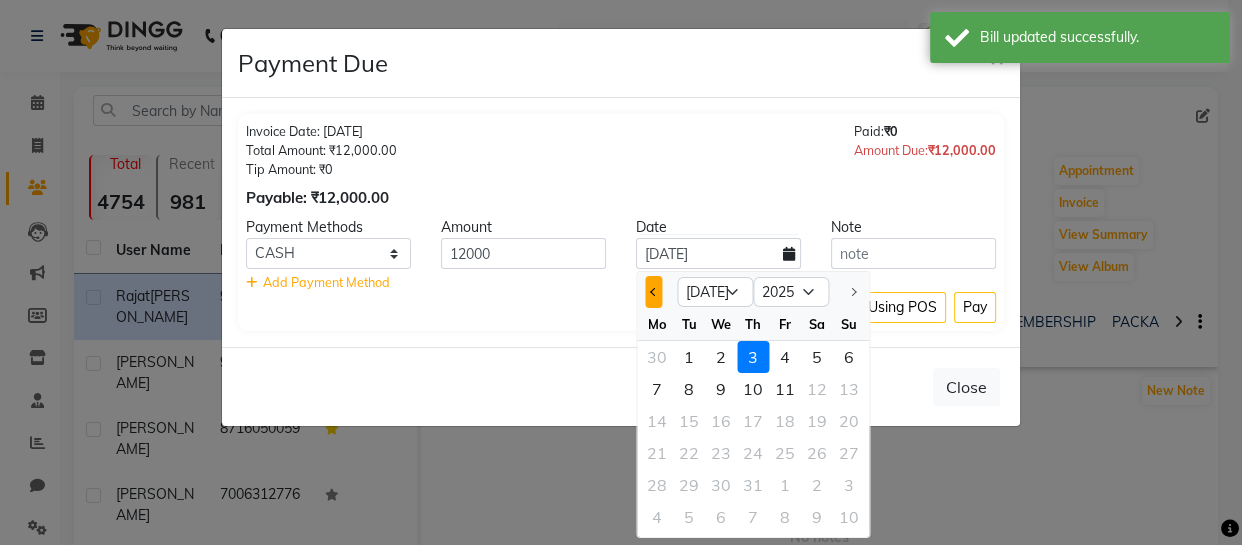 click 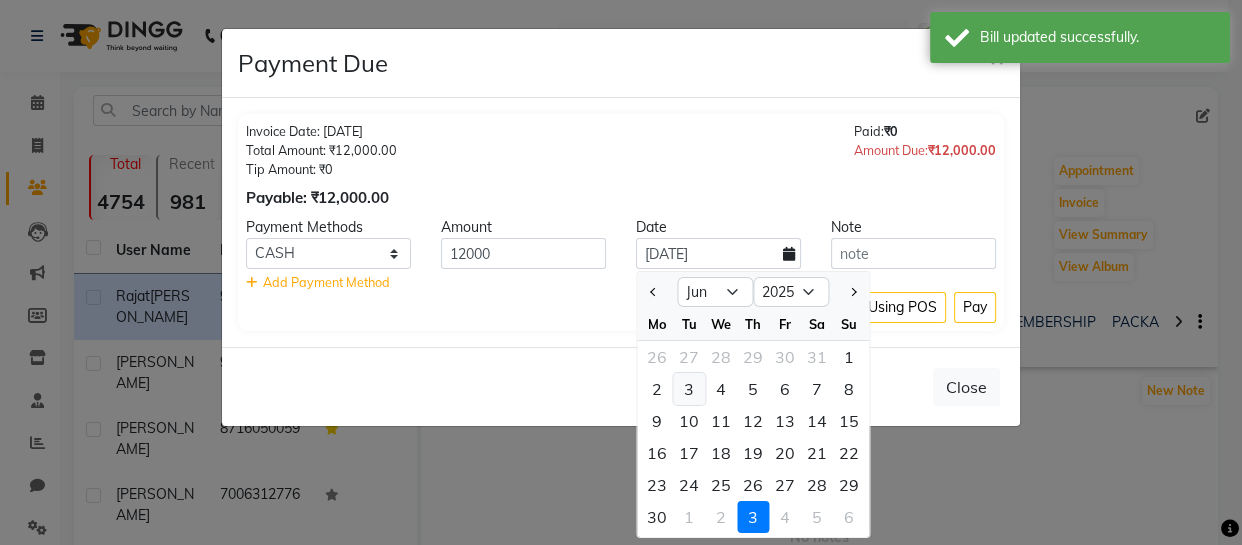 click on "3" 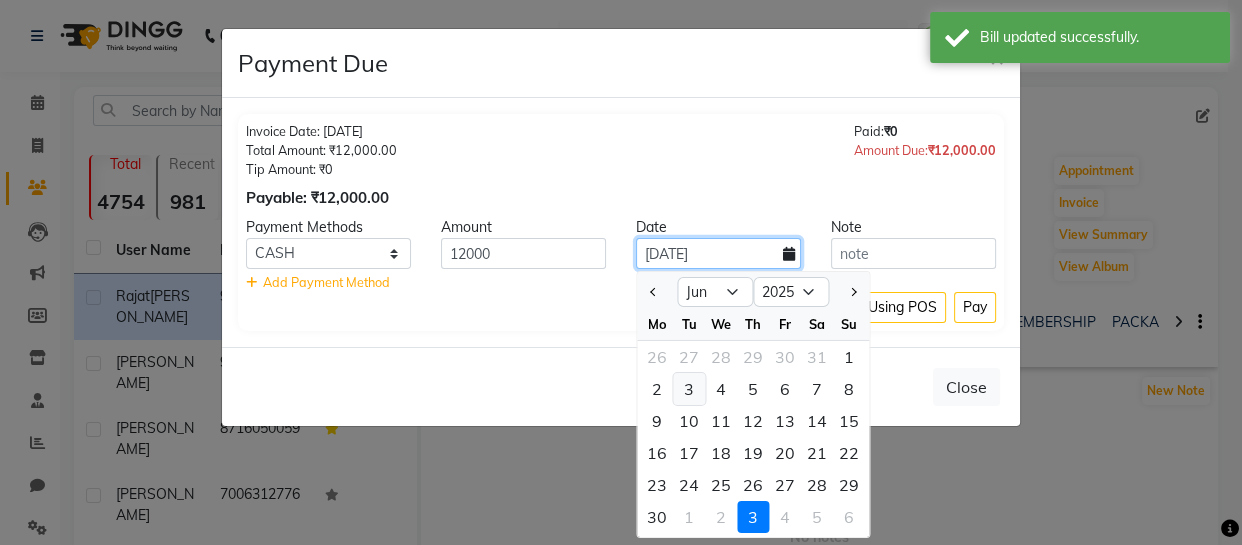 type on "03-06-2025" 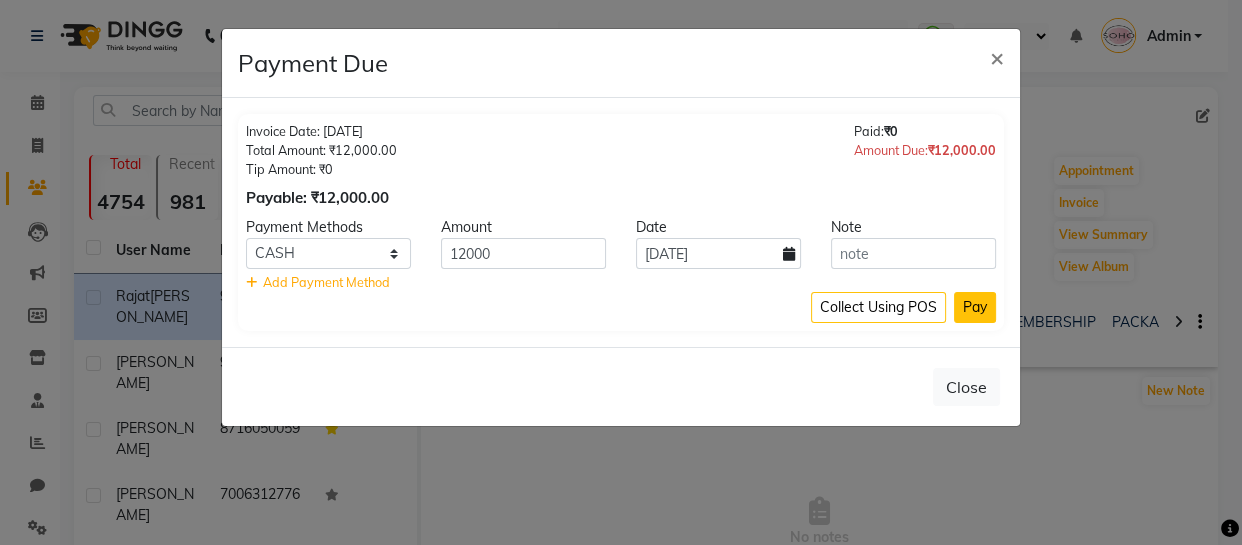 click on "Pay" 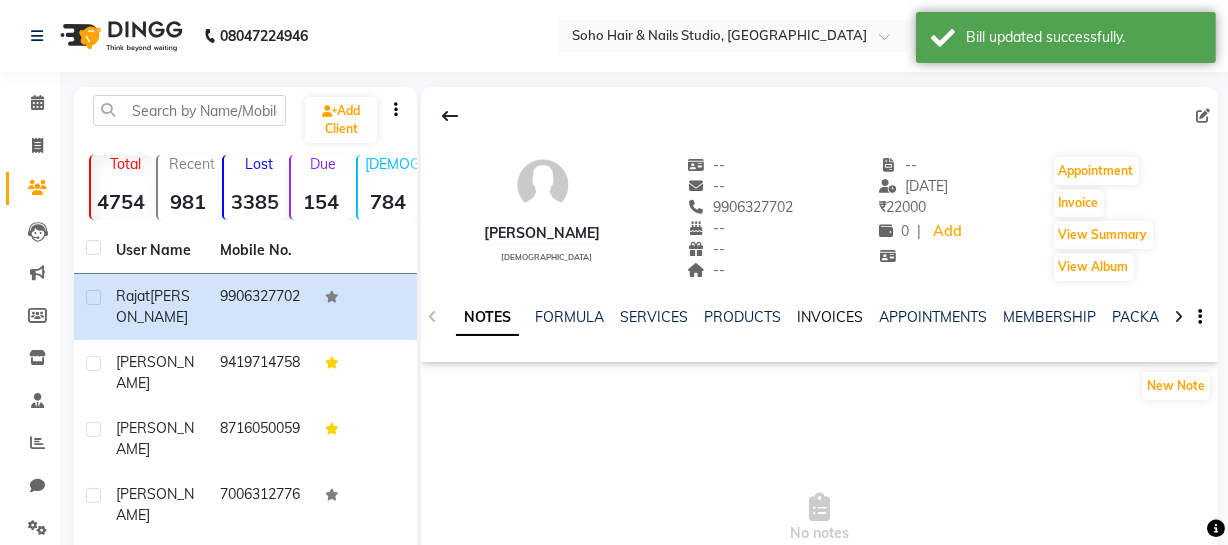 click on "INVOICES" 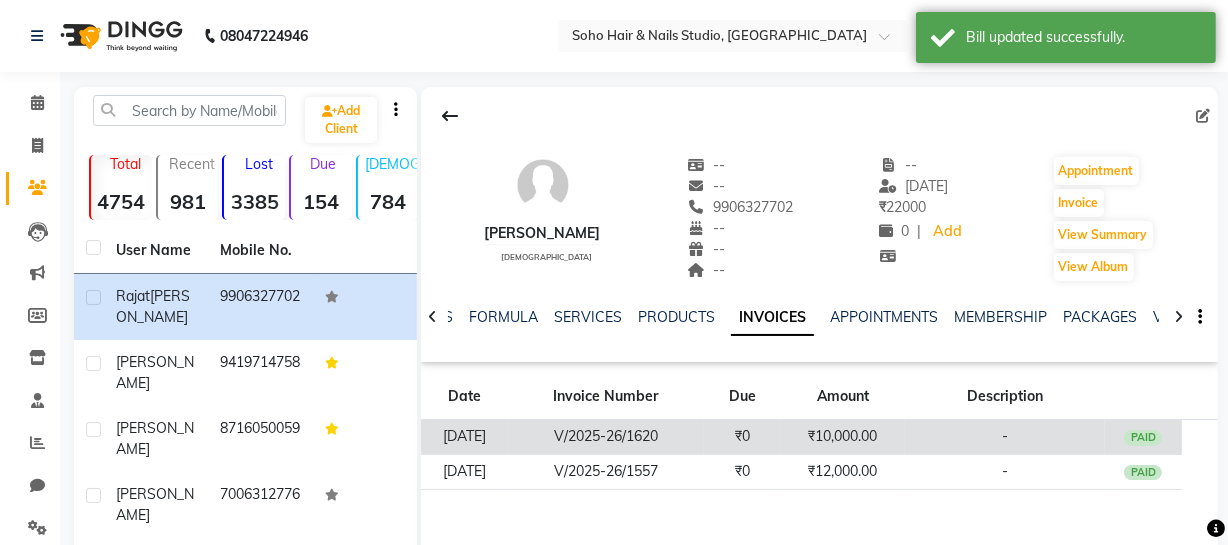 click on "₹10,000.00" 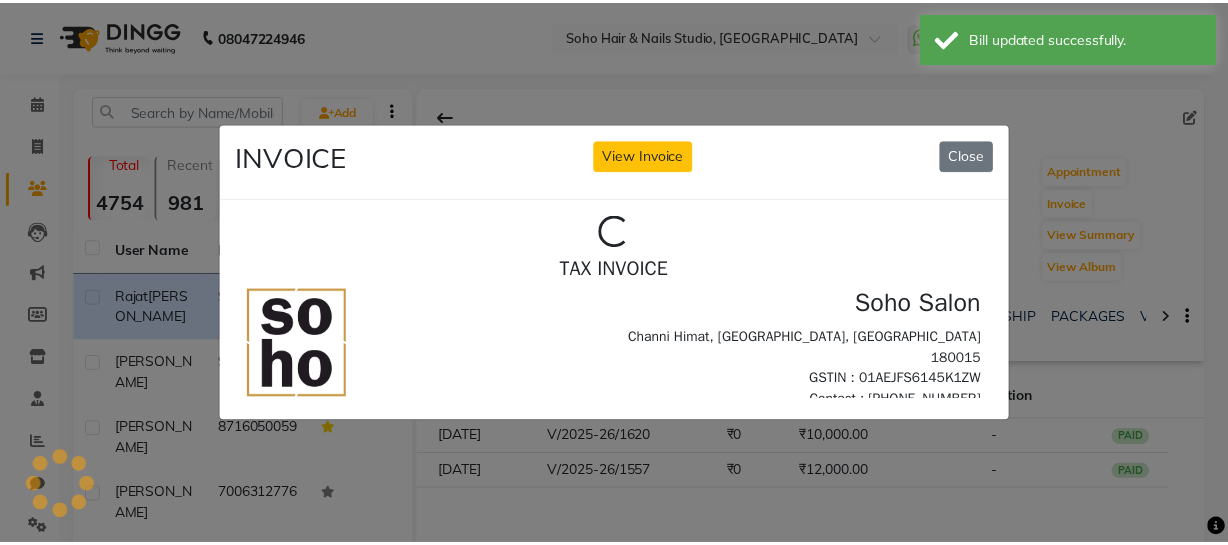 scroll, scrollTop: 0, scrollLeft: 0, axis: both 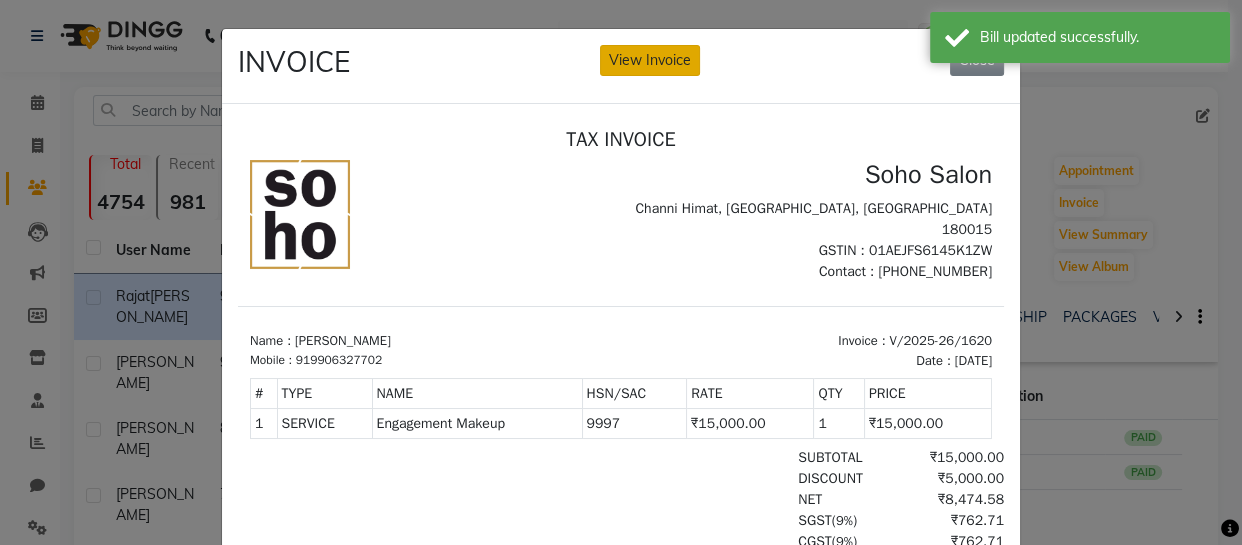 click on "View Invoice" 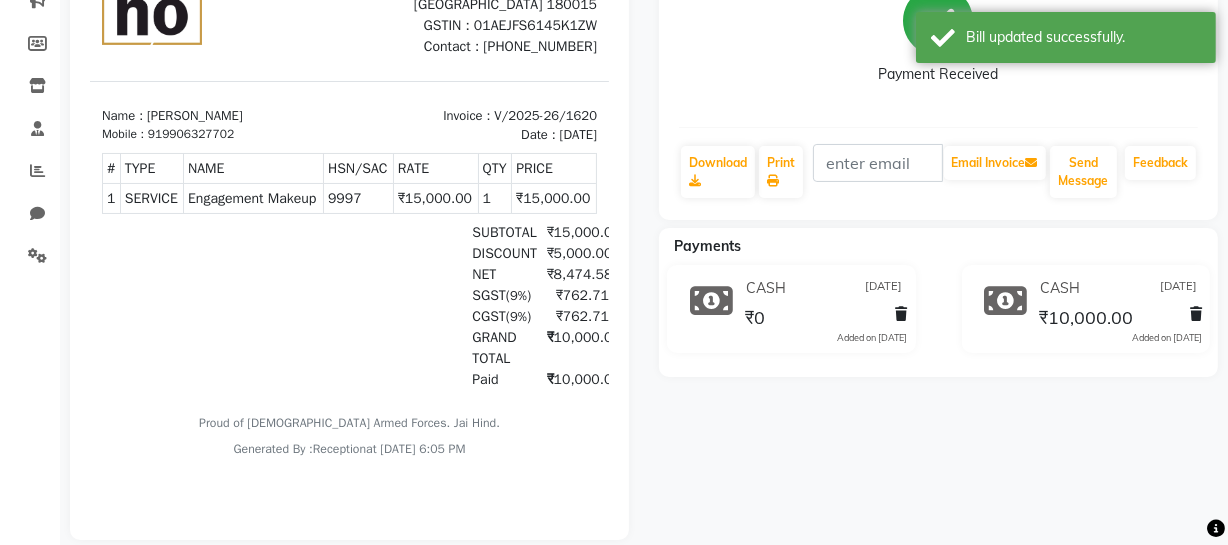 scroll, scrollTop: 0, scrollLeft: 0, axis: both 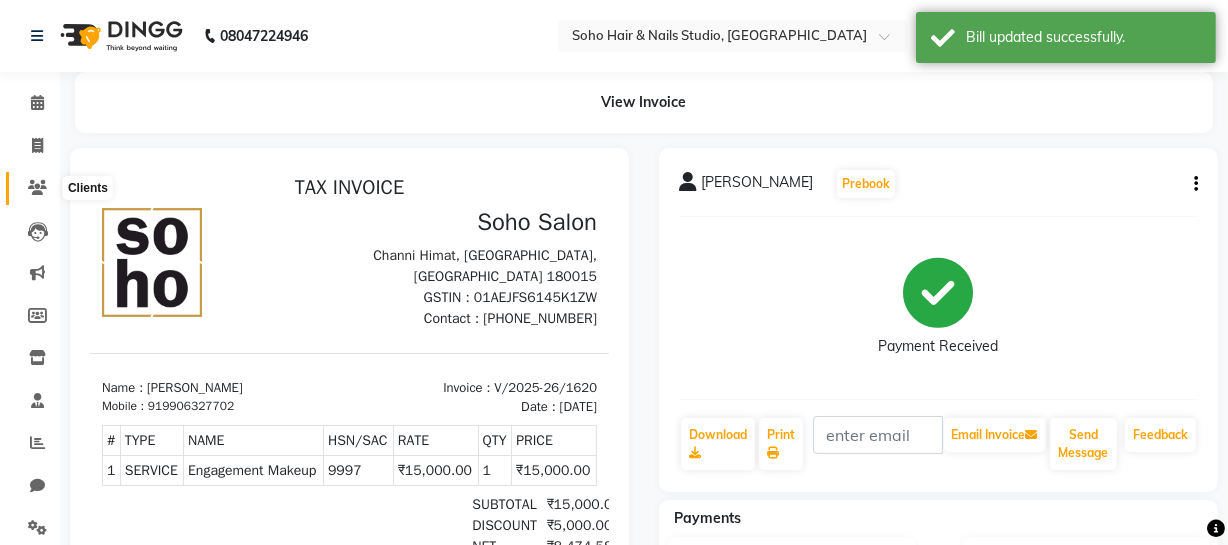 click 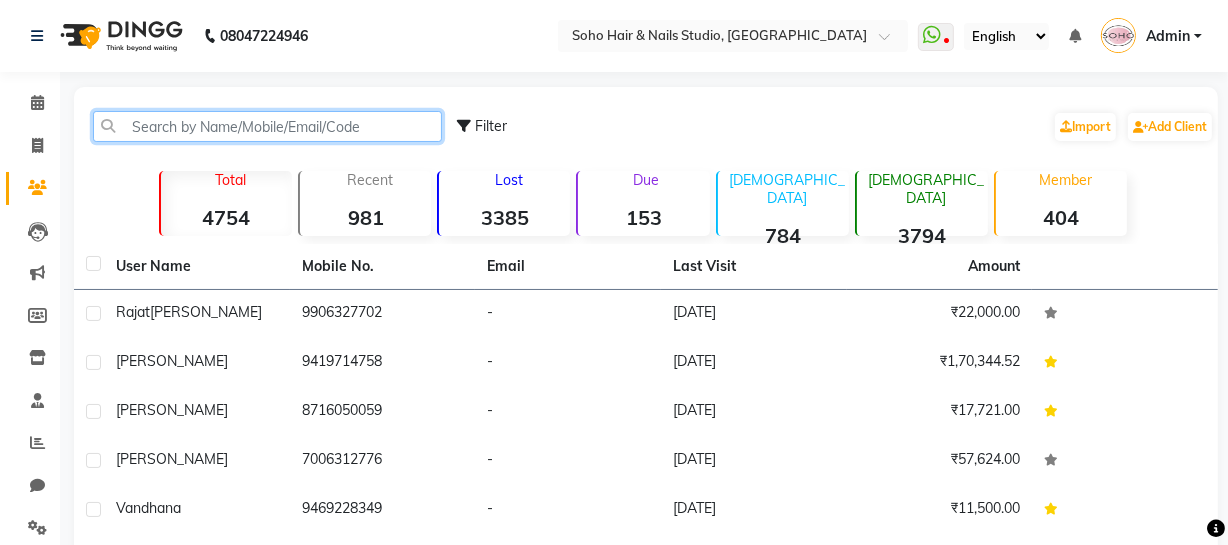 click 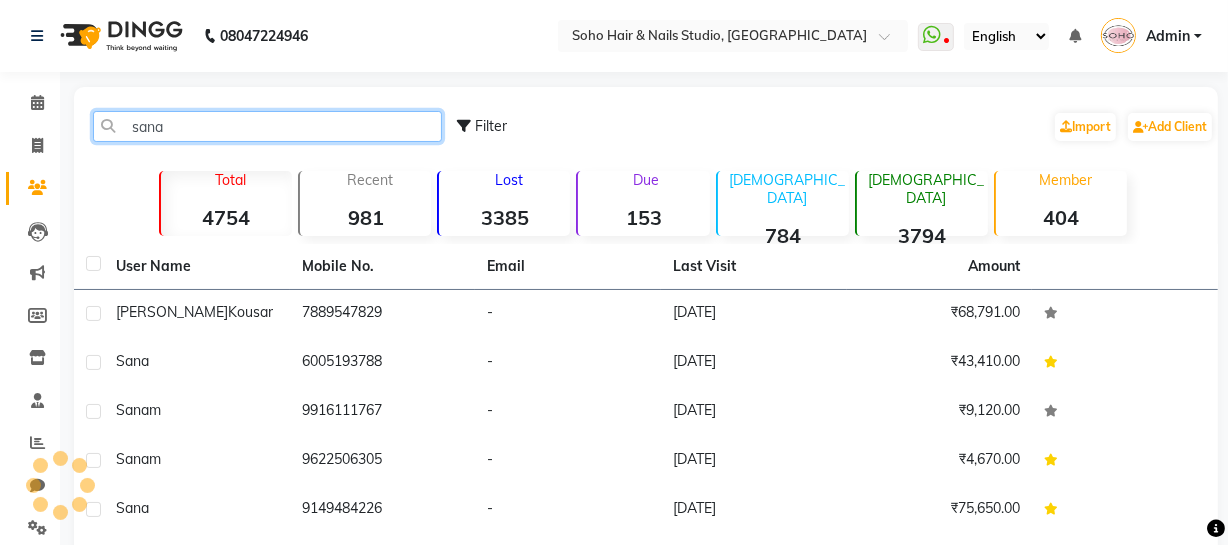 type on "sana" 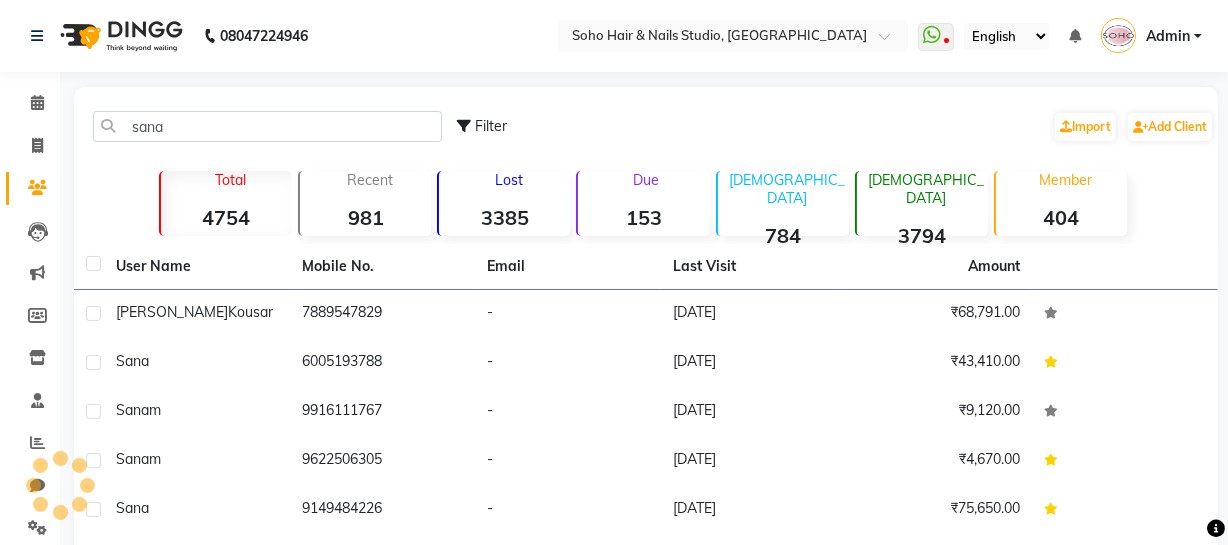 click on "6005193788" 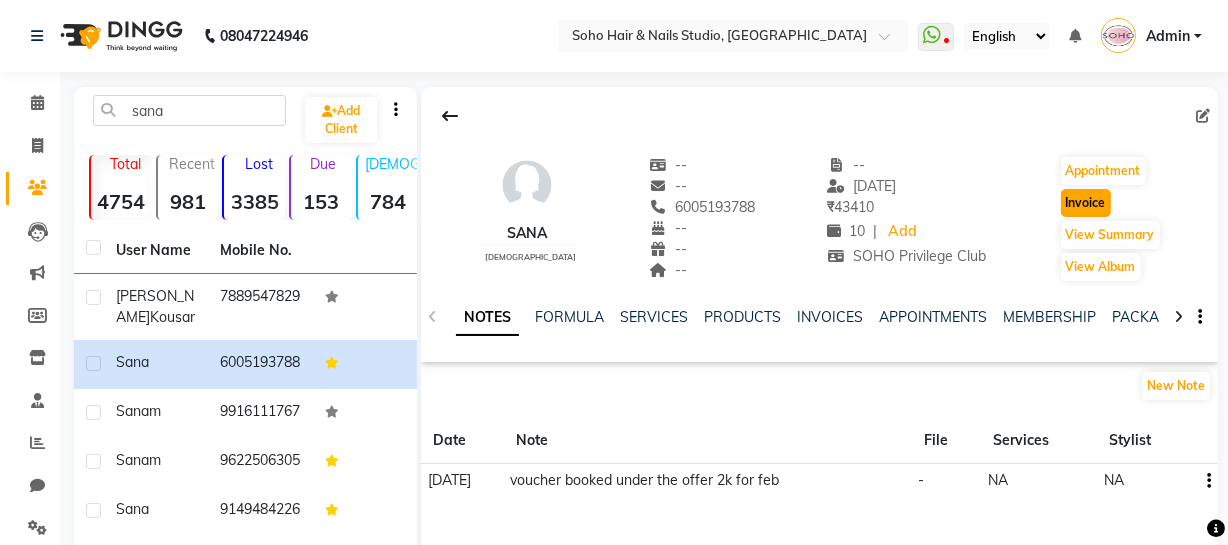 click on "Invoice" 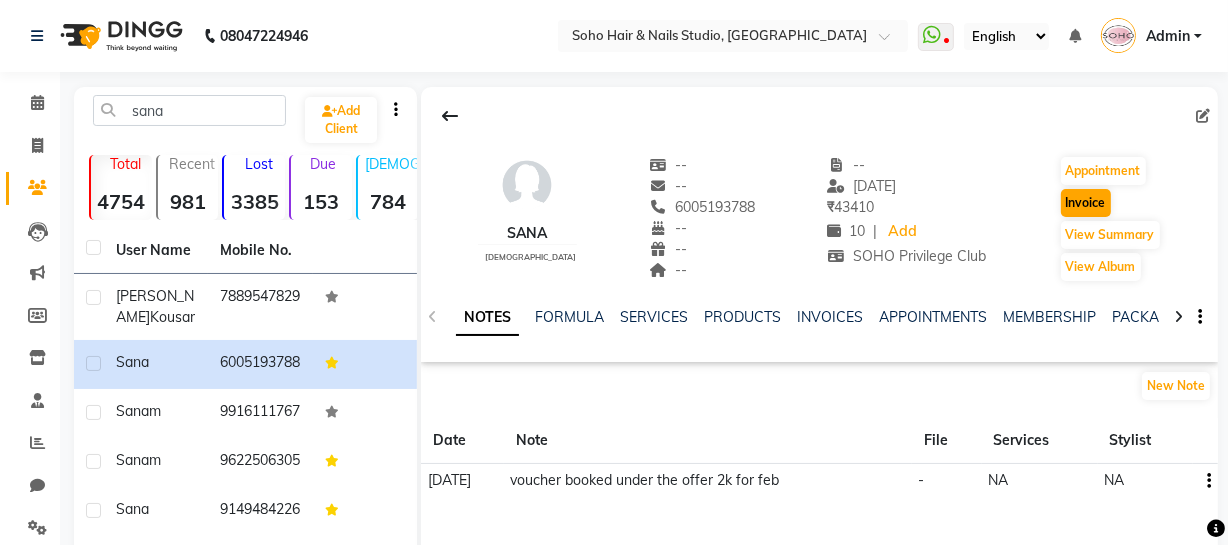 select on "service" 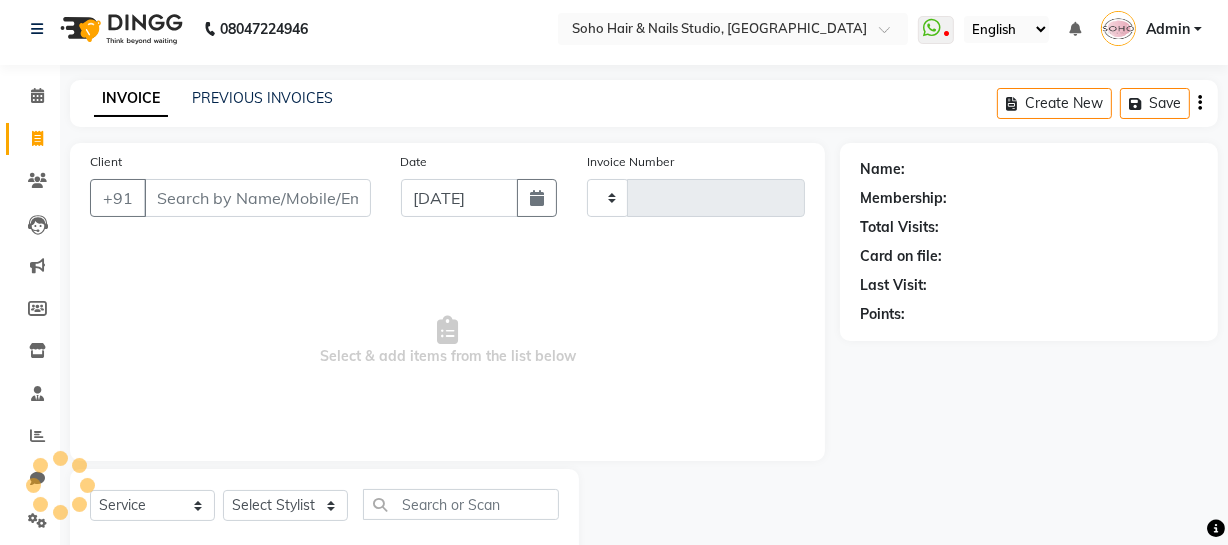 type on "2535" 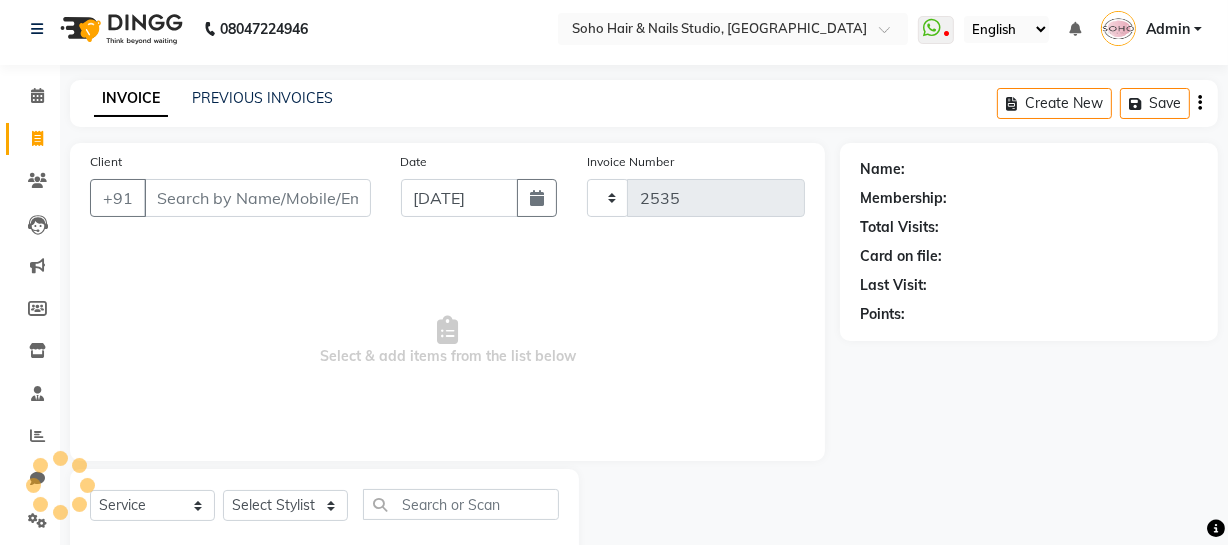 select on "735" 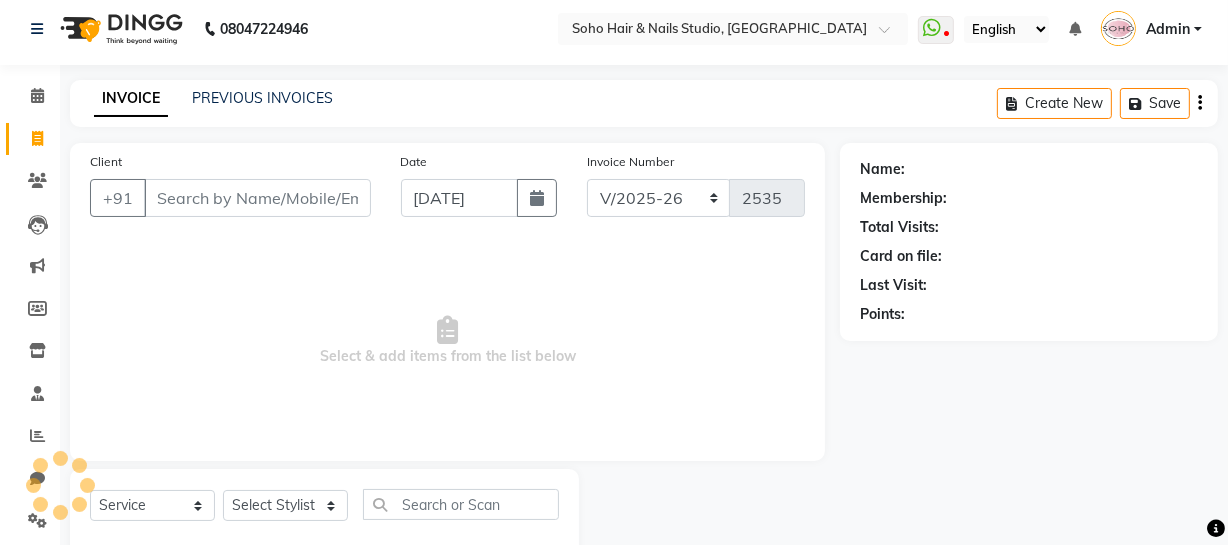 scroll, scrollTop: 57, scrollLeft: 0, axis: vertical 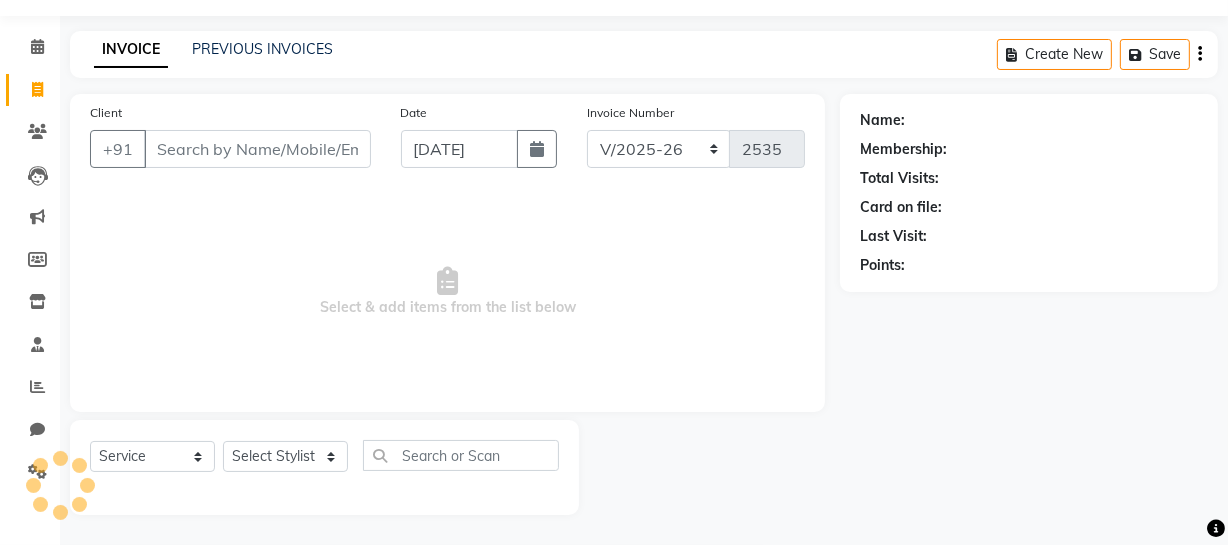 type on "6005193788" 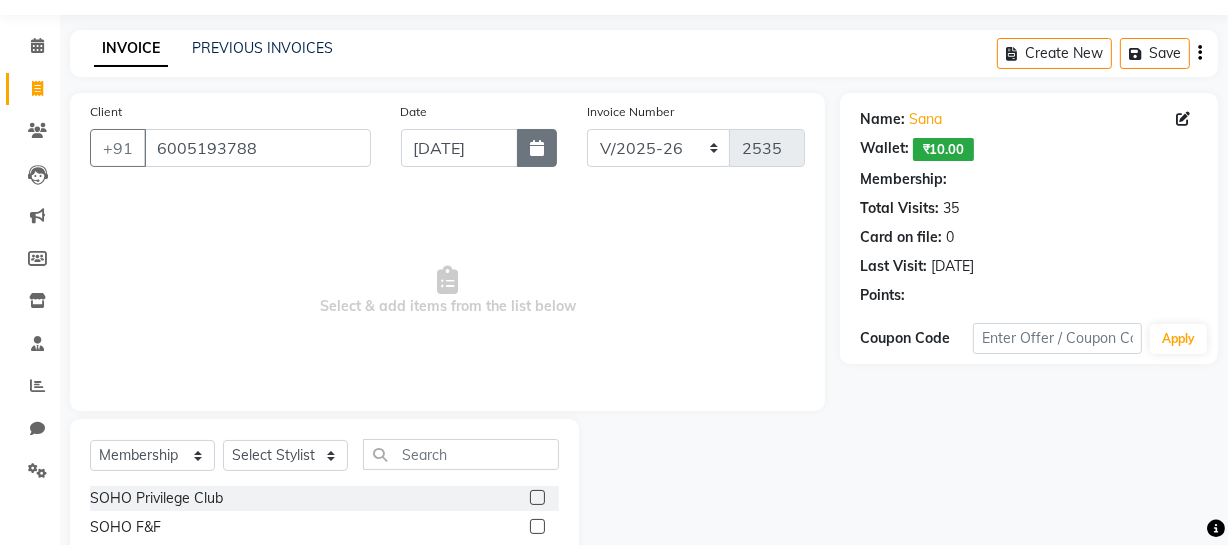 select on "1: Object" 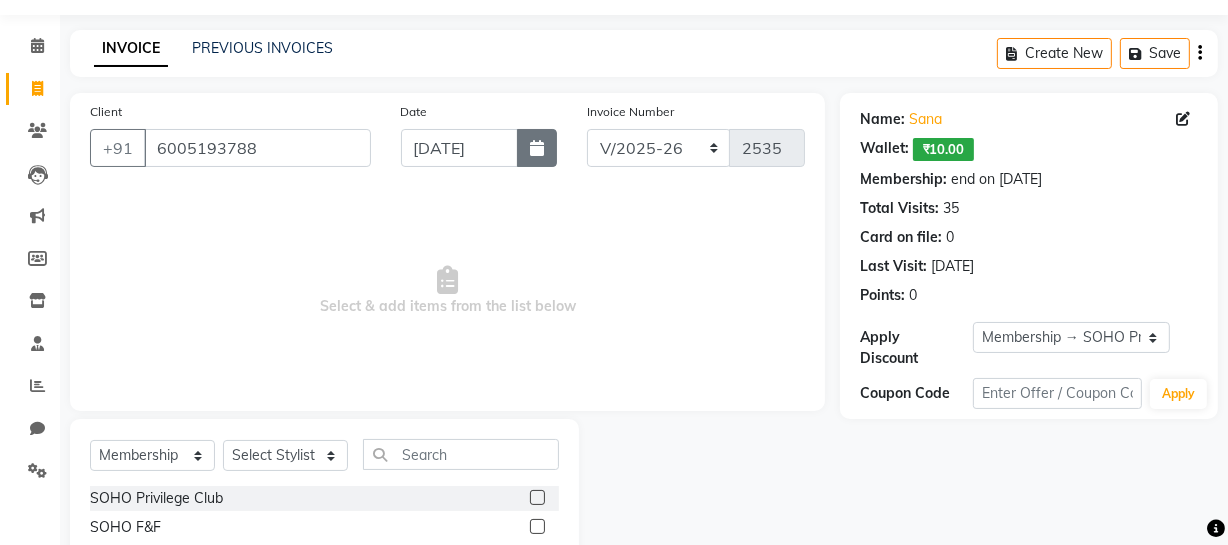 click 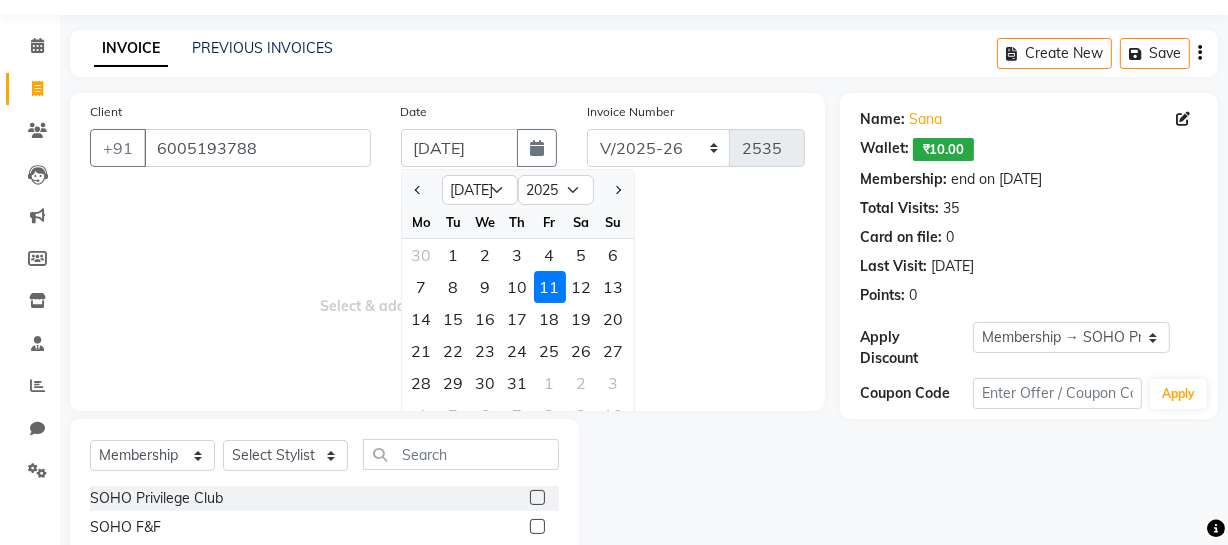 drag, startPoint x: 416, startPoint y: 184, endPoint x: 406, endPoint y: 189, distance: 11.18034 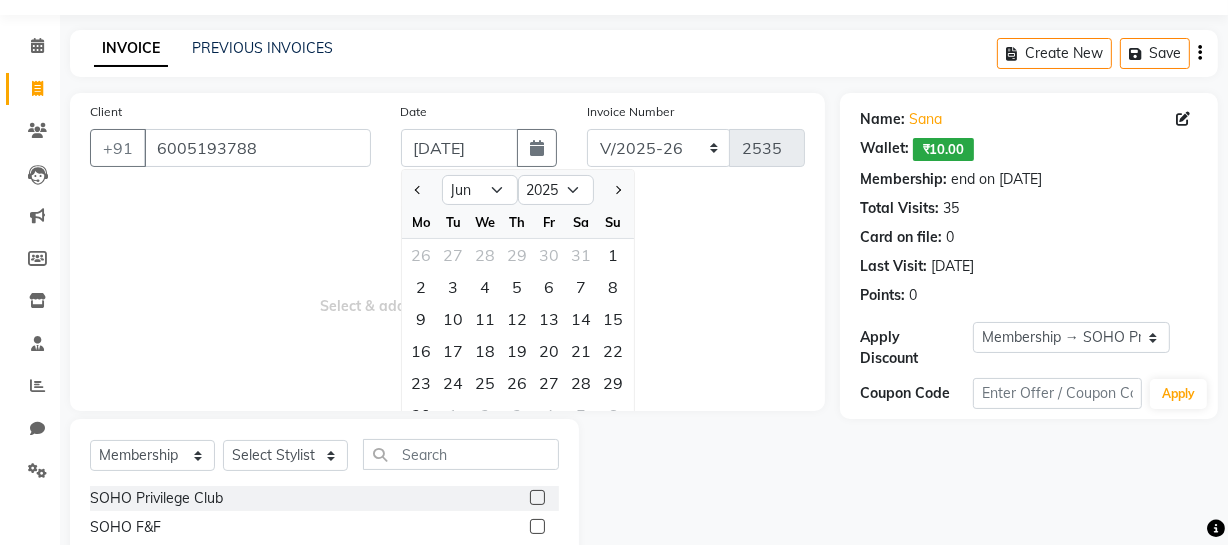 click 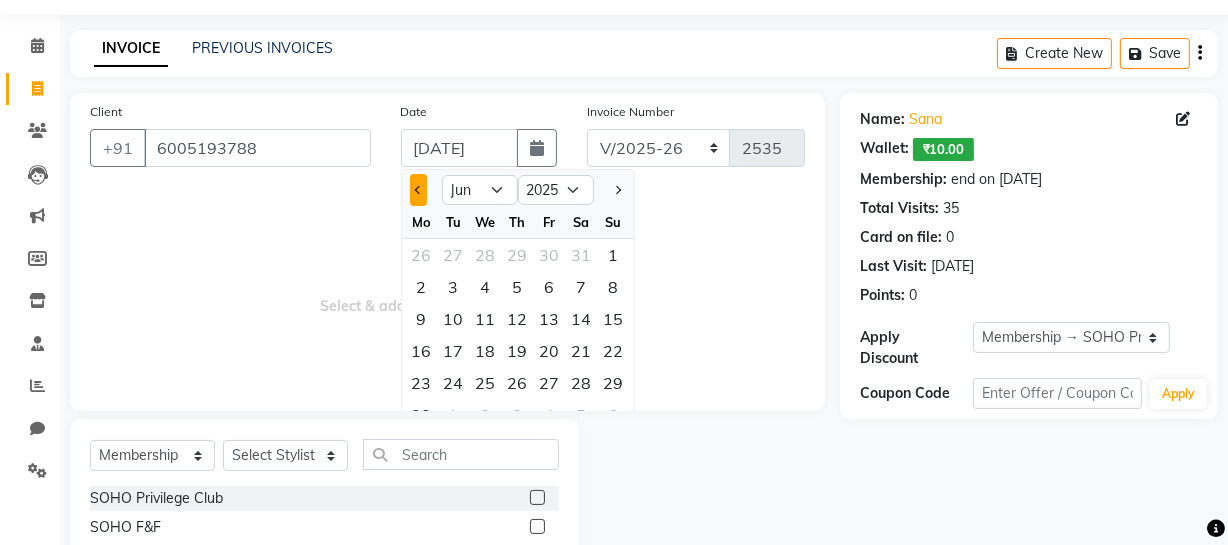 click 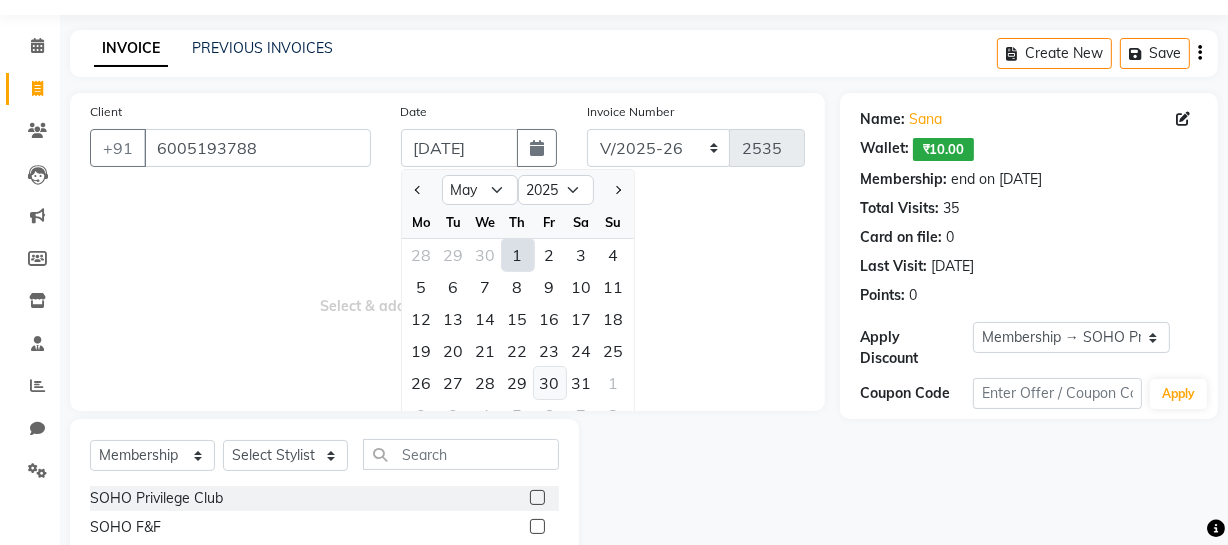 click on "30" 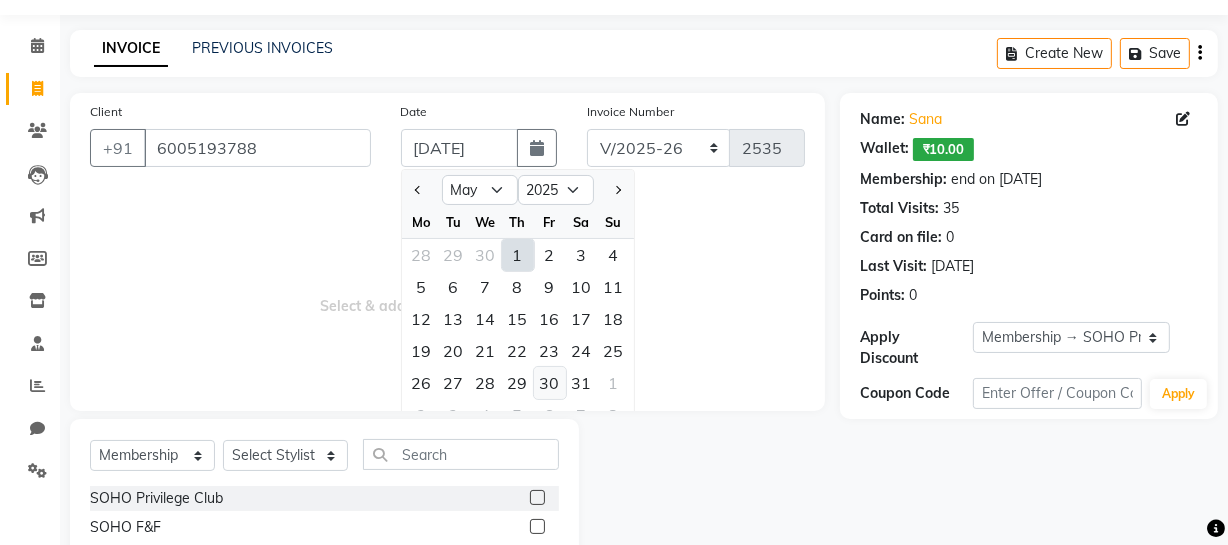 type on "30-05-2025" 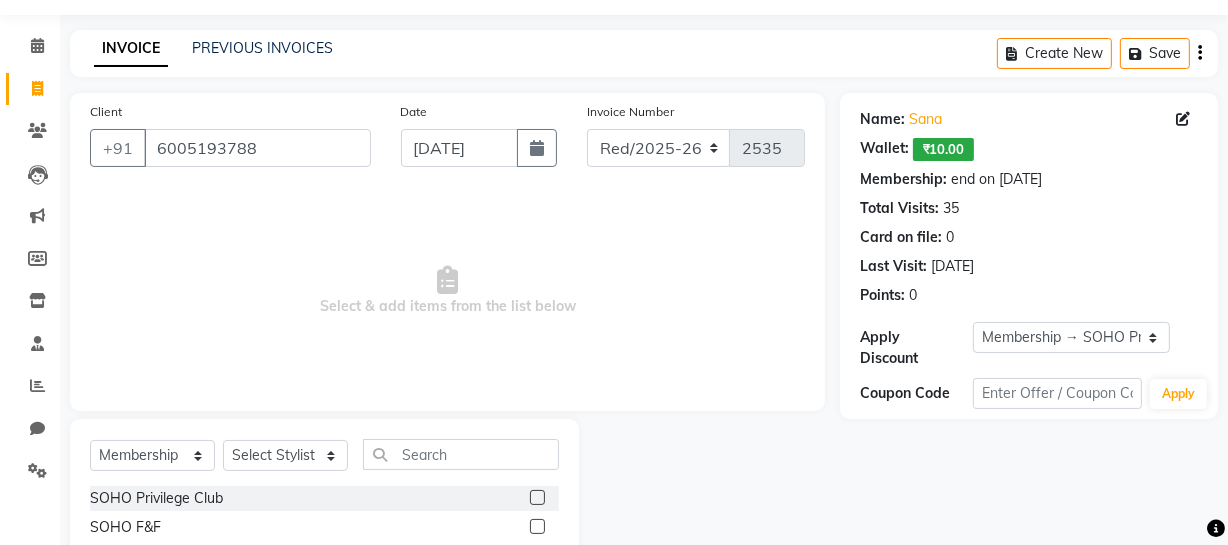 click on "Select  Service  Product  Membership  Package Voucher Prepaid Gift Card  Select Stylist Abhishek Kohli Adhamya Bamotra Amit Arun Sain Bhabesh Dipanker  Harman Kevi  Komal Lakshya Dogra Meenakshi Jamwal Mitu Neha Nishant Swalia Nitin Reception Rose  Ruth Sahil sameer Sanjay Saurav pedi Saurav SAM Shameem Sharan Vicky VISHAL DOGRA SOHO Privilege Club  SOHO F&F" 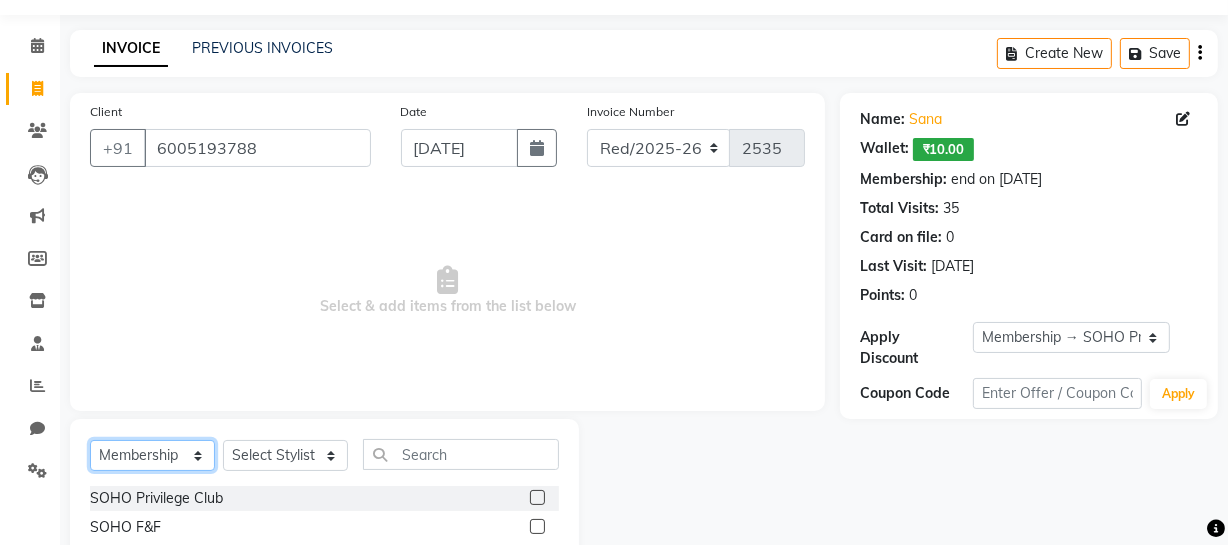 click on "Select  Service  Product  Membership  Package Voucher Prepaid Gift Card" 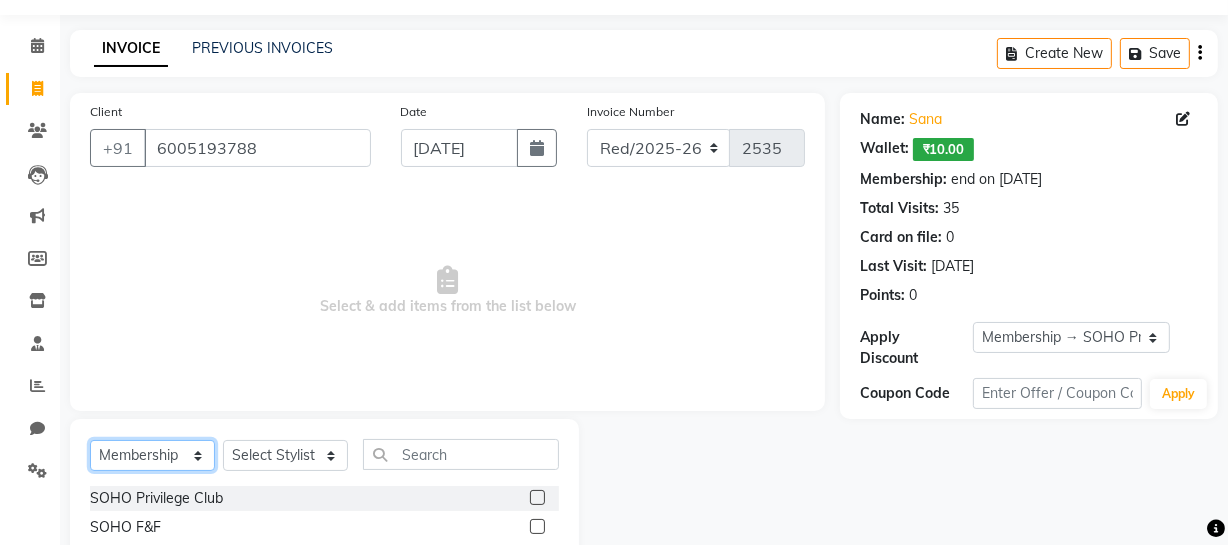 select on "V" 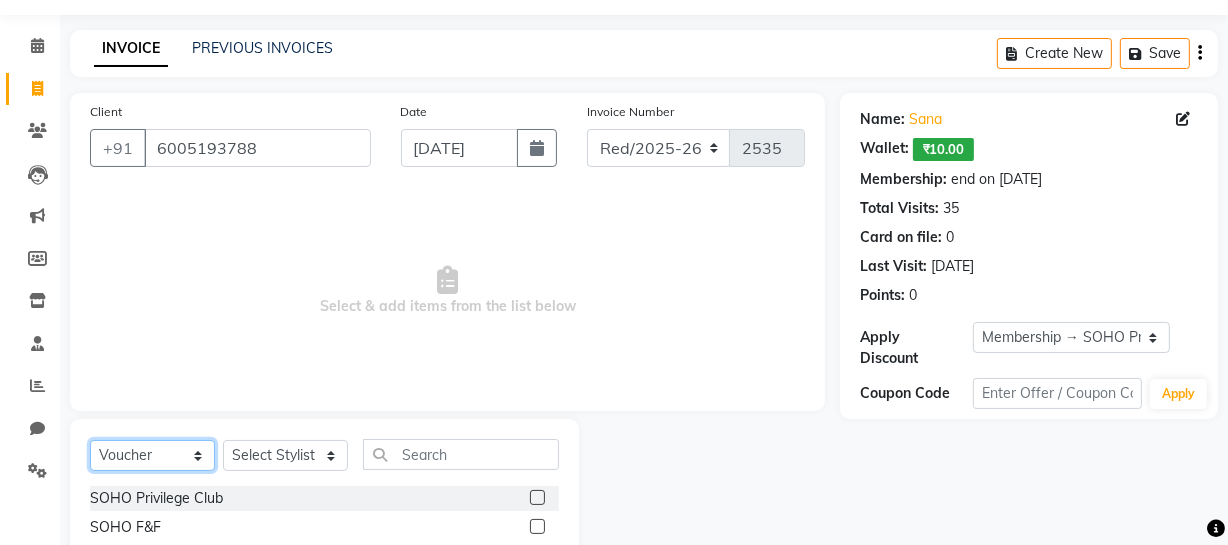 click on "Select  Service  Product  Membership  Package Voucher Prepaid Gift Card" 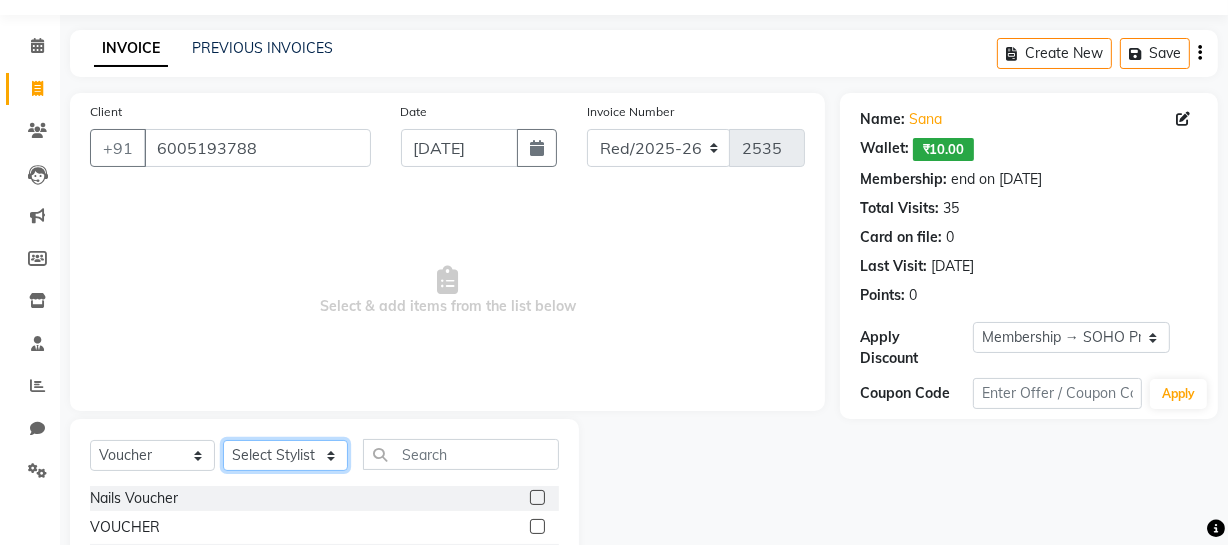 click on "Select Stylist Abhishek Kohli Adhamya Bamotra Amit Arun Sain Bhabesh Dipanker  Harman Kevi  Komal Lakshya Dogra Meenakshi Jamwal Mitu Neha Nishant Swalia Nitin Reception Rose  Ruth Sahil sameer Sanjay Saurav pedi Saurav SAM Shameem Sharan Vicky VISHAL DOGRA" 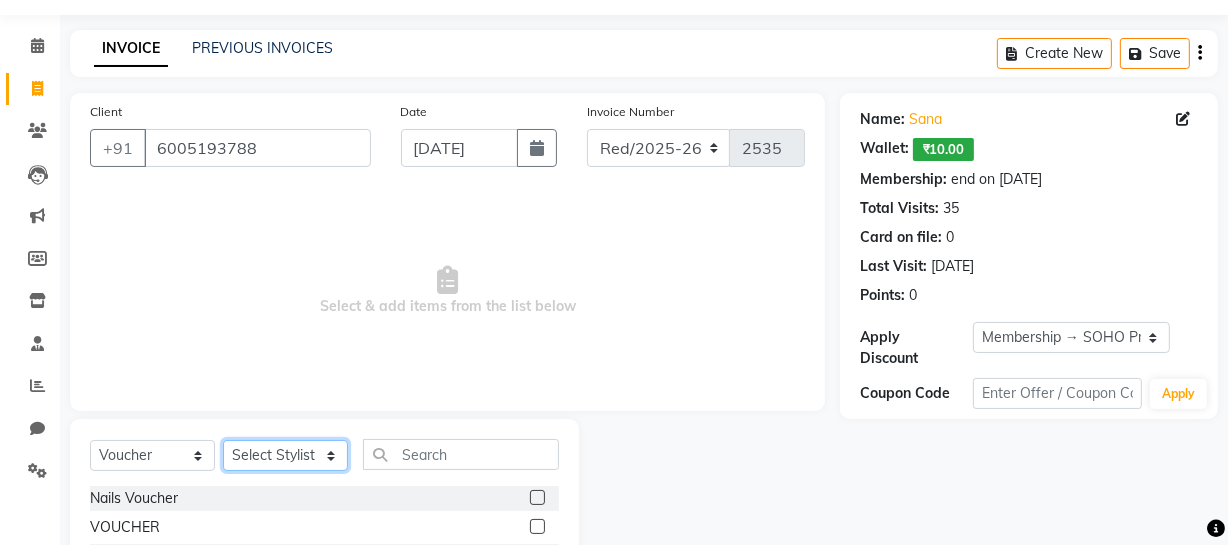 select on "22783" 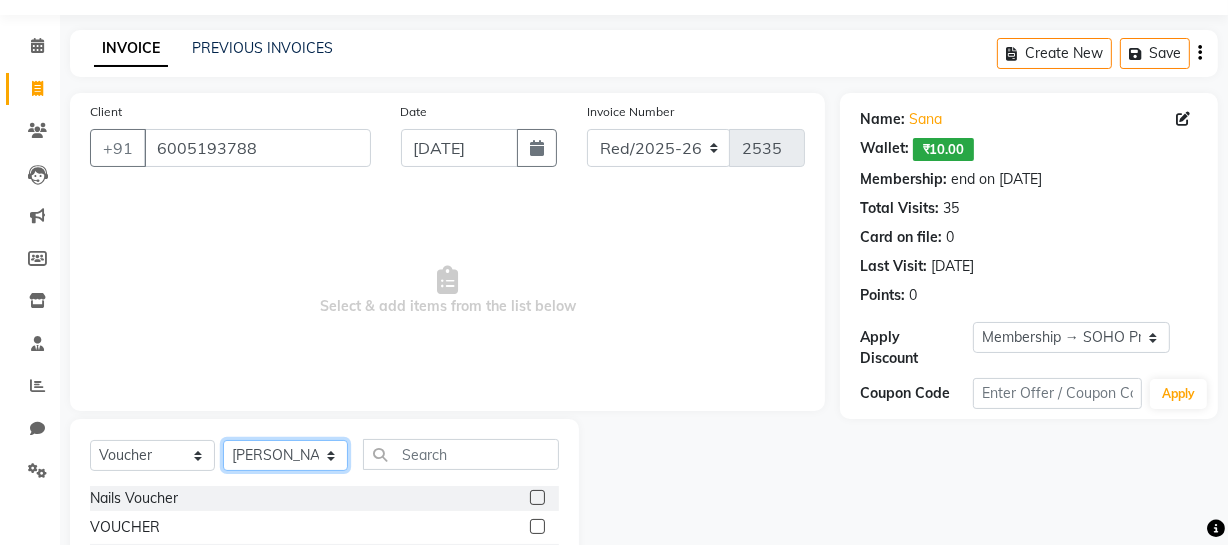 click on "Select Stylist Abhishek Kohli Adhamya Bamotra Amit Arun Sain Bhabesh Dipanker  Harman Kevi  Komal Lakshya Dogra Meenakshi Jamwal Mitu Neha Nishant Swalia Nitin Reception Rose  Ruth Sahil sameer Sanjay Saurav pedi Saurav SAM Shameem Sharan Vicky VISHAL DOGRA" 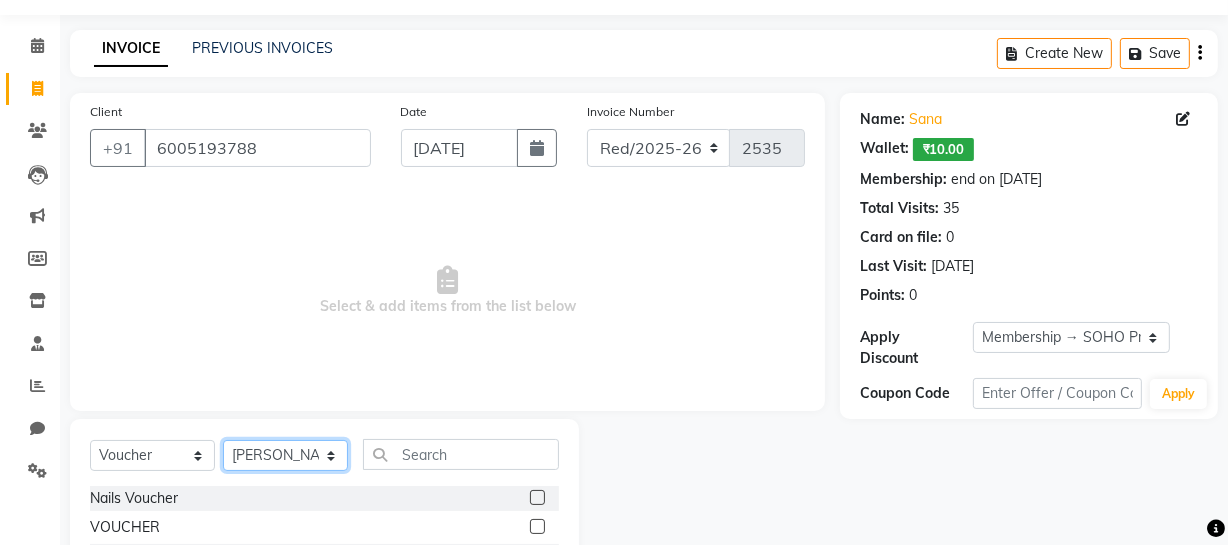 scroll, scrollTop: 257, scrollLeft: 0, axis: vertical 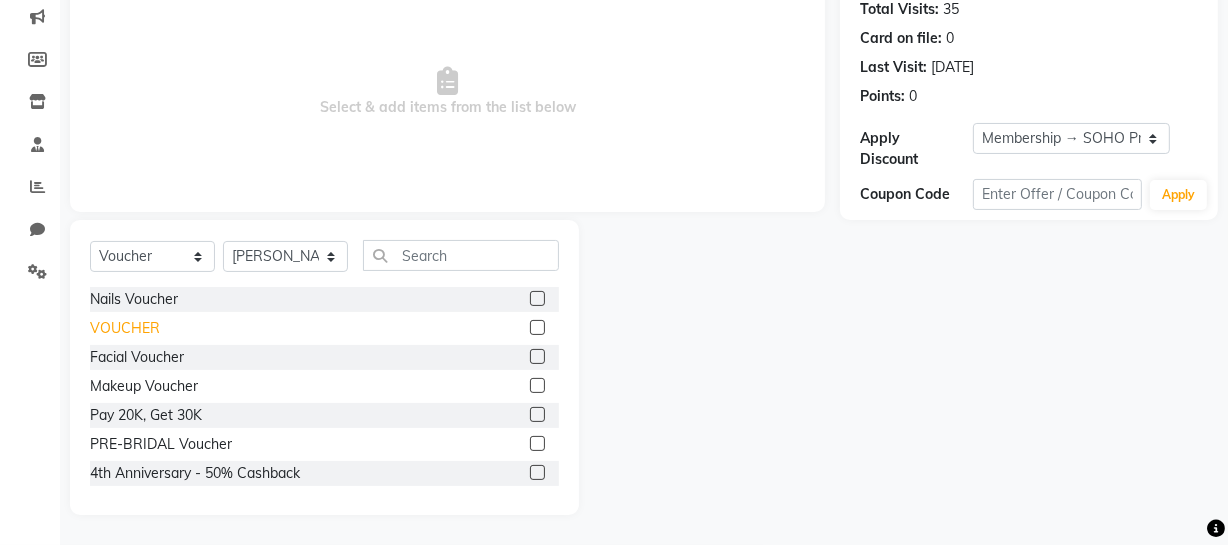 click on "VOUCHER" 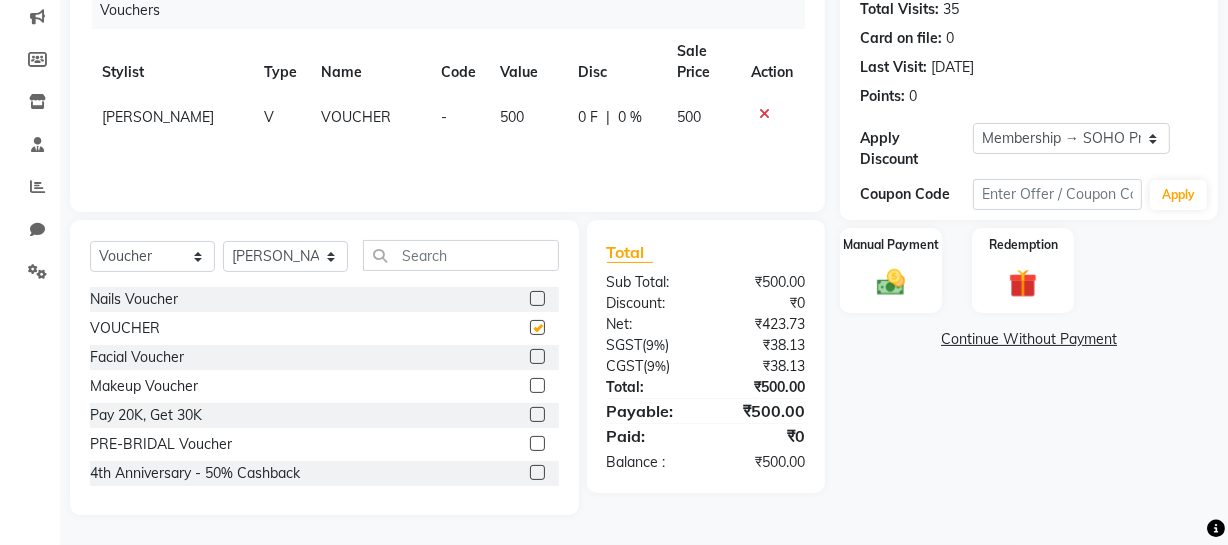 checkbox on "false" 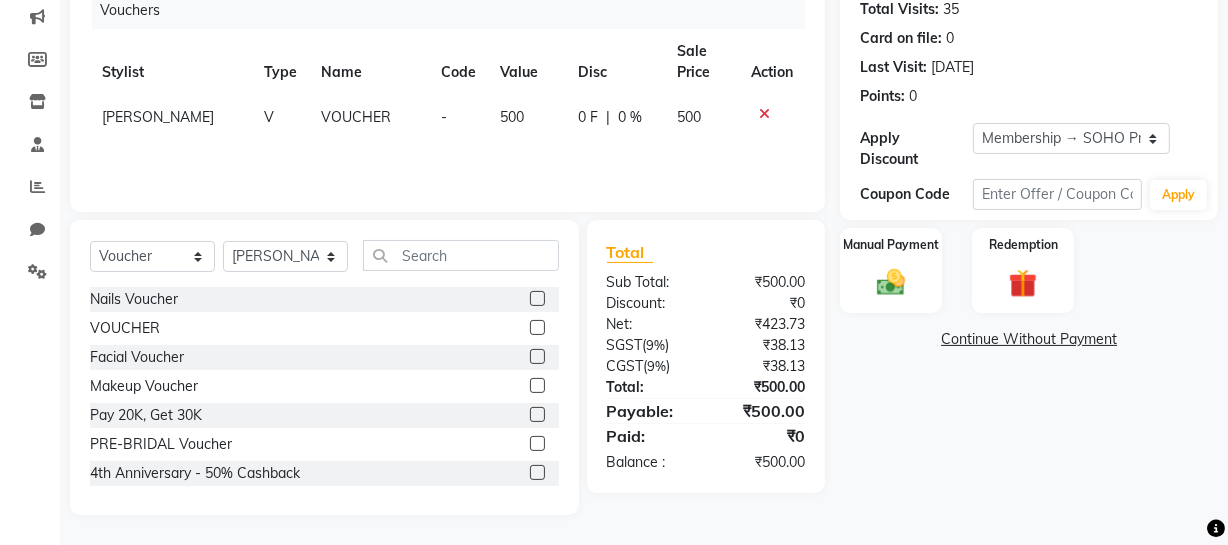 scroll, scrollTop: 166, scrollLeft: 0, axis: vertical 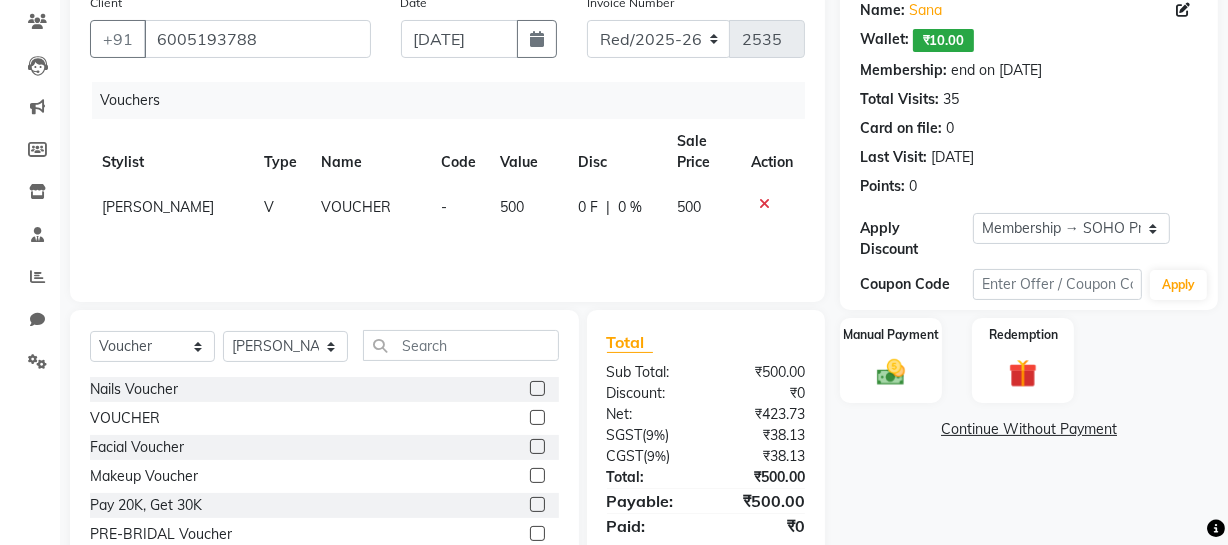 click on "500" 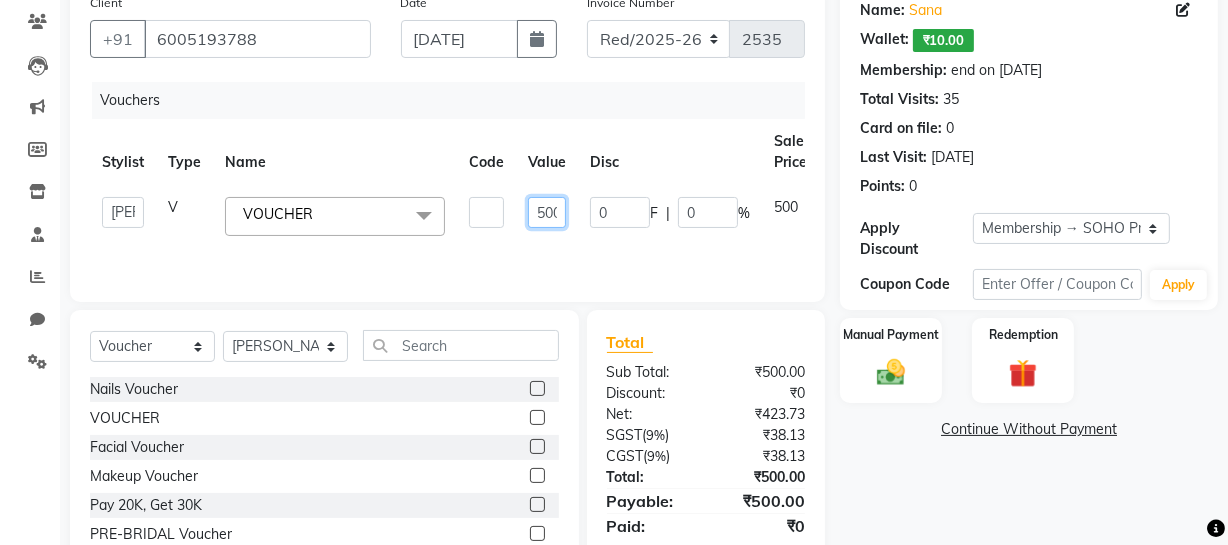 scroll, scrollTop: 0, scrollLeft: 5, axis: horizontal 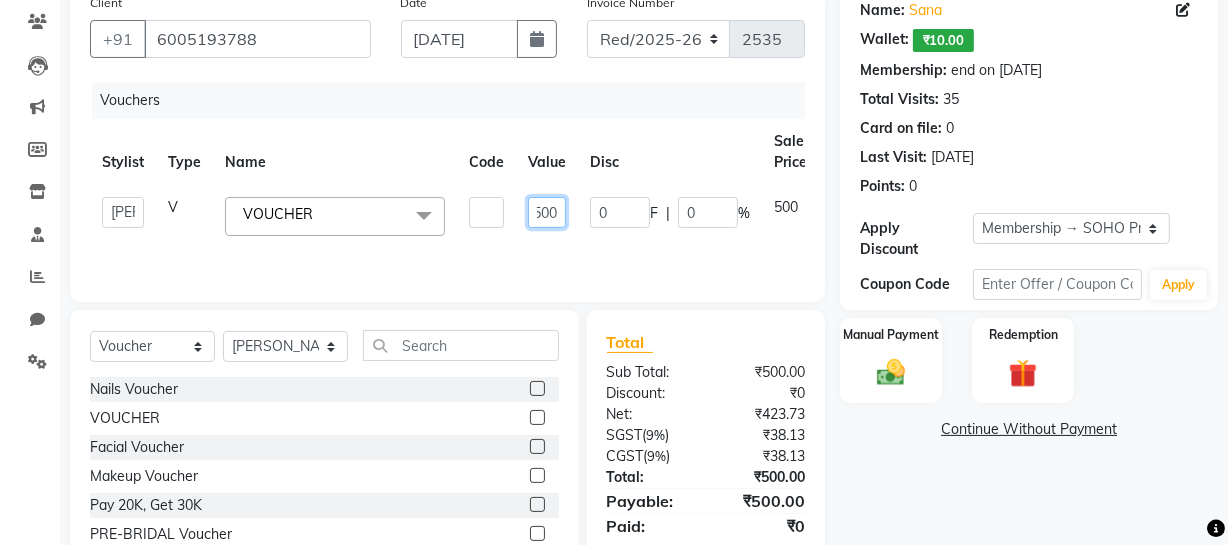 drag, startPoint x: 524, startPoint y: 214, endPoint x: 675, endPoint y: 181, distance: 154.5639 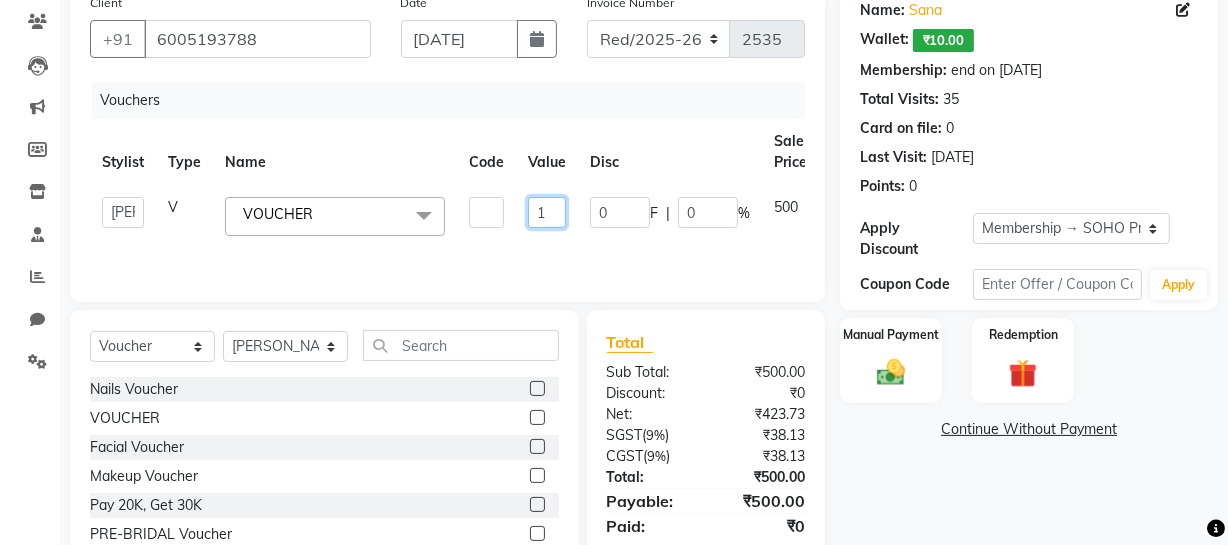 scroll, scrollTop: 0, scrollLeft: 0, axis: both 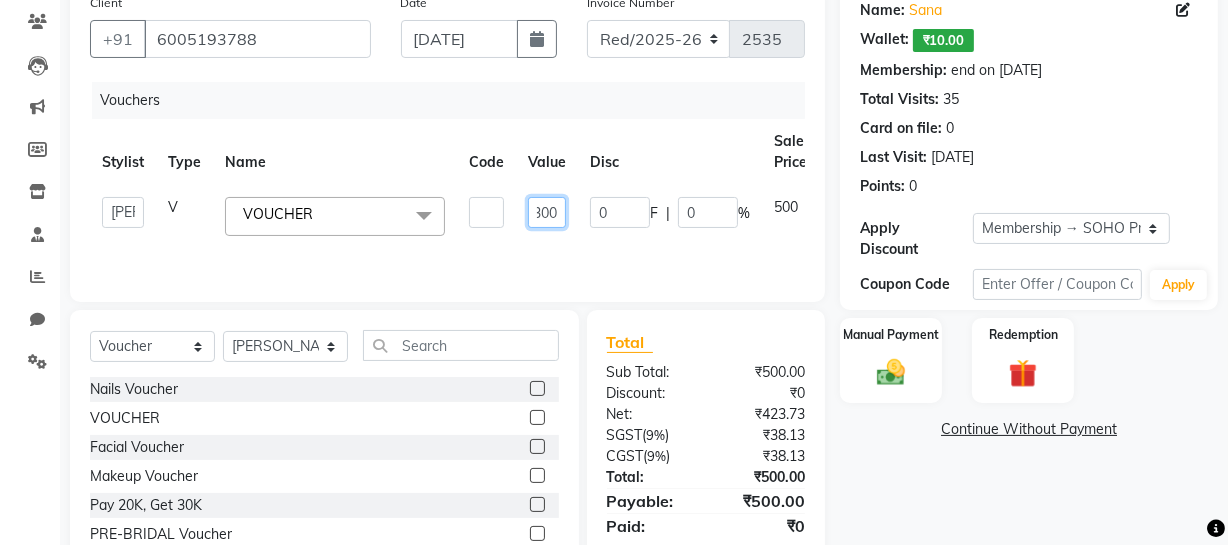 type on "113000" 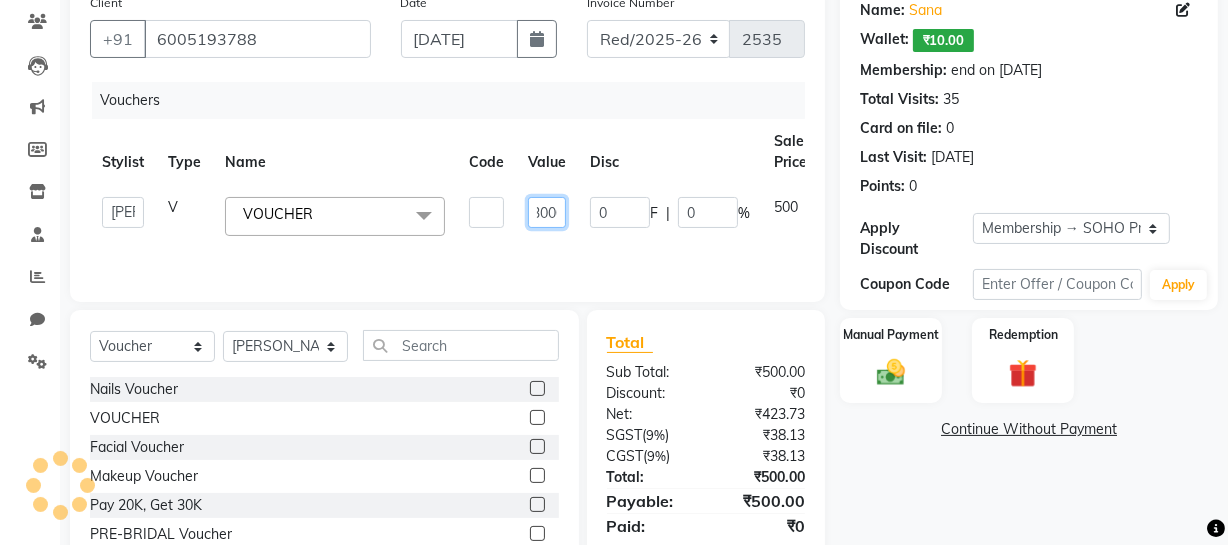 scroll, scrollTop: 0, scrollLeft: 30, axis: horizontal 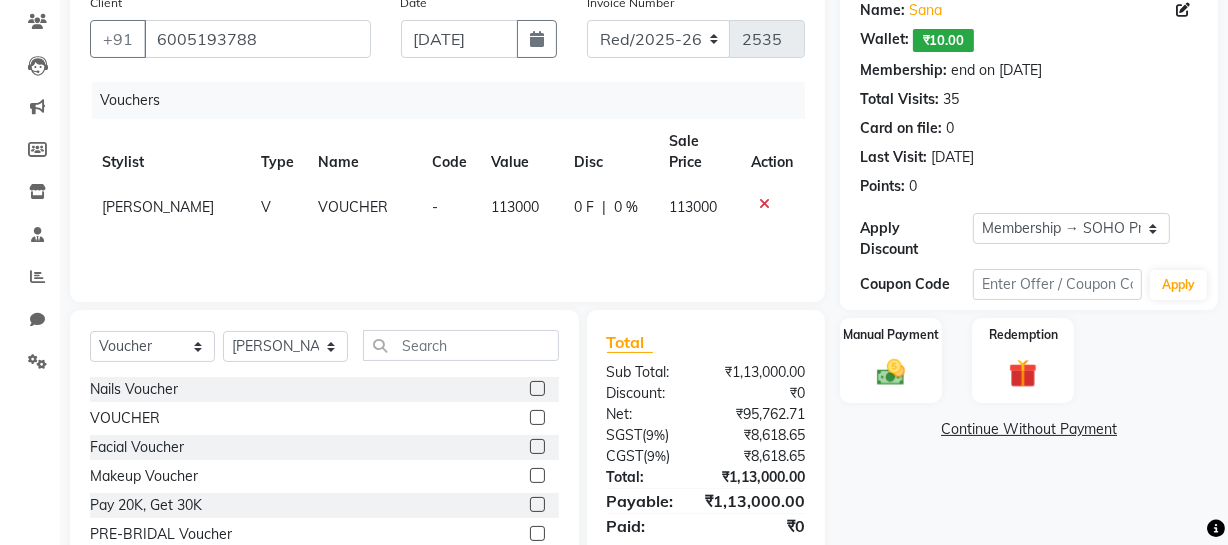 click on "0 %" 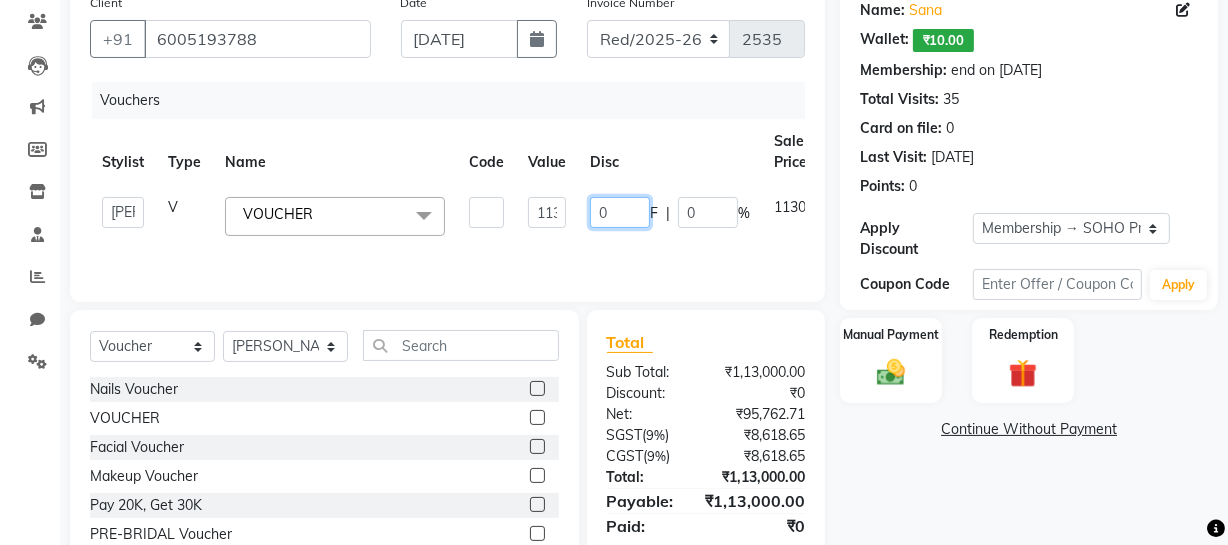 drag, startPoint x: 609, startPoint y: 213, endPoint x: 560, endPoint y: 213, distance: 49 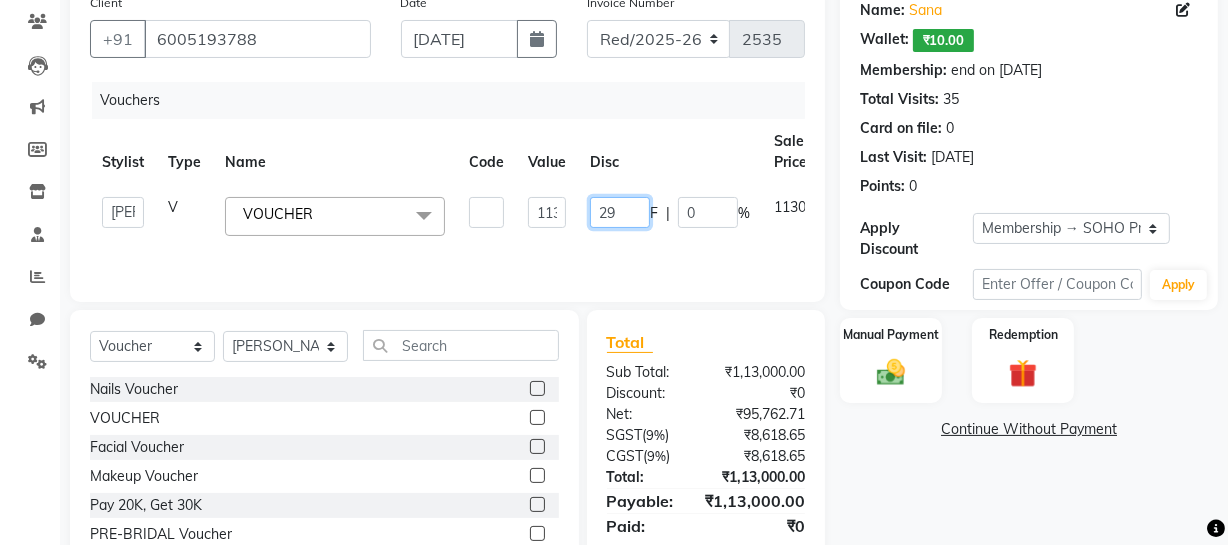 type on "2" 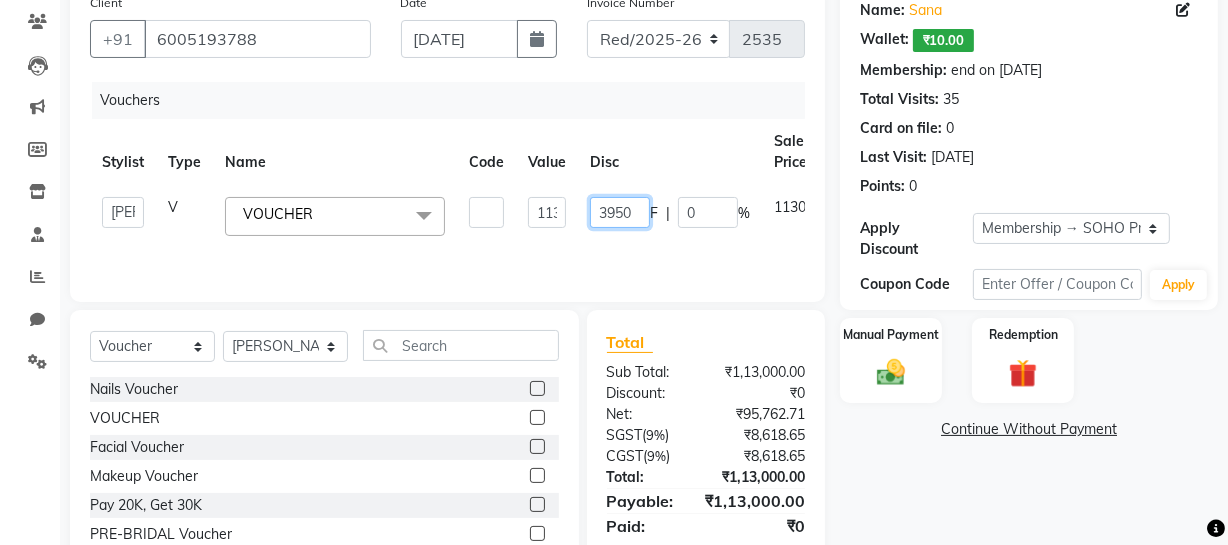 type on "39500" 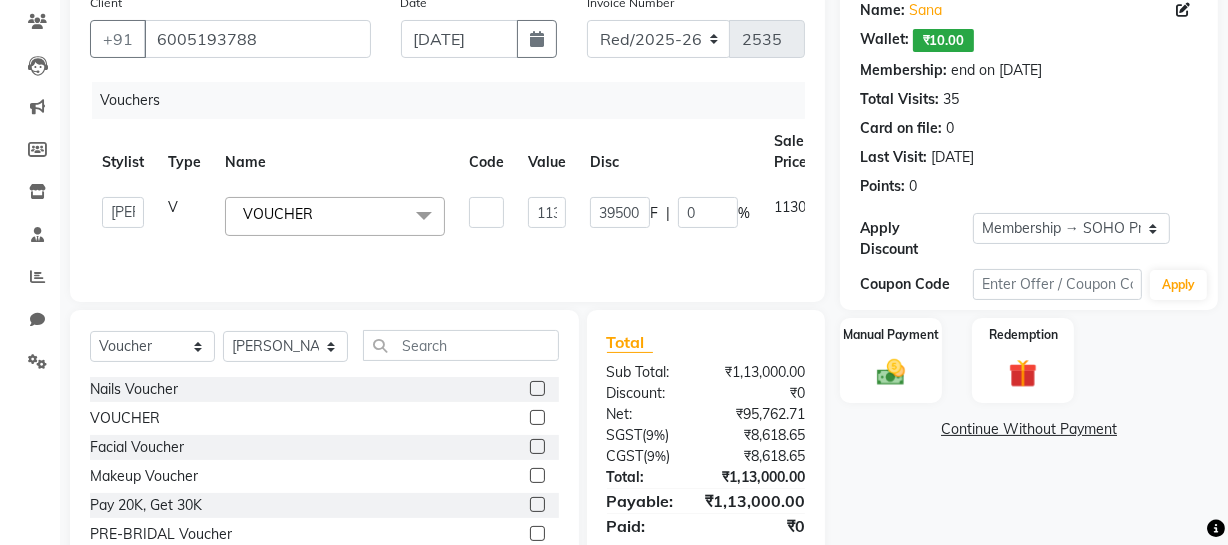 click on "39500 F | 0 %" 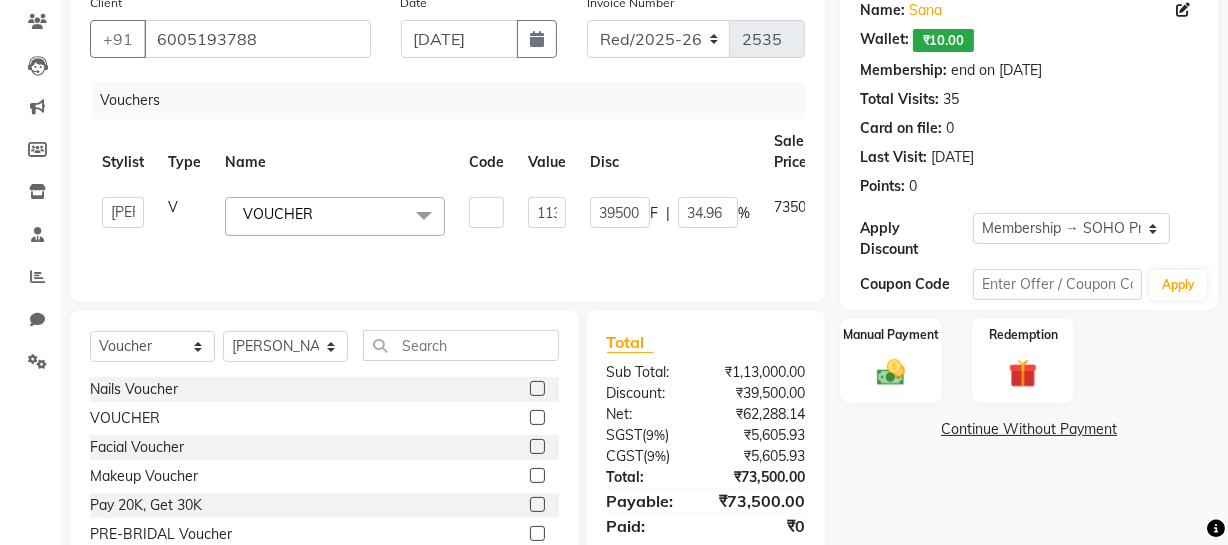 scroll, scrollTop: 257, scrollLeft: 0, axis: vertical 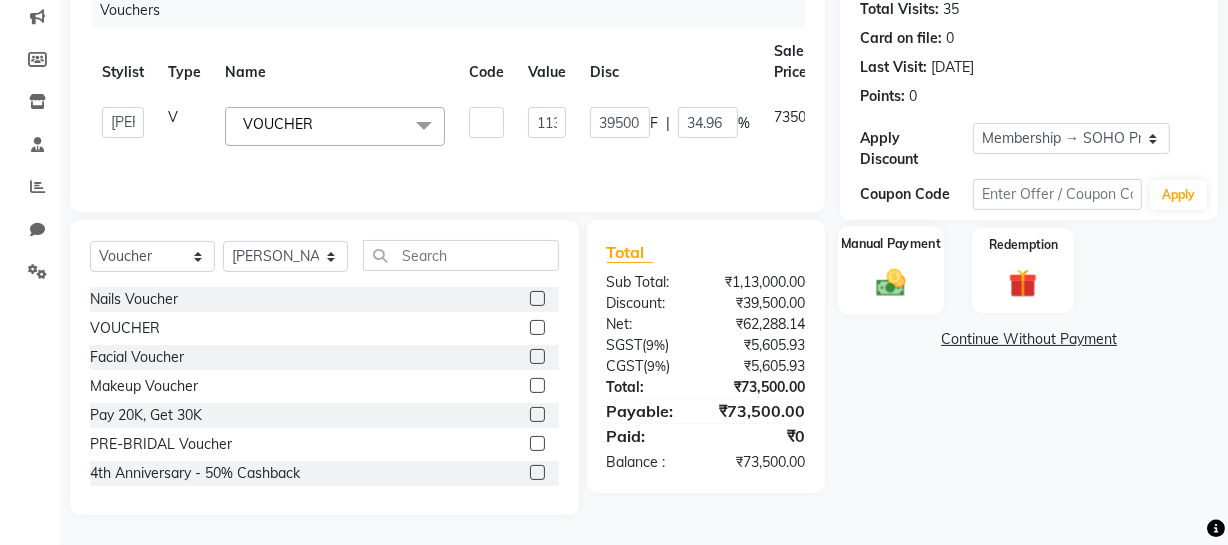 click on "Manual Payment" 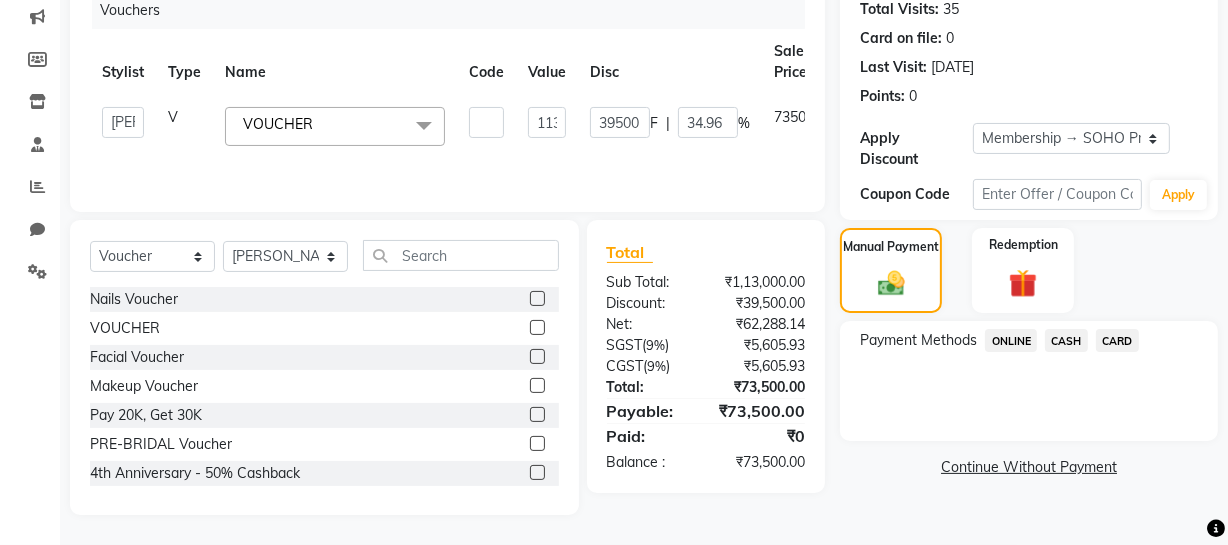 click on "CASH" 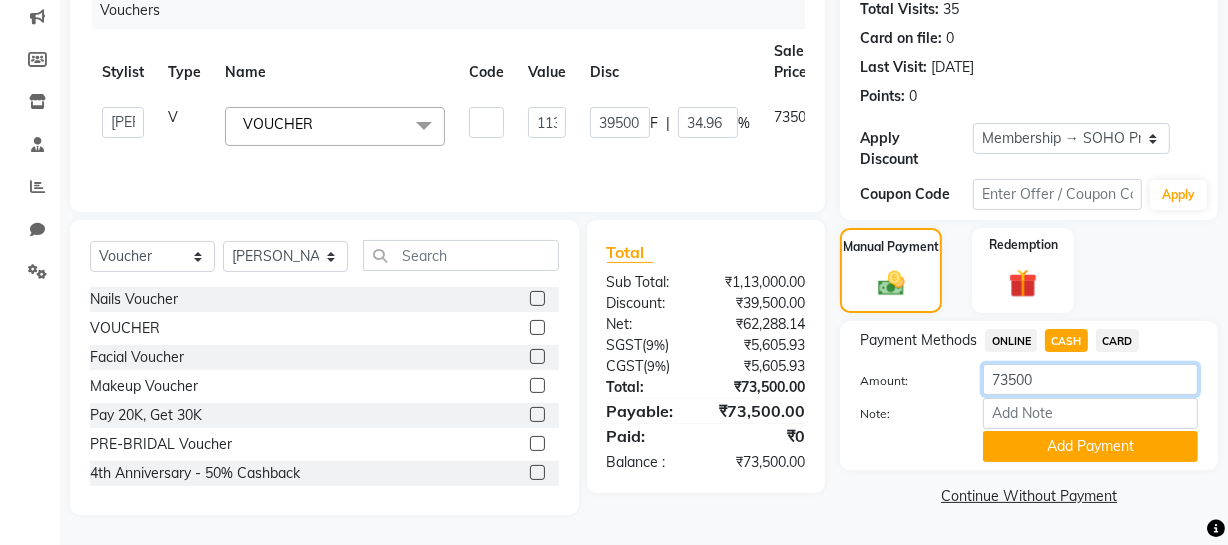 drag, startPoint x: 1009, startPoint y: 375, endPoint x: 855, endPoint y: 384, distance: 154.26276 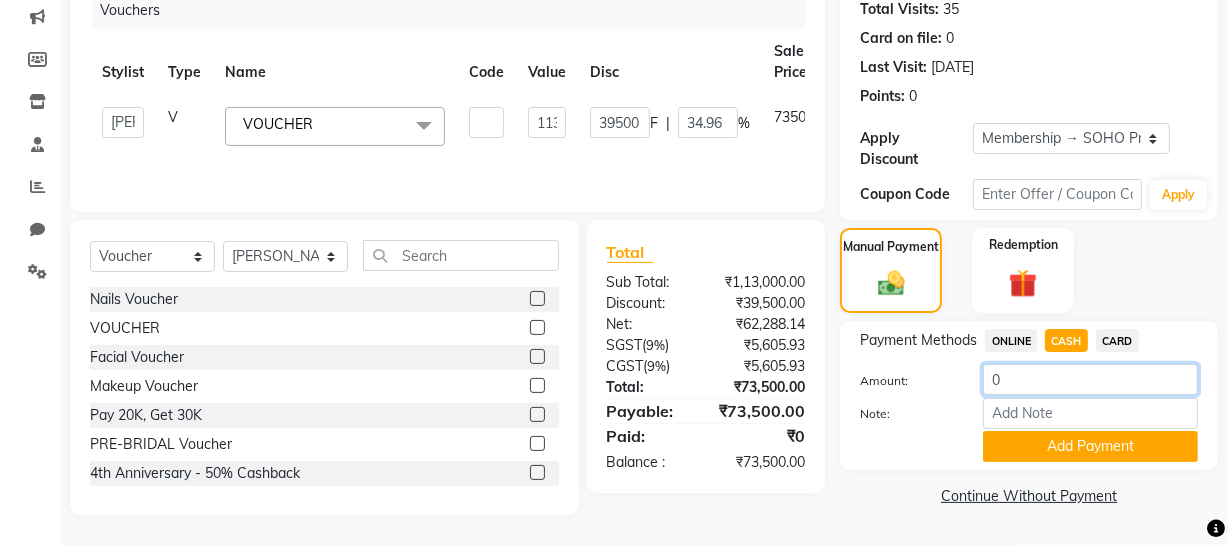 type on "0" 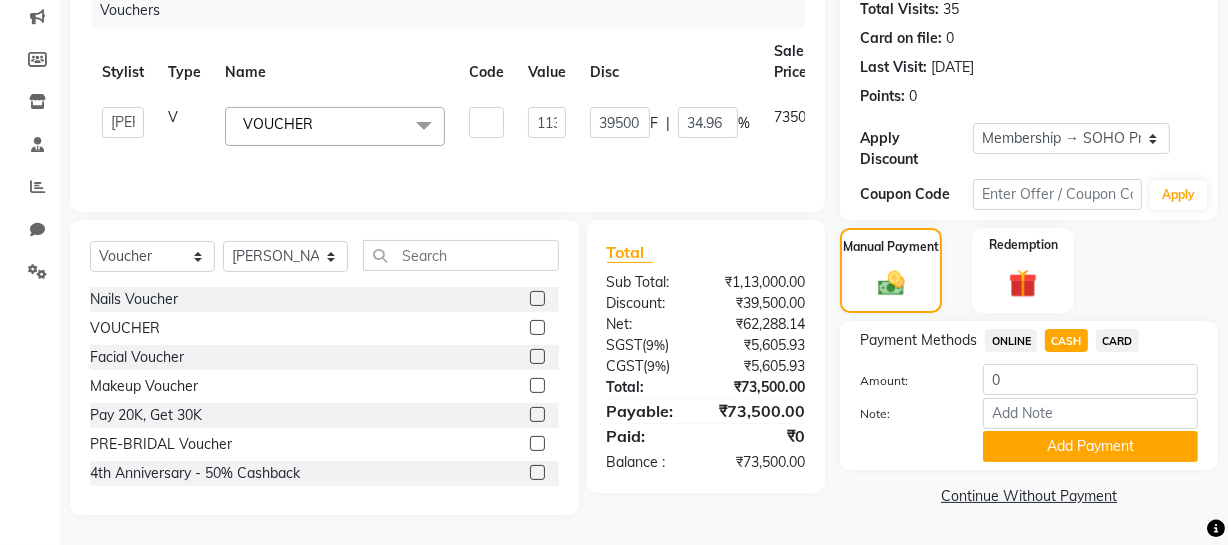 click on "Payment Methods  ONLINE   CASH   CARD  Amount: 0 Note: Add Payment" 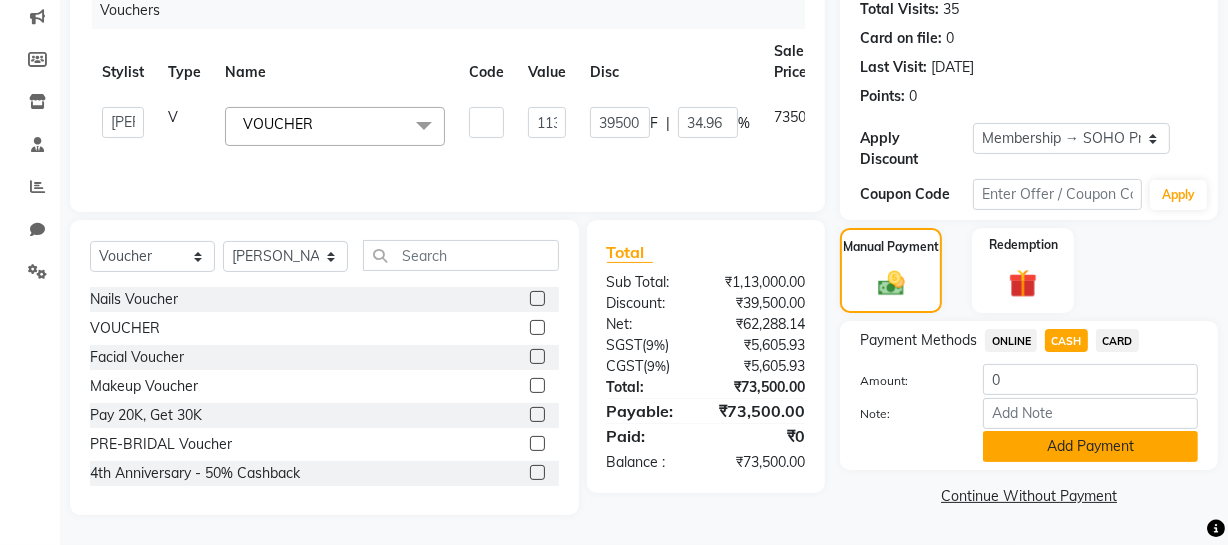 click on "Add Payment" 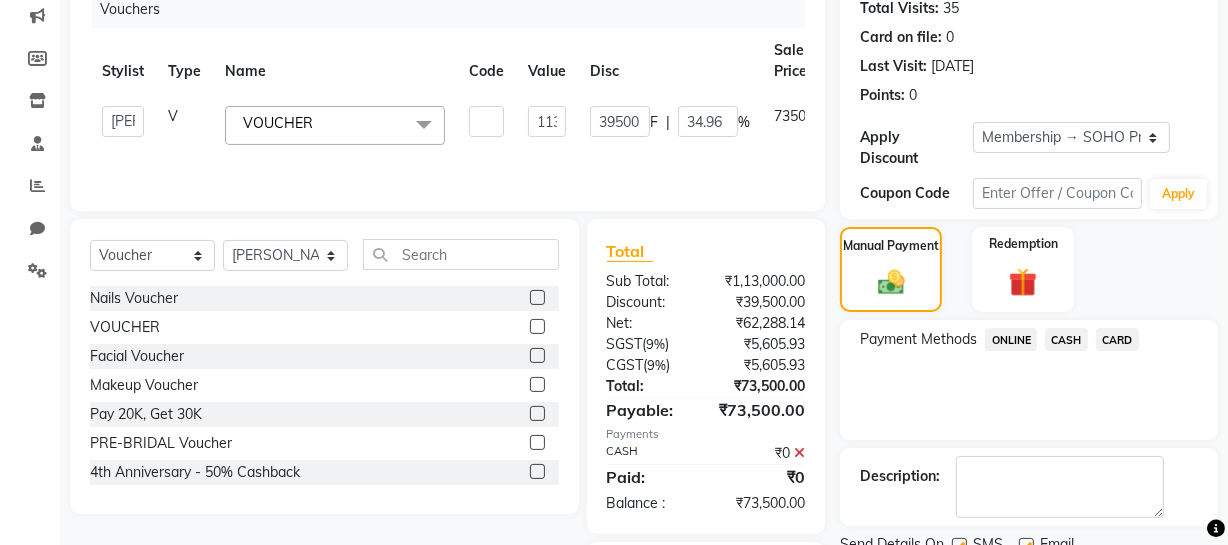 scroll, scrollTop: 417, scrollLeft: 0, axis: vertical 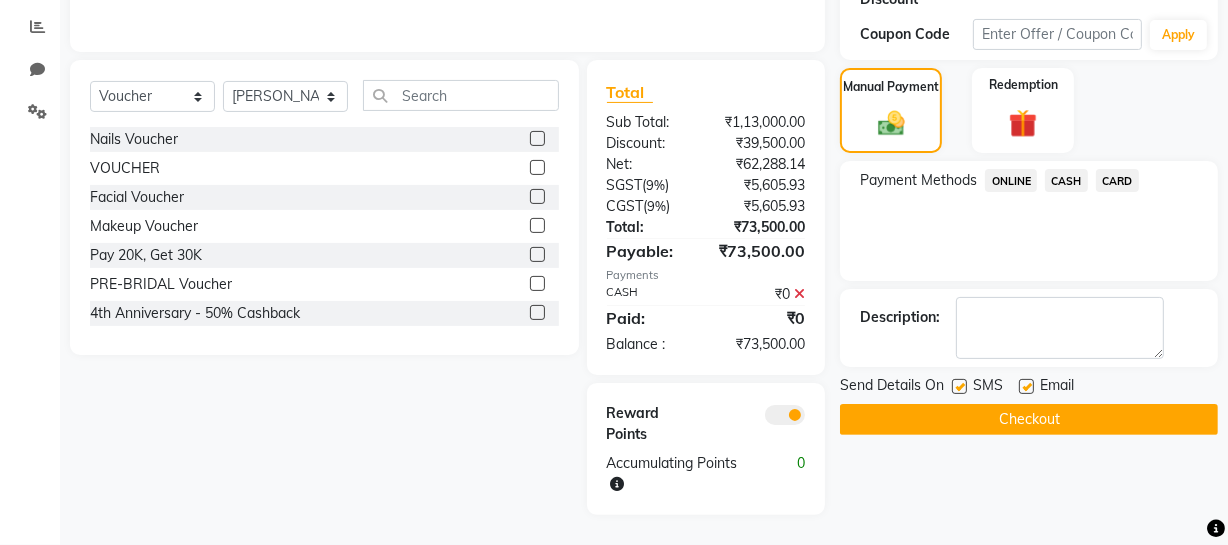 click 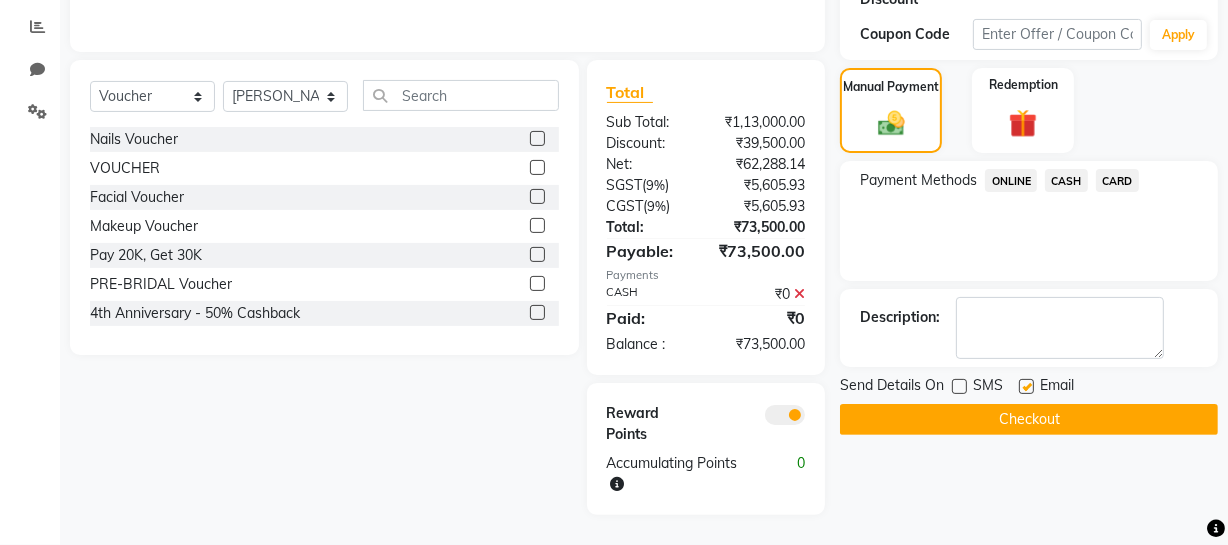 click on "Checkout" 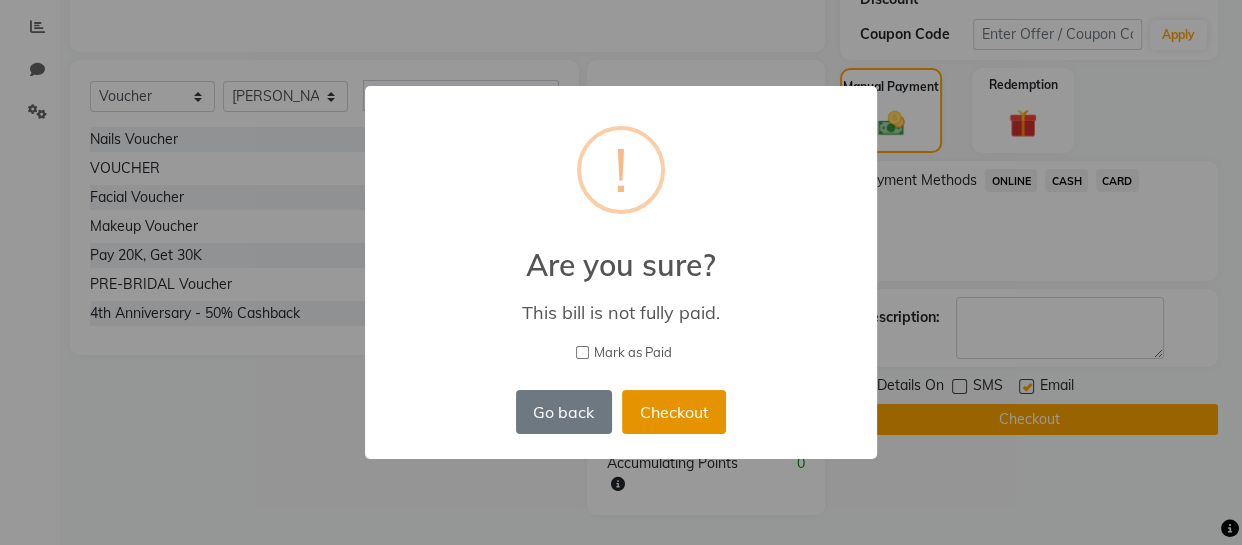 type 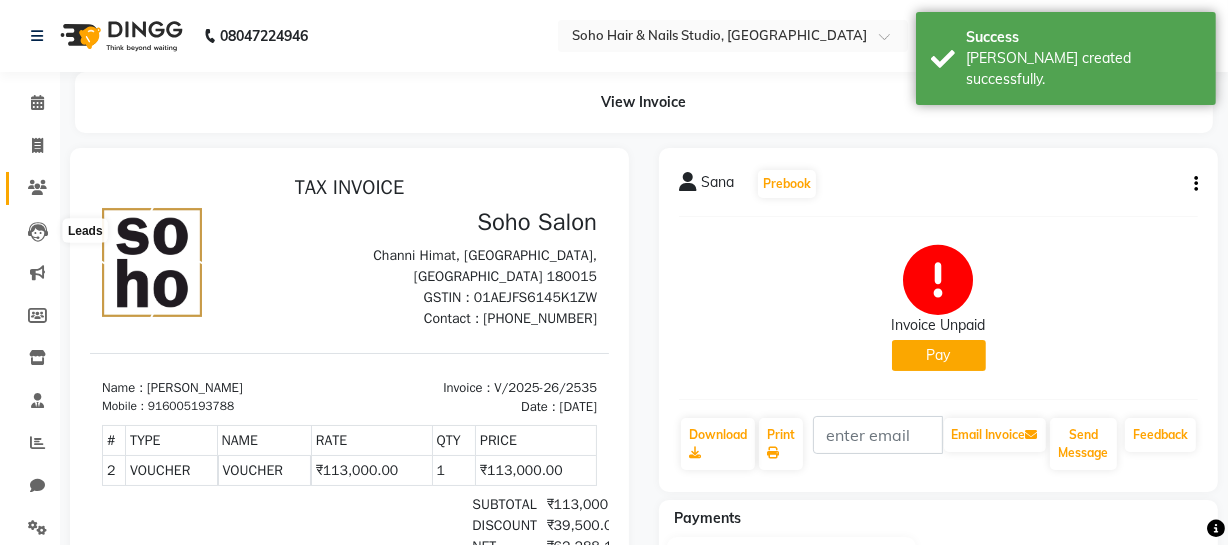 scroll, scrollTop: 0, scrollLeft: 0, axis: both 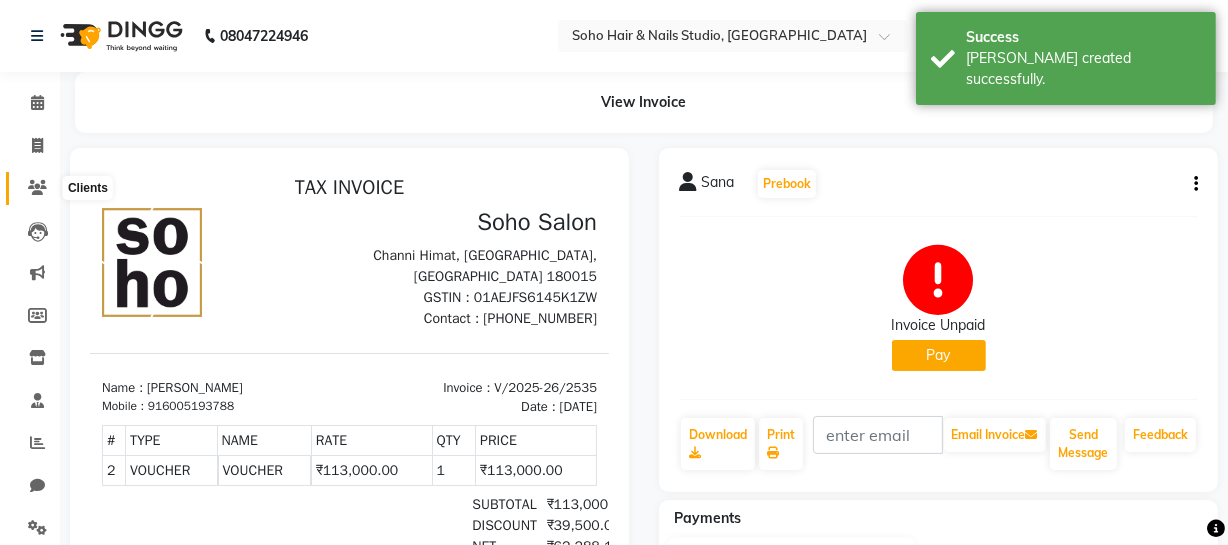 click 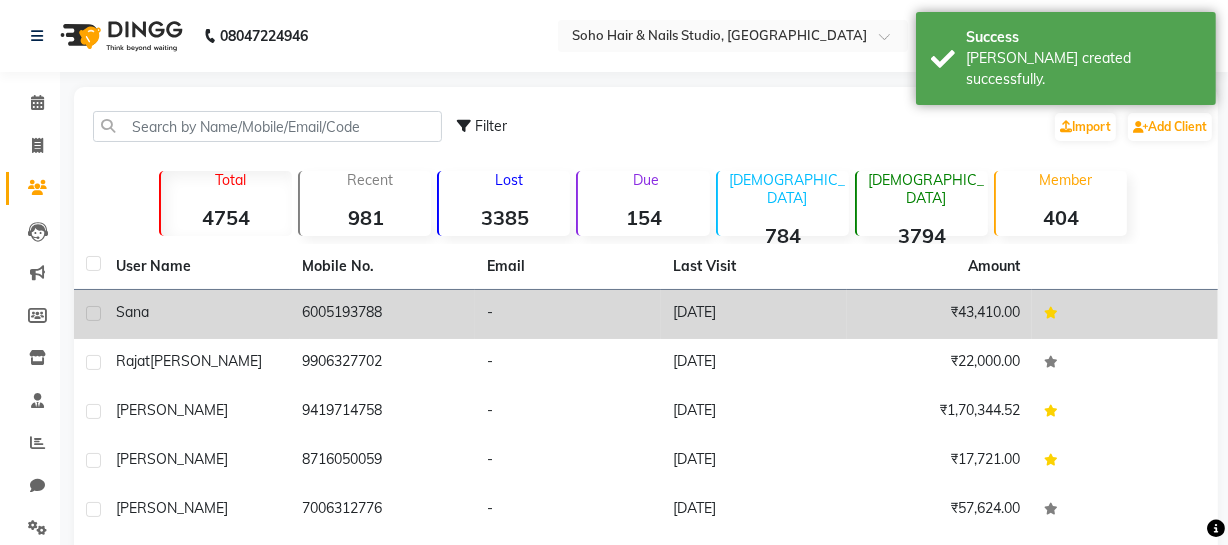 click on "-" 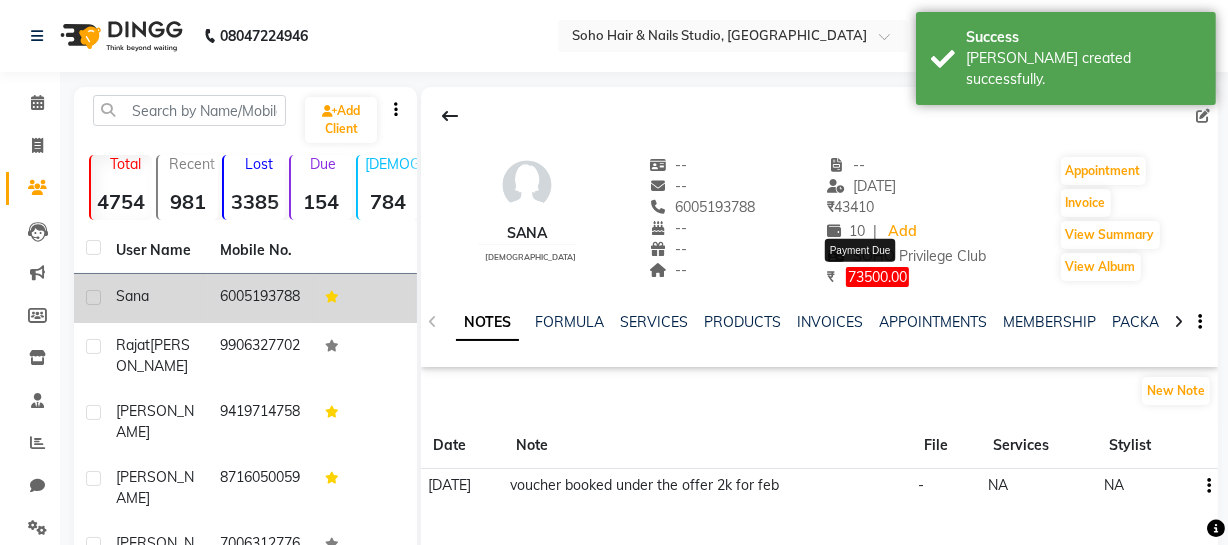 click on "73500.00" 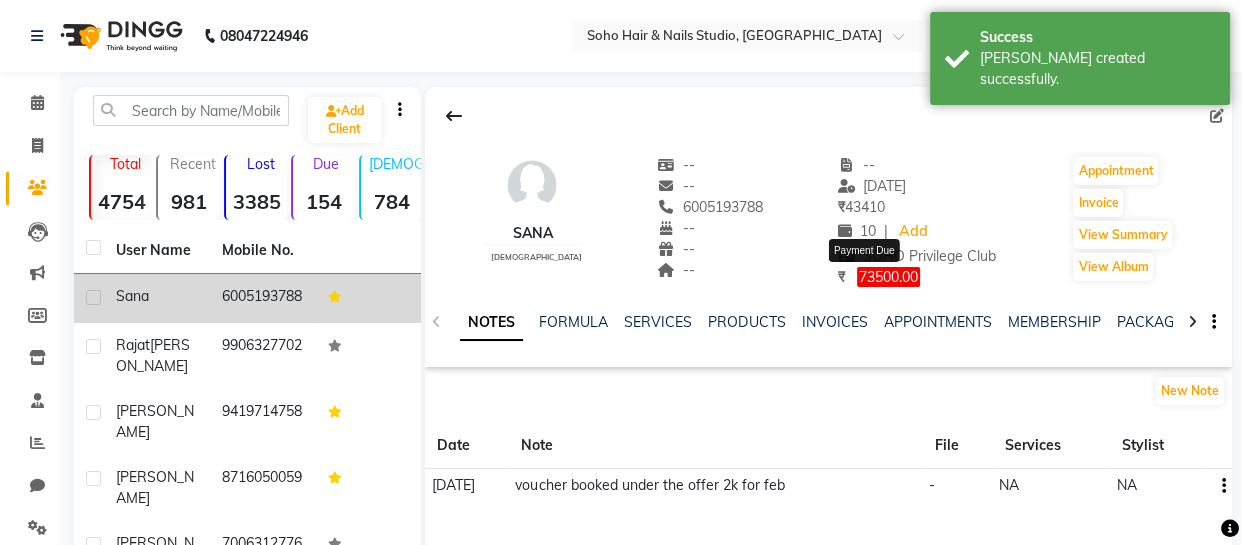 select on "1" 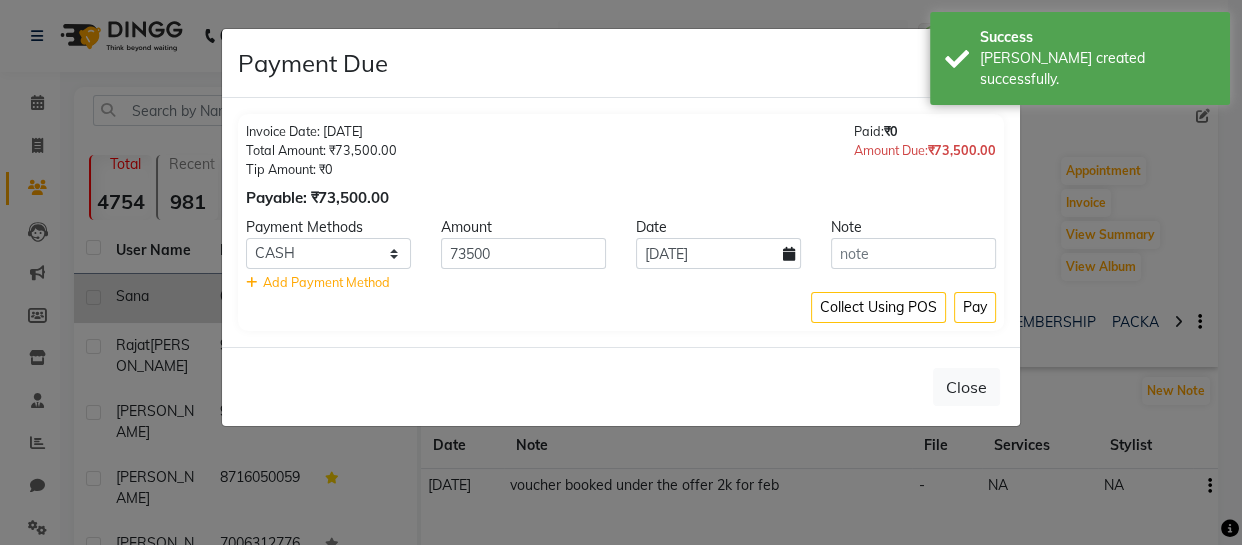 type 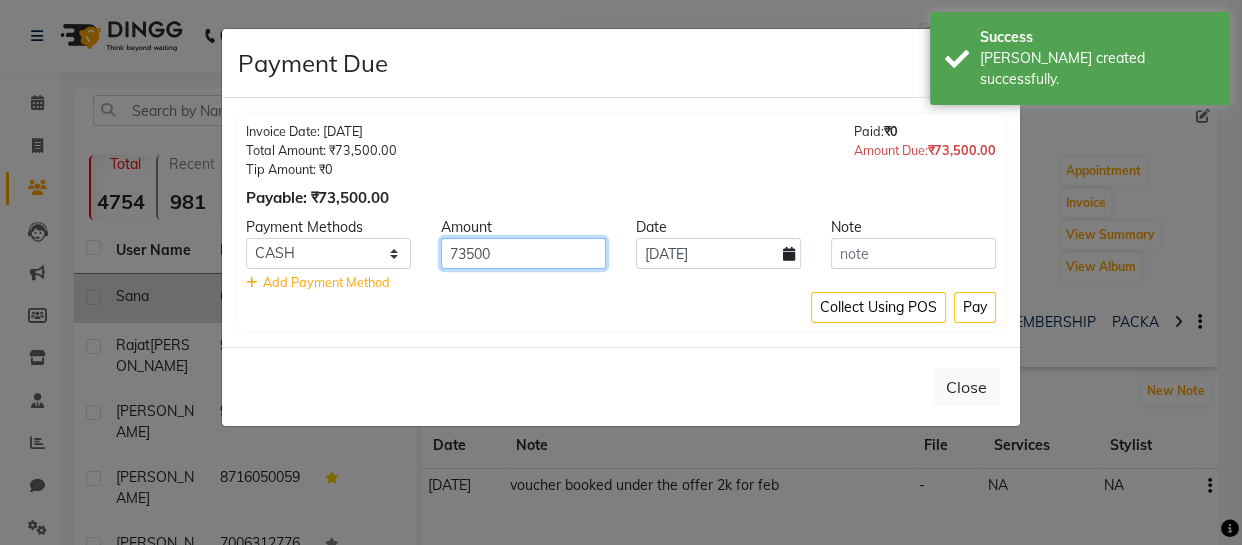 drag, startPoint x: 523, startPoint y: 263, endPoint x: 0, endPoint y: 246, distance: 523.27625 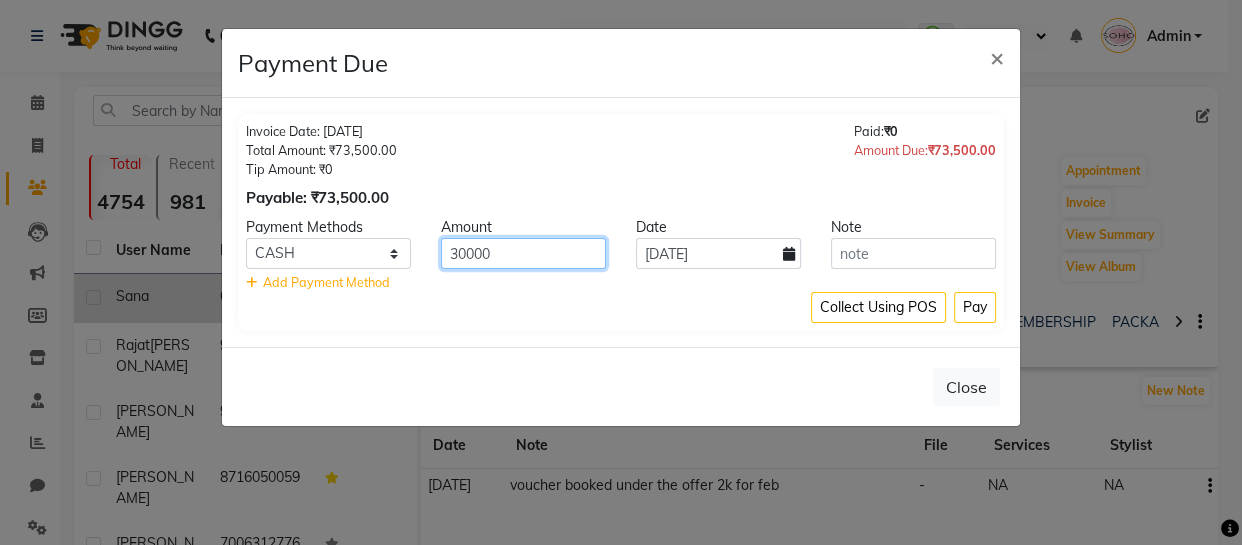 type on "30000" 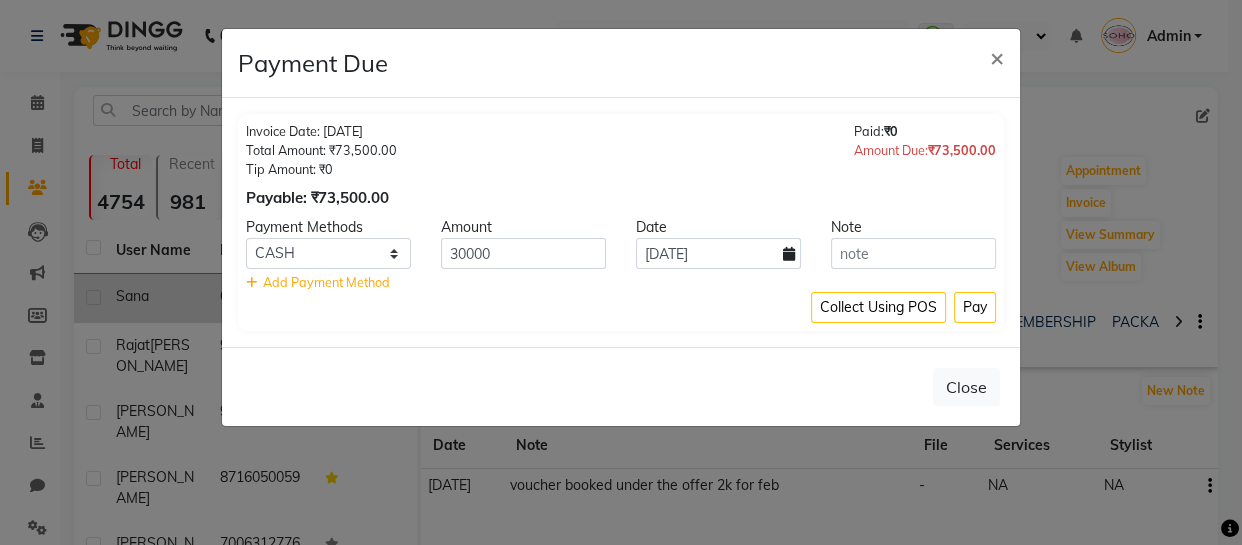 click 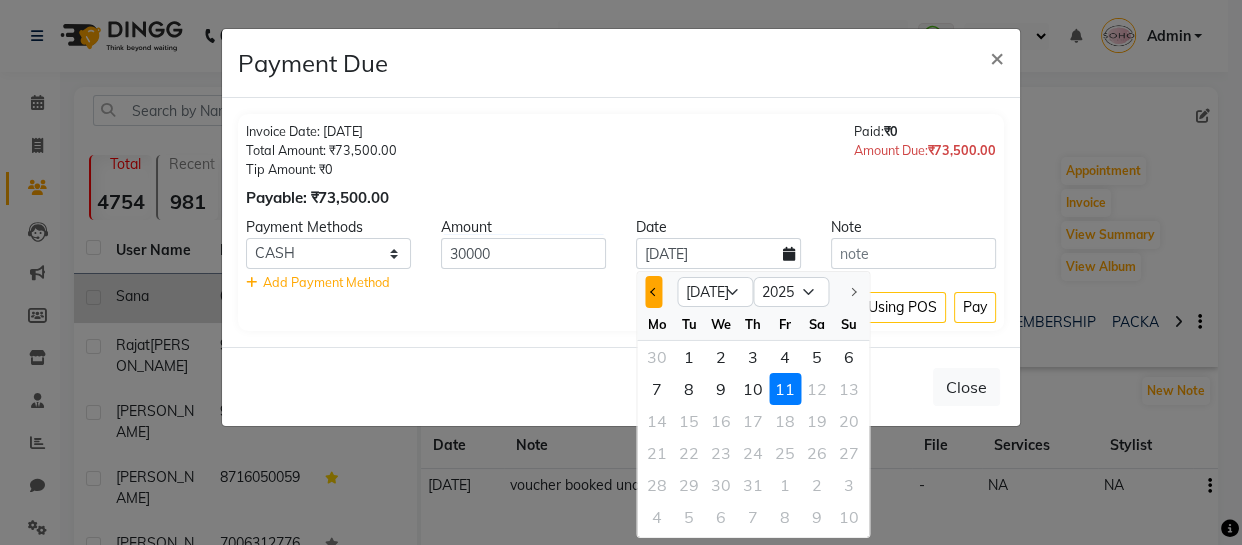 click 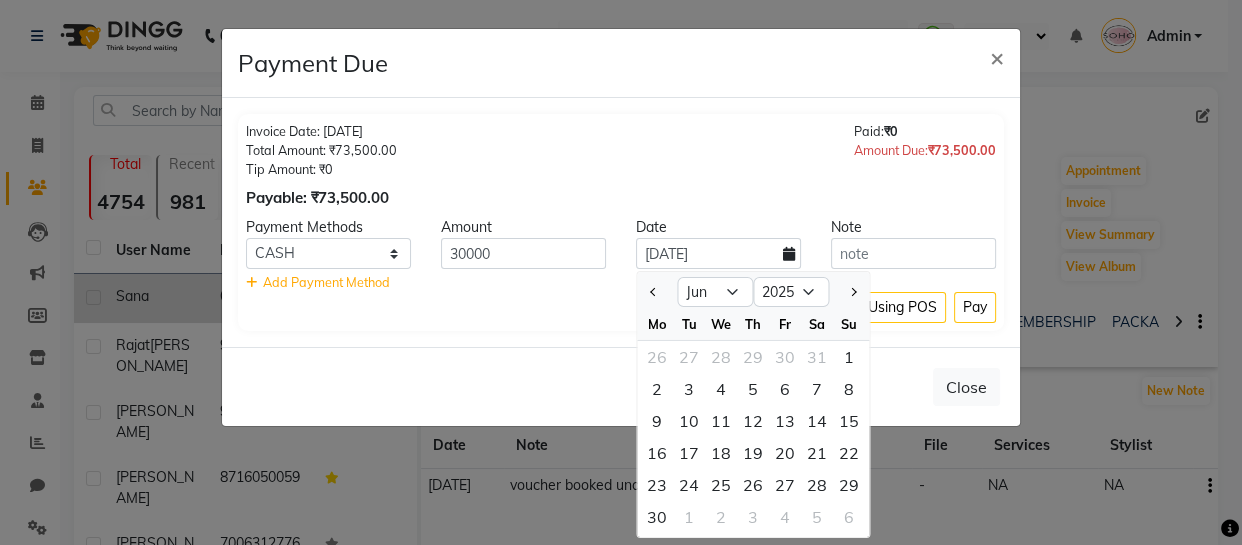 drag, startPoint x: 654, startPoint y: 289, endPoint x: 664, endPoint y: 310, distance: 23.259407 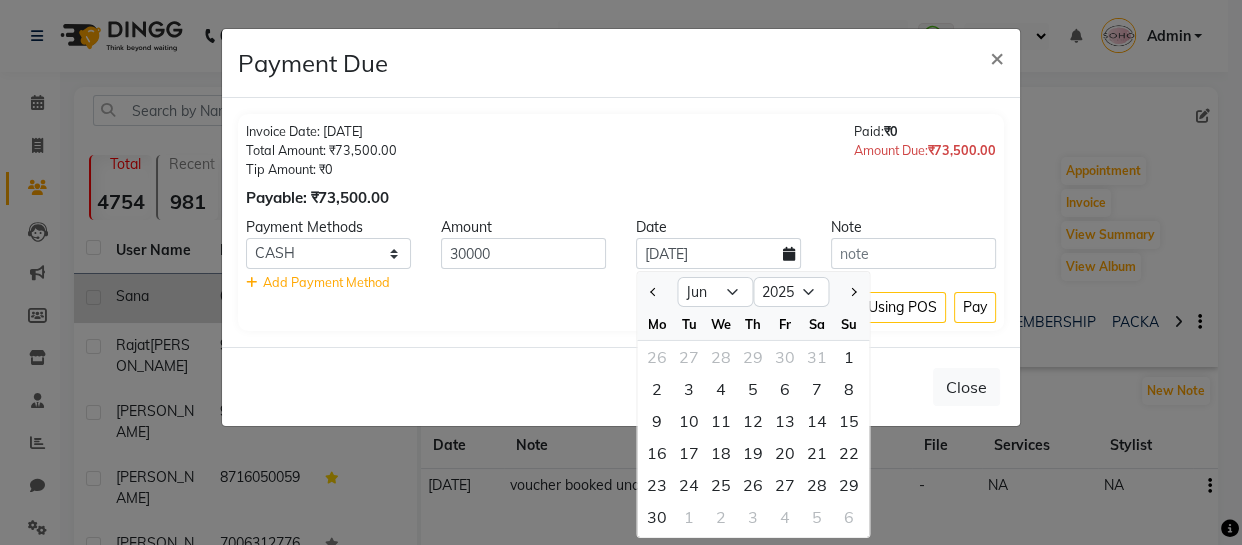 click 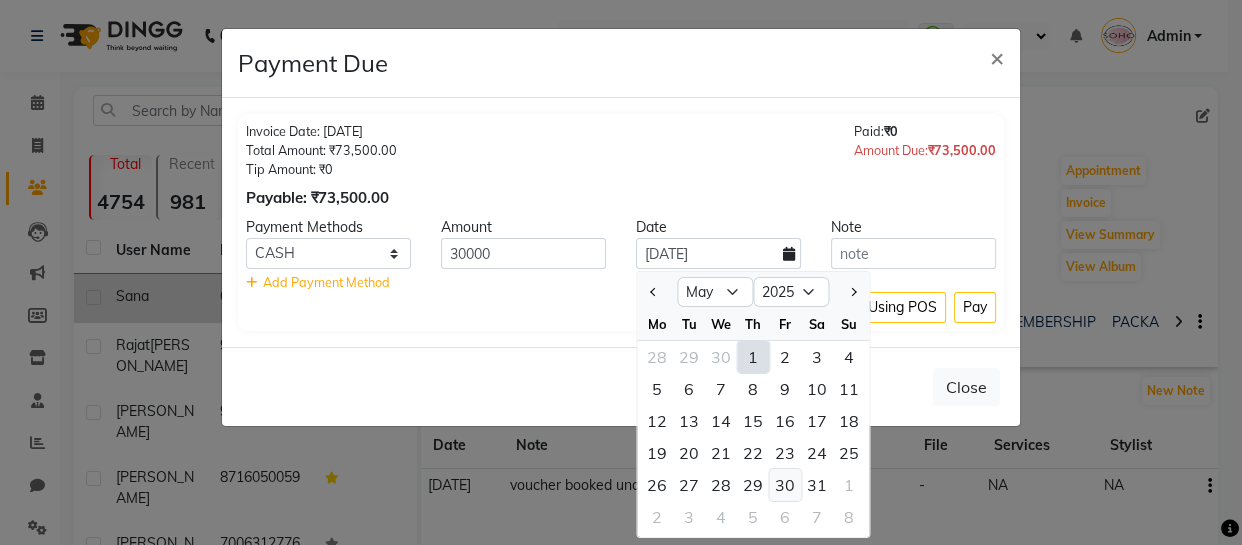 click on "30" 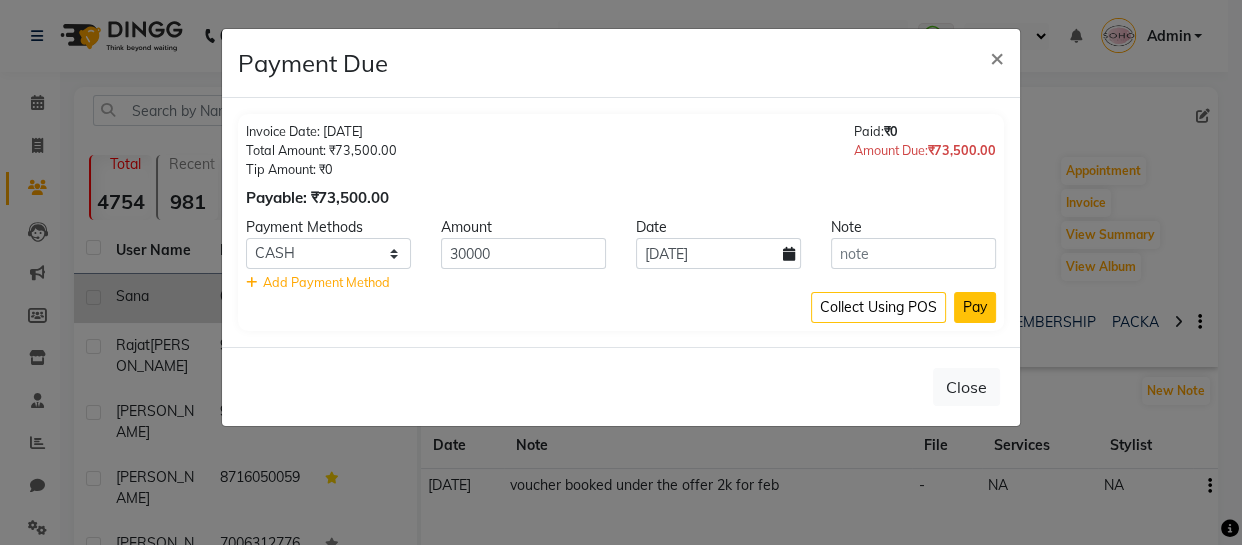 click on "Pay" 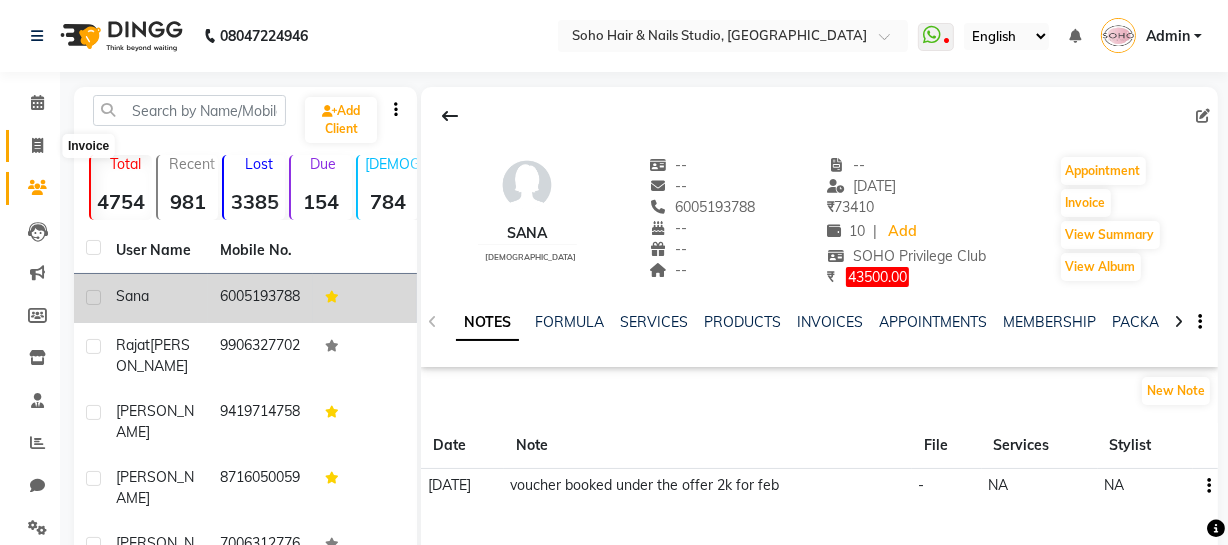 click 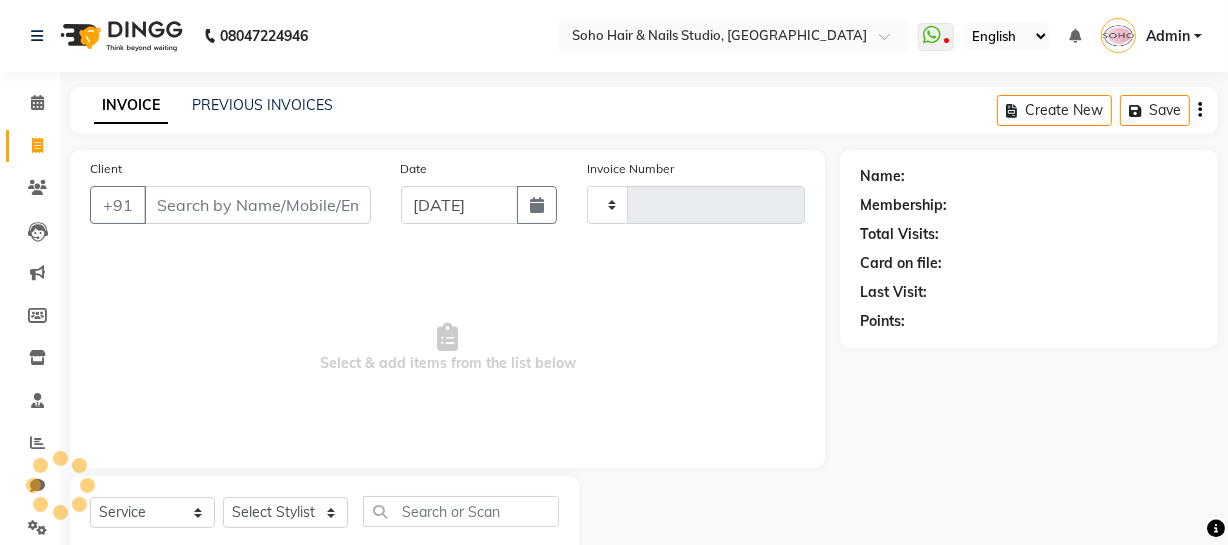 scroll, scrollTop: 57, scrollLeft: 0, axis: vertical 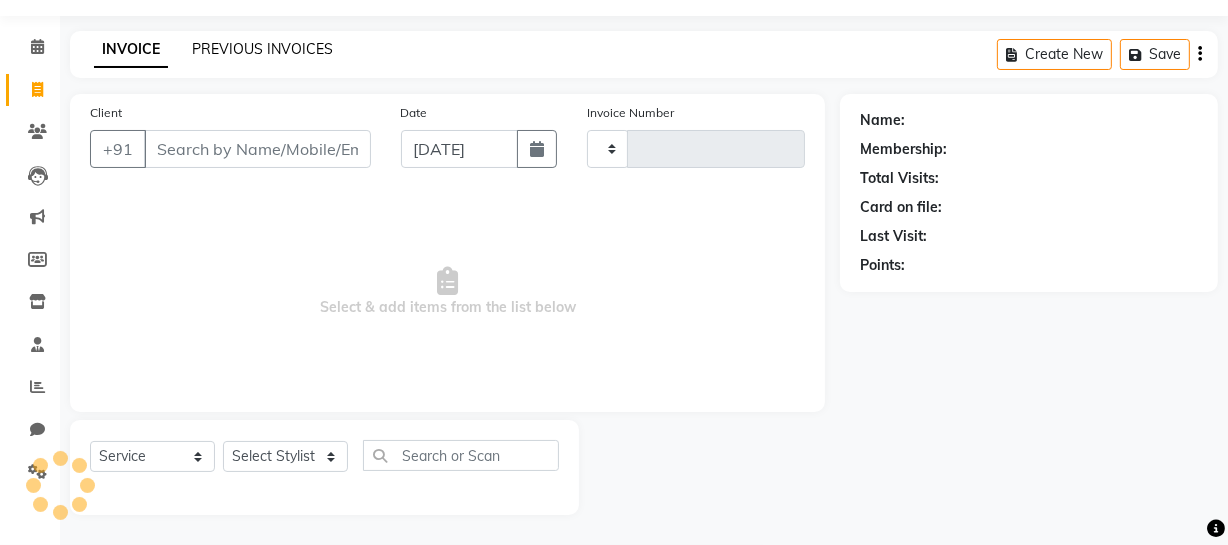 type on "2536" 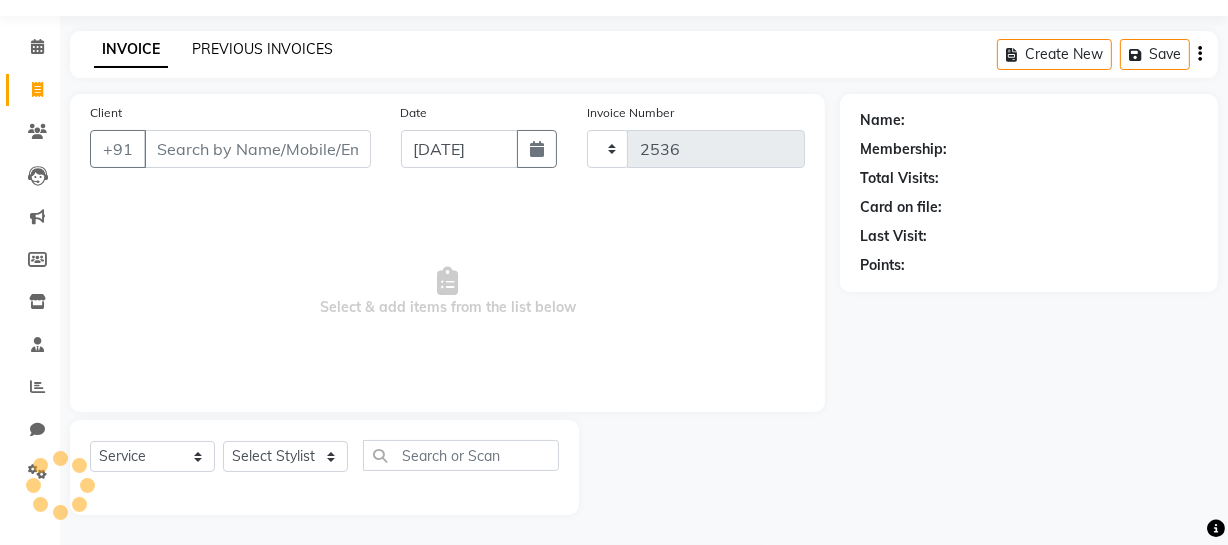 select on "735" 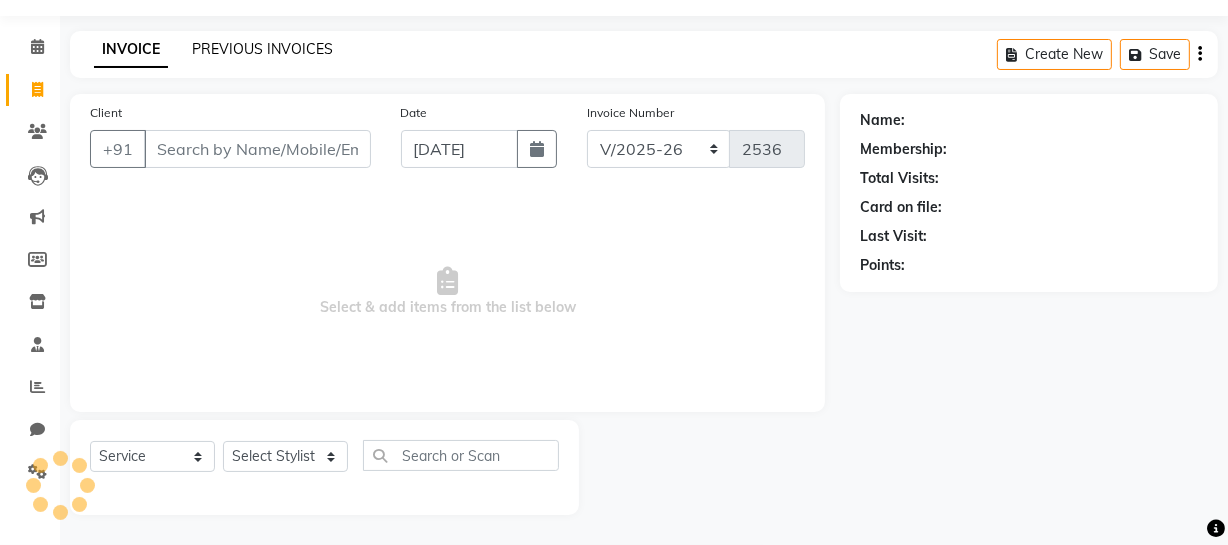 click on "PREVIOUS INVOICES" 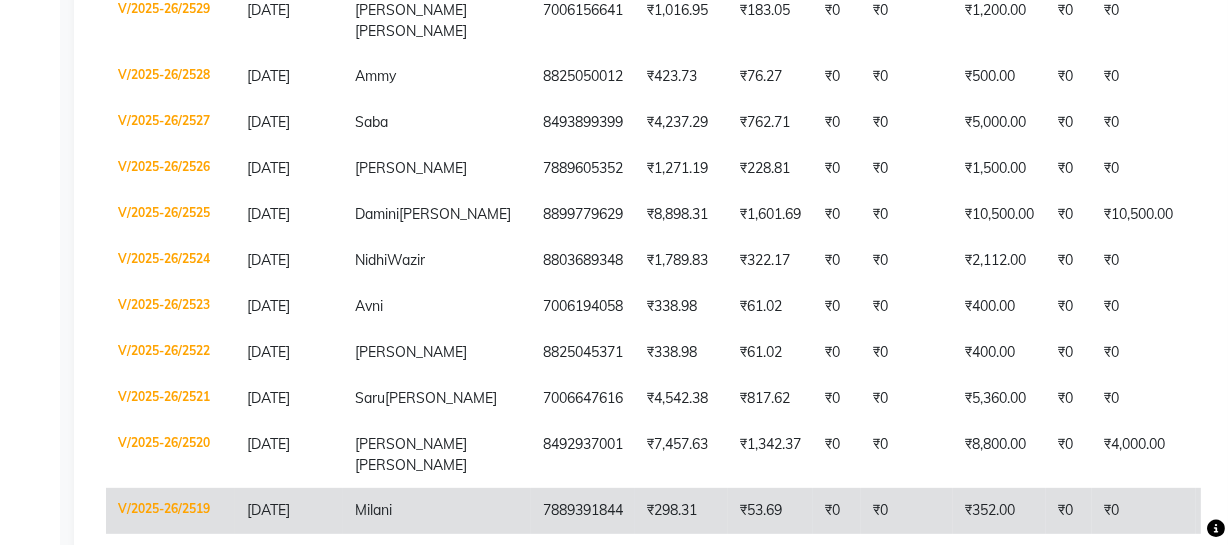 scroll, scrollTop: 922, scrollLeft: 0, axis: vertical 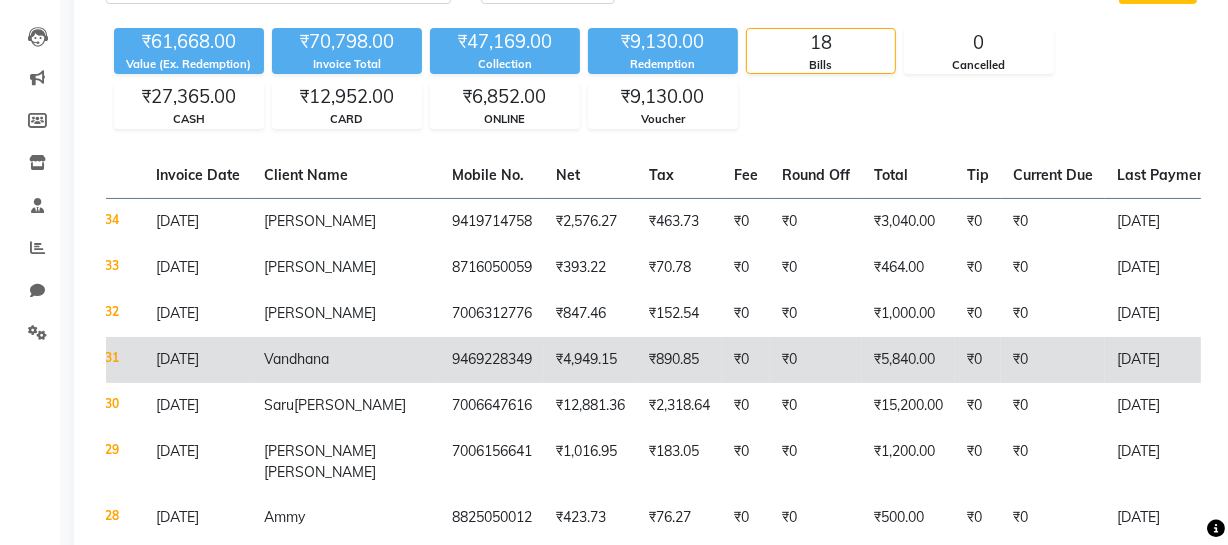 click on "₹0" 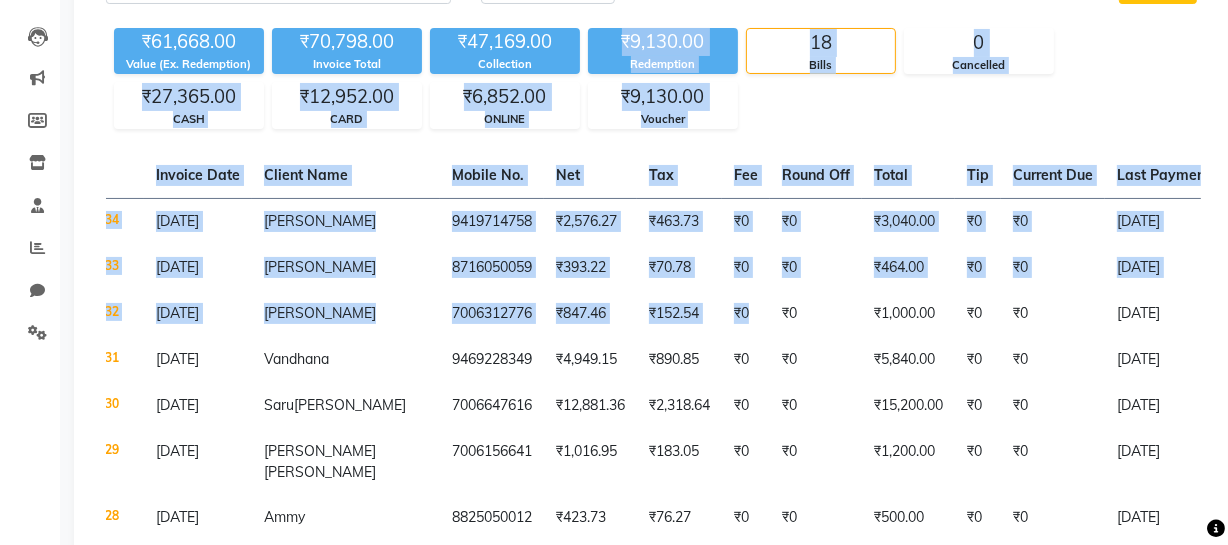 drag, startPoint x: 674, startPoint y: 295, endPoint x: 635, endPoint y: 70, distance: 228.35498 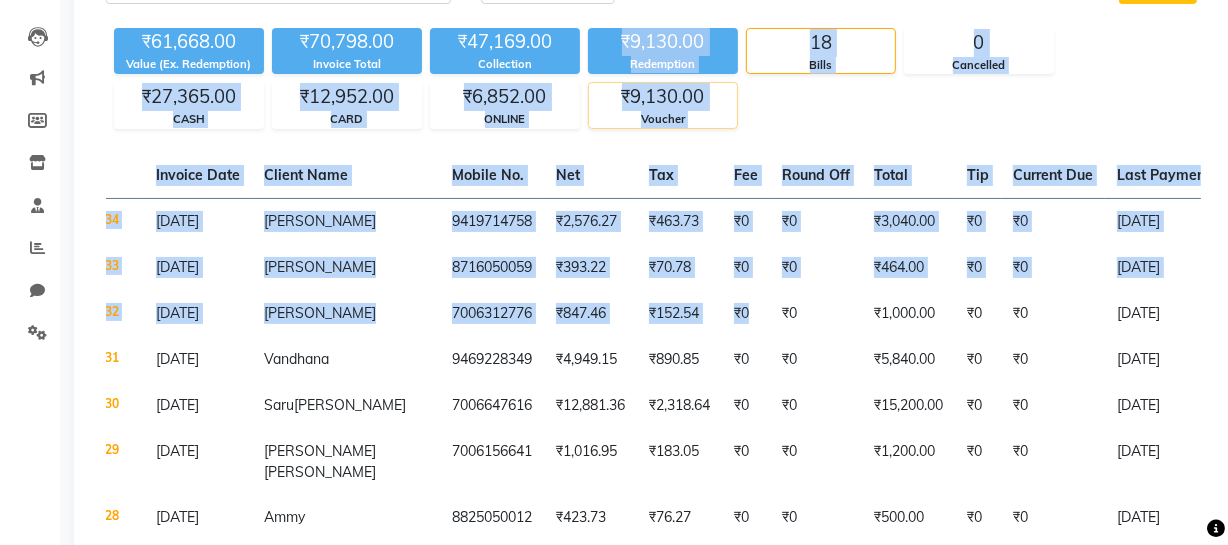 scroll, scrollTop: 180, scrollLeft: 0, axis: vertical 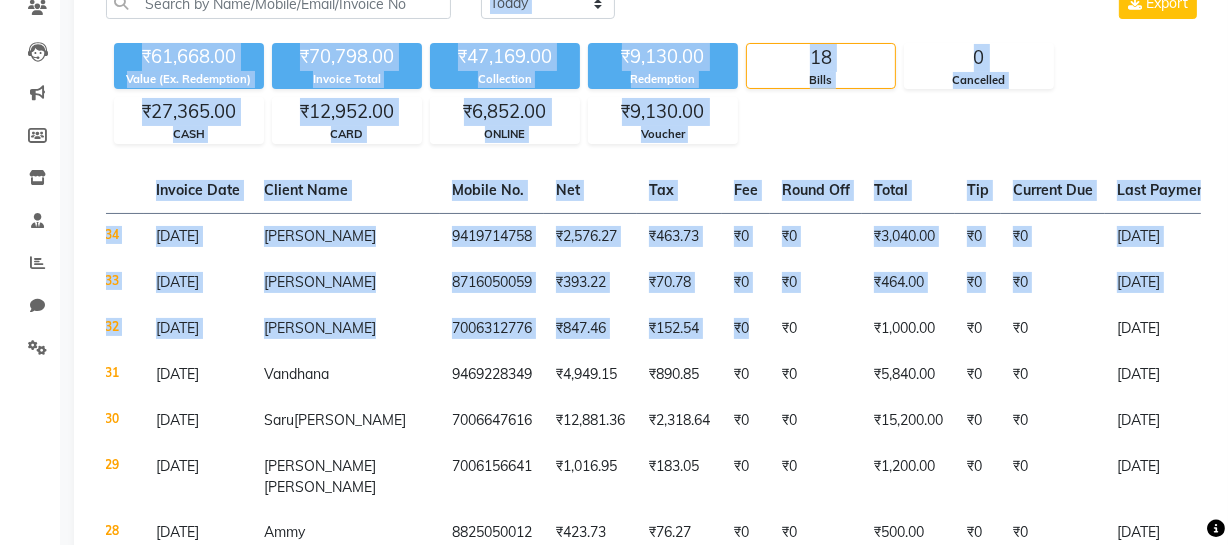 click on "₹61,668.00 Value (Ex. Redemption) ₹70,798.00 Invoice Total  ₹47,169.00 Collection ₹9,130.00 Redemption 18 Bills 0 Cancelled ₹27,365.00 CASH ₹12,952.00 CARD ₹6,852.00 ONLINE ₹9,130.00 Voucher" 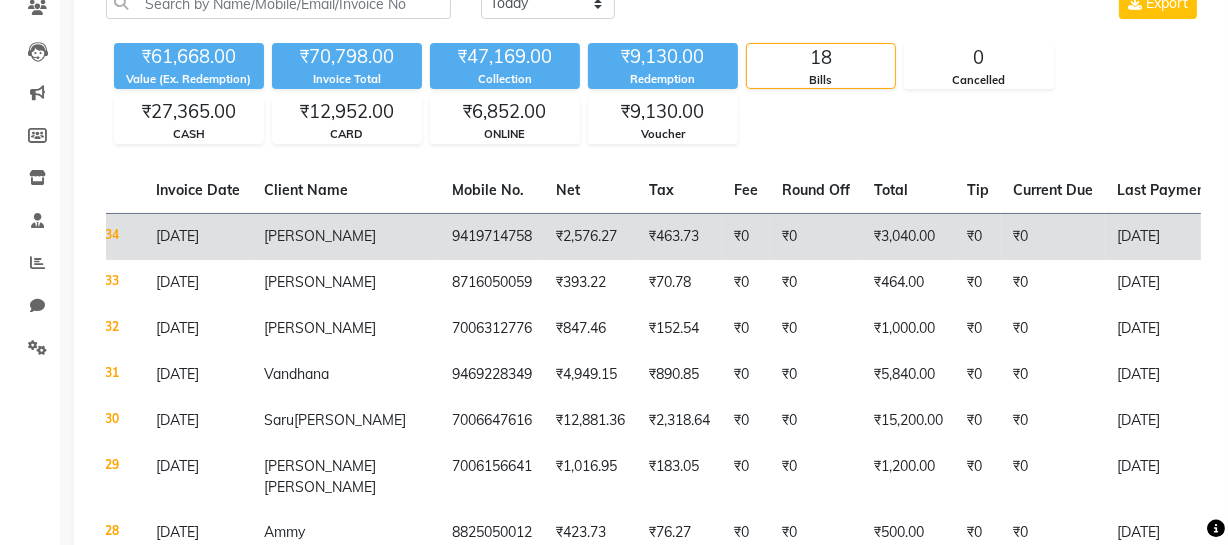 click on "₹3,040.00" 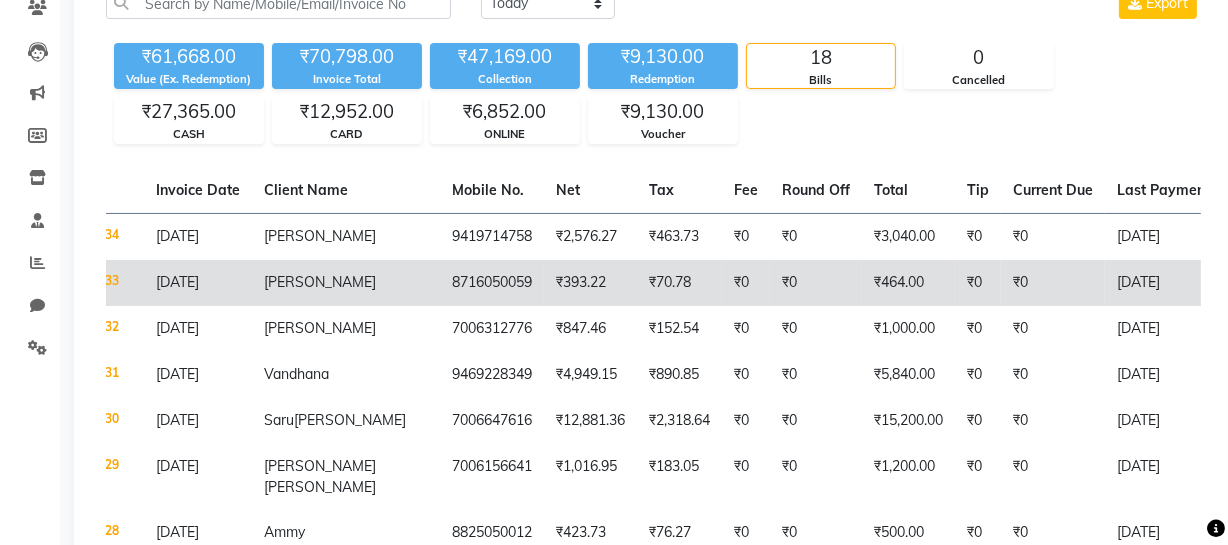 click on "₹0" 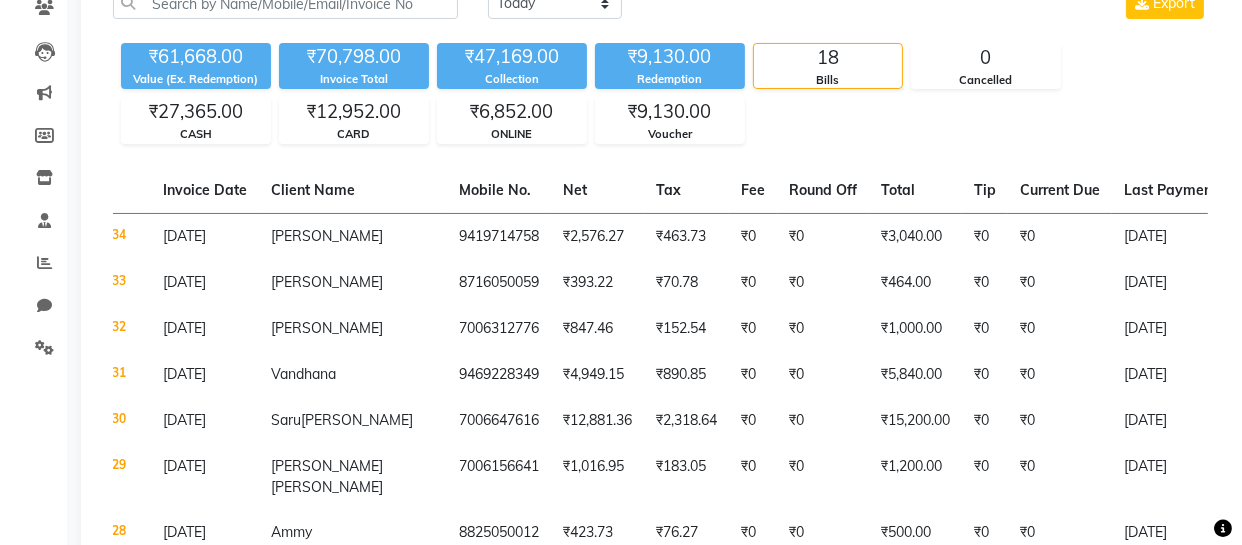 scroll, scrollTop: 0, scrollLeft: 0, axis: both 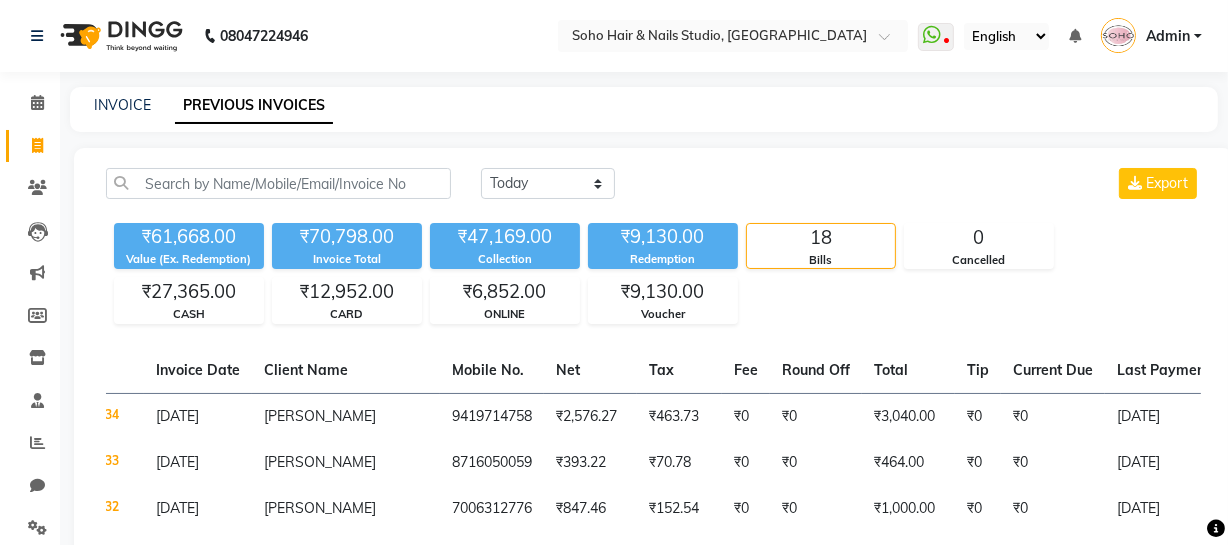 drag, startPoint x: 1186, startPoint y: 39, endPoint x: 1186, endPoint y: 98, distance: 59 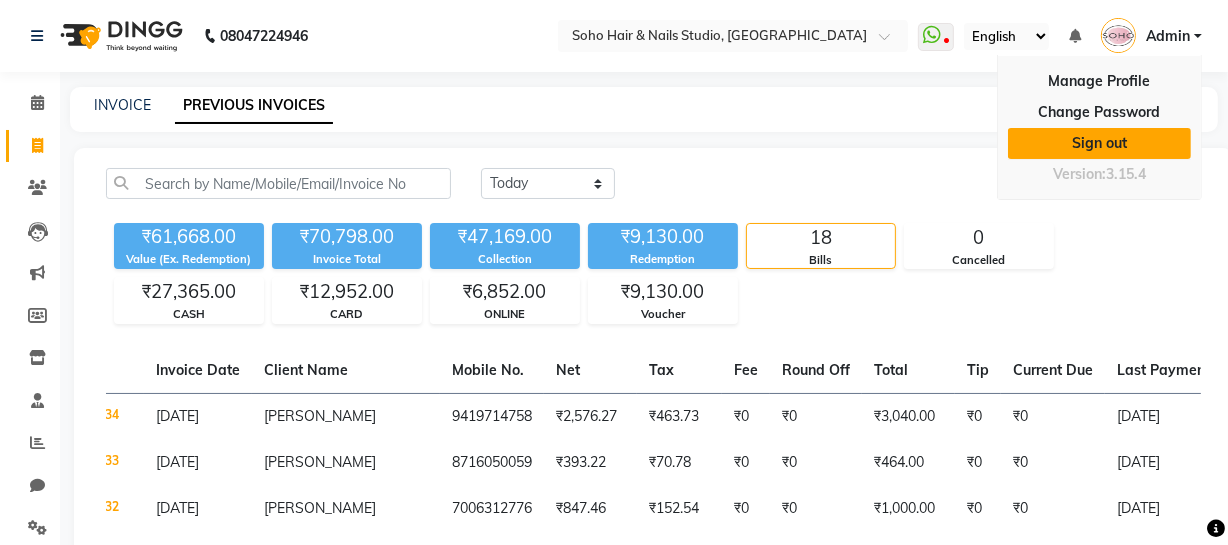 click on "Sign out" at bounding box center [1099, 143] 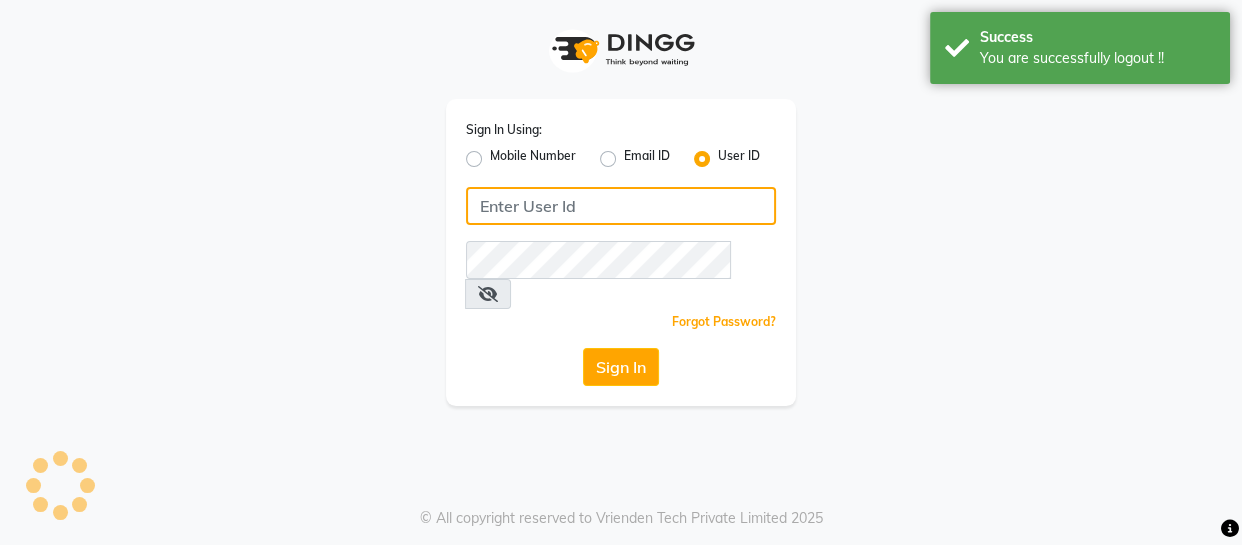 type on "9596963939" 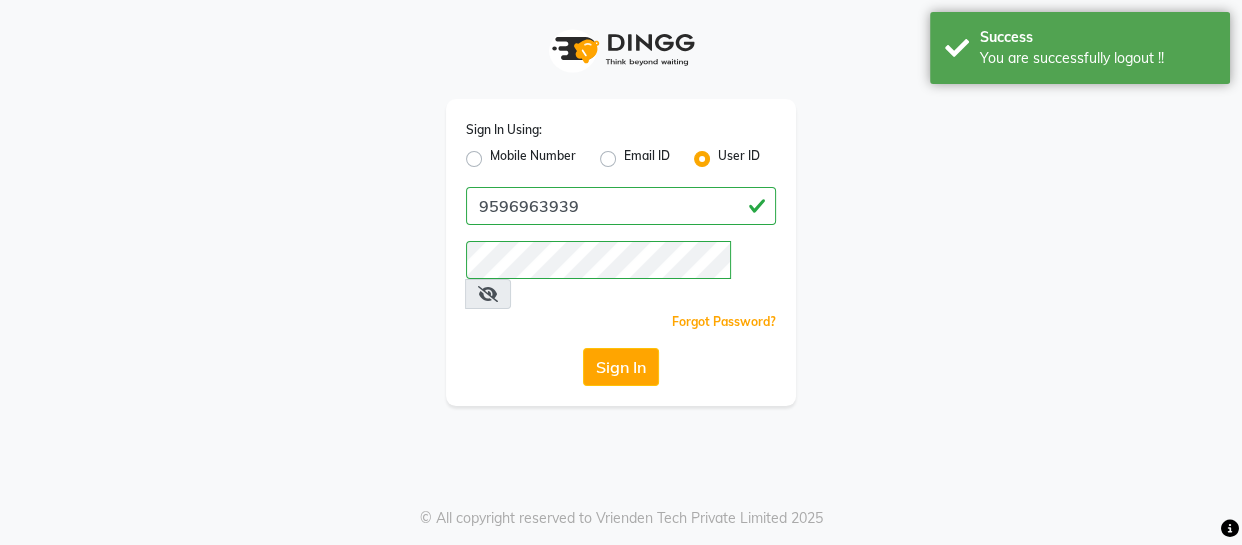 click on "Mobile Number" 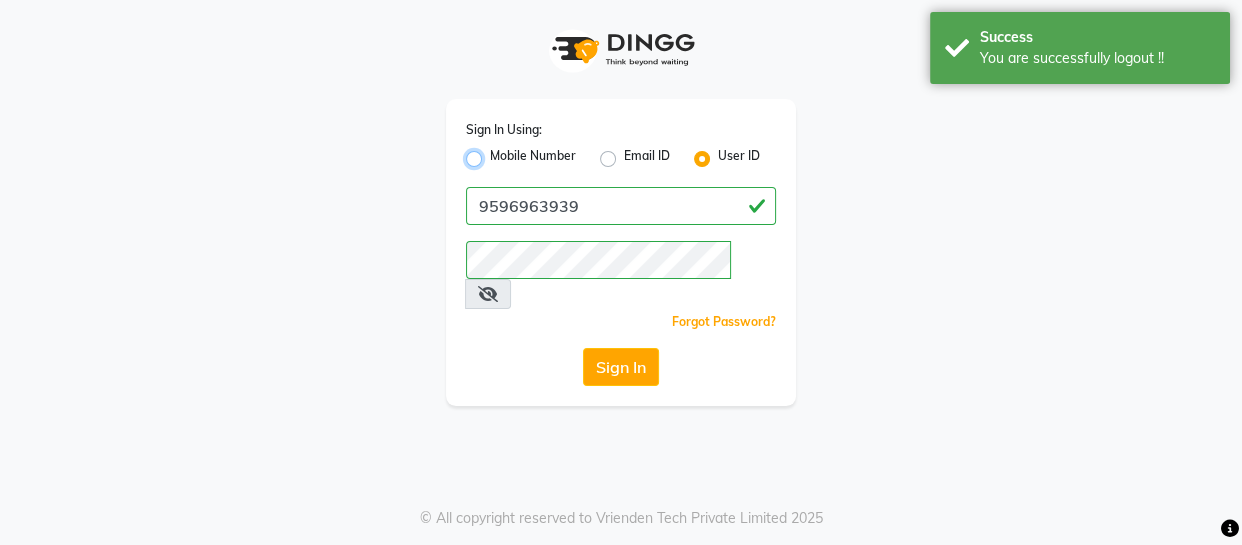 click on "Mobile Number" at bounding box center [496, 153] 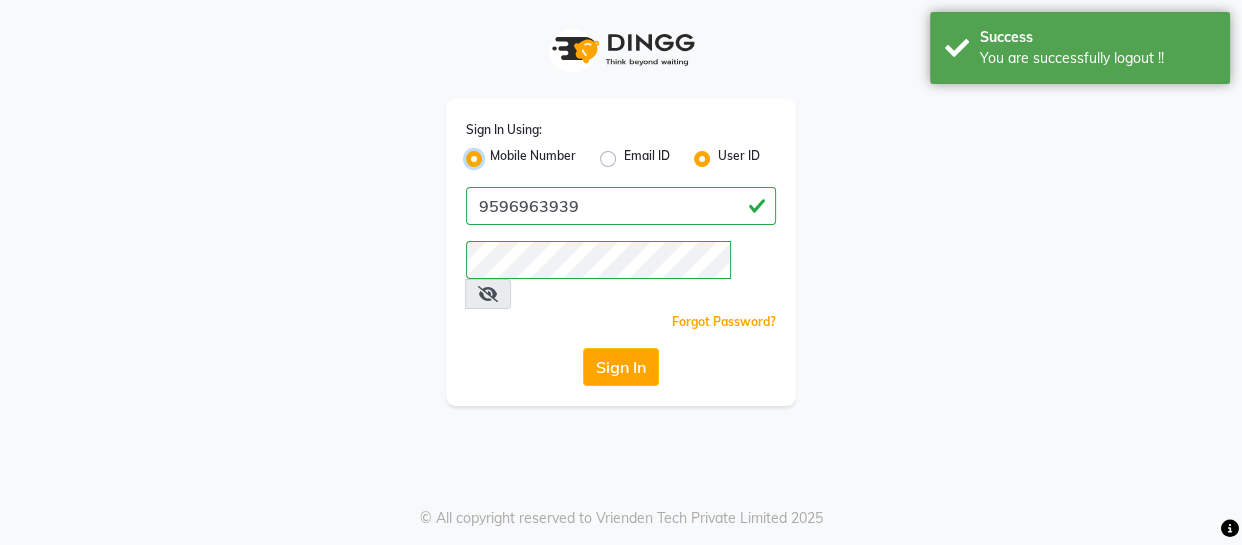radio on "false" 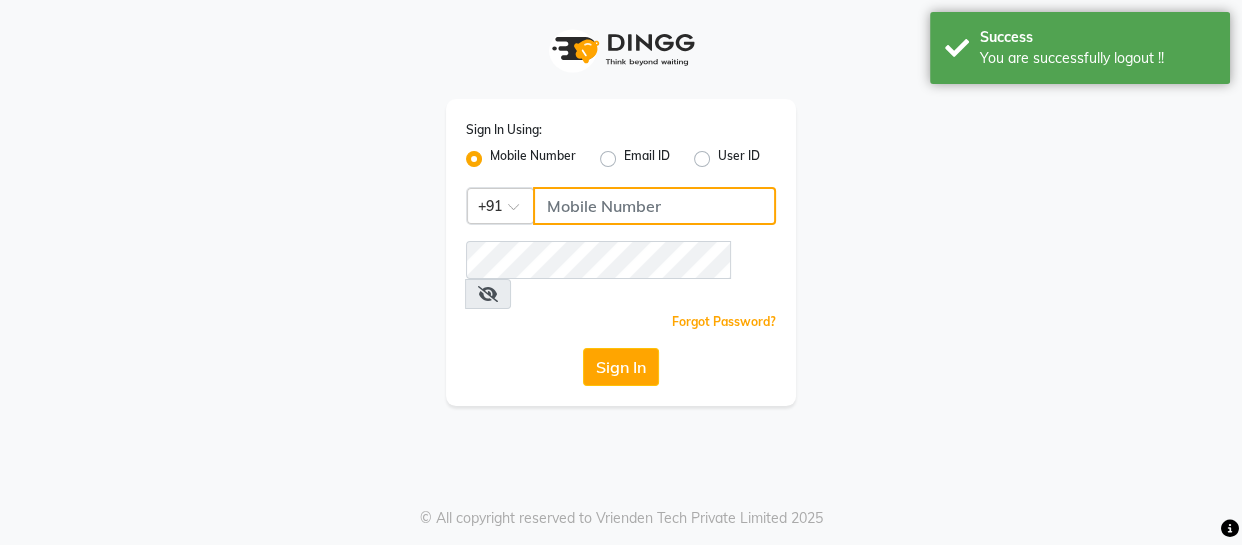 click 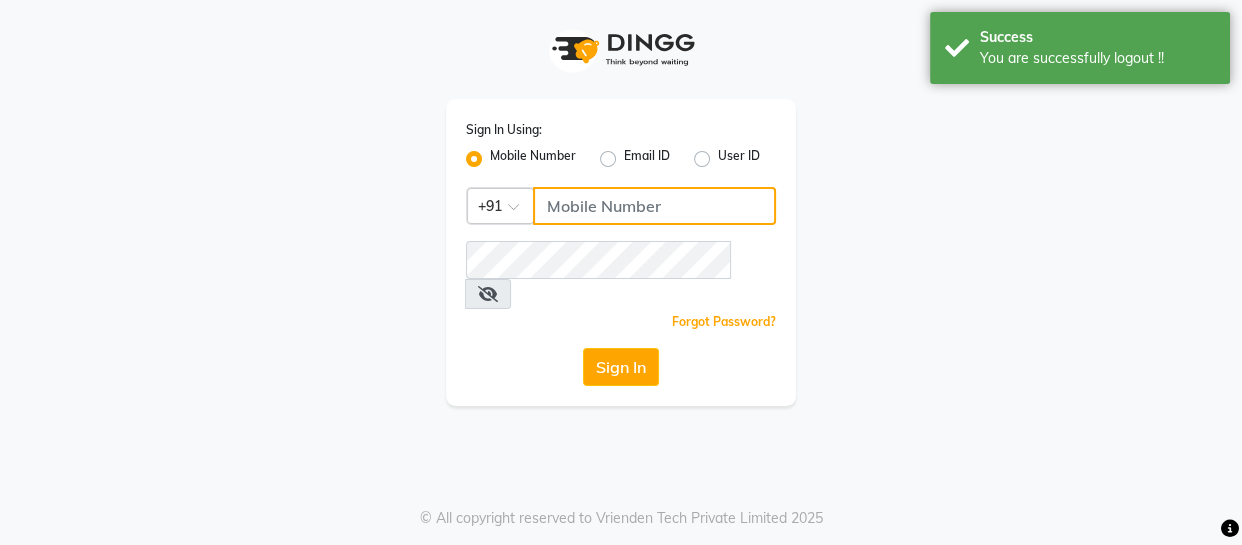 type on "9596963939" 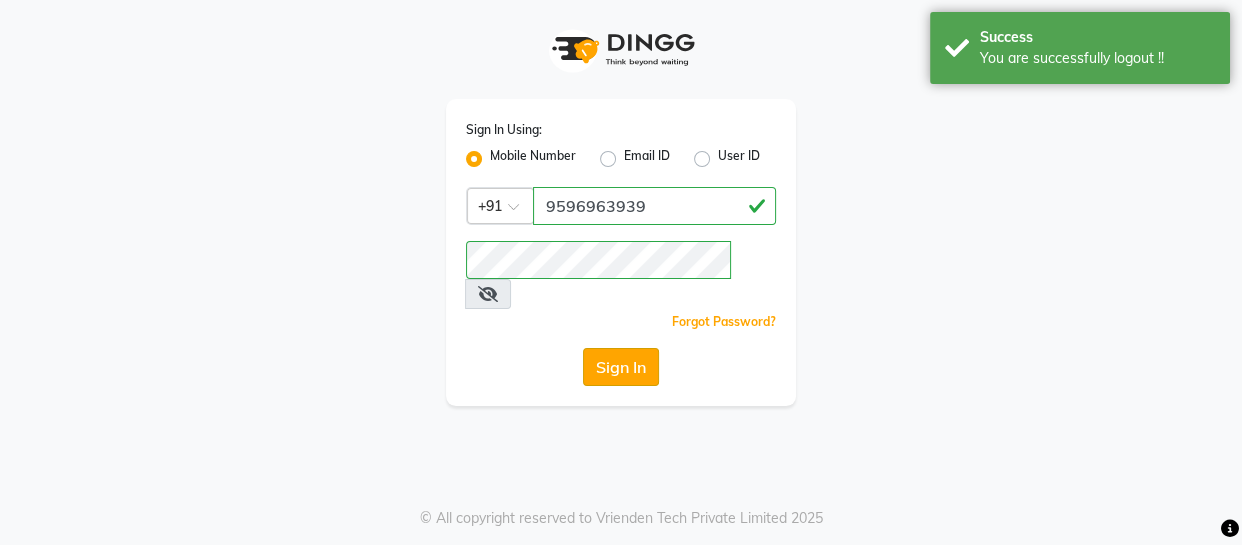 click on "Sign In" 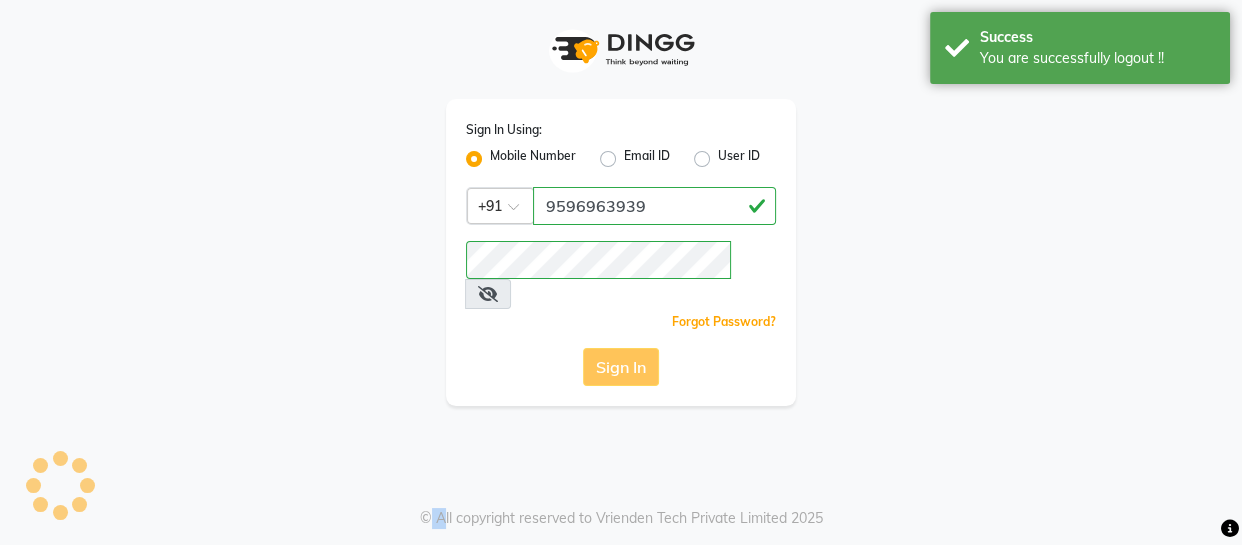 click on "Sign In" 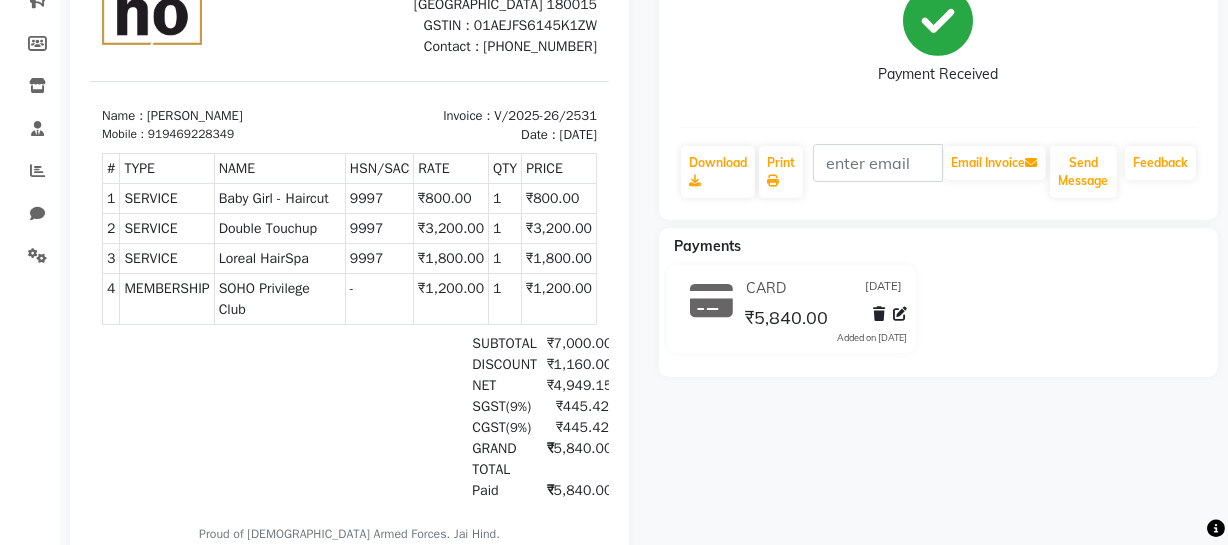 scroll, scrollTop: 30, scrollLeft: 0, axis: vertical 